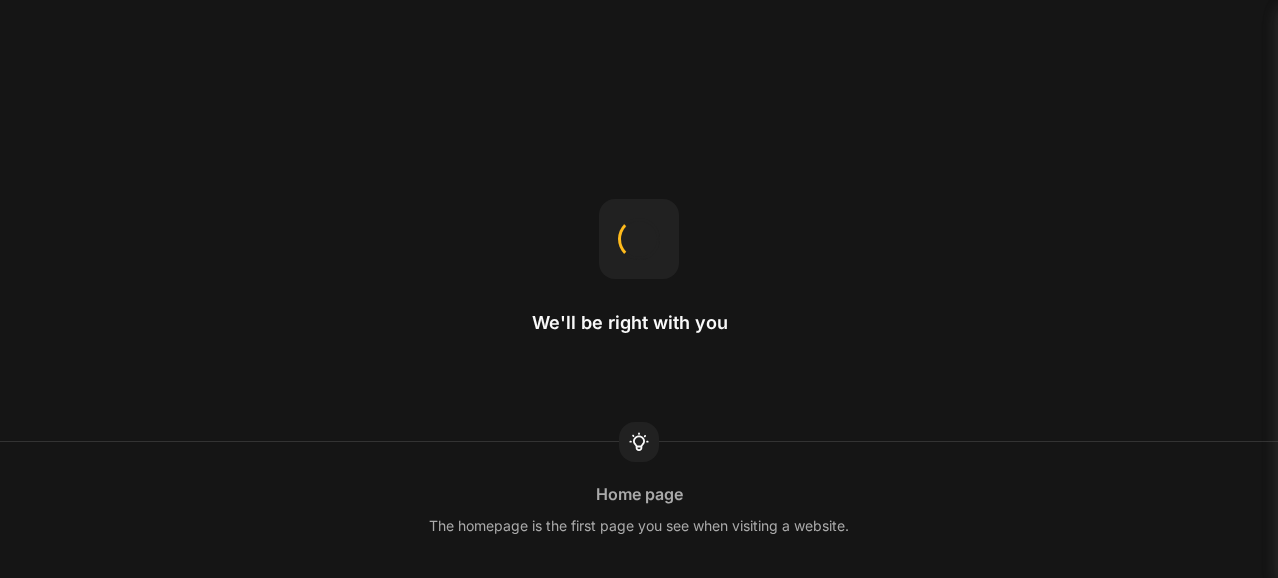 scroll, scrollTop: 0, scrollLeft: 0, axis: both 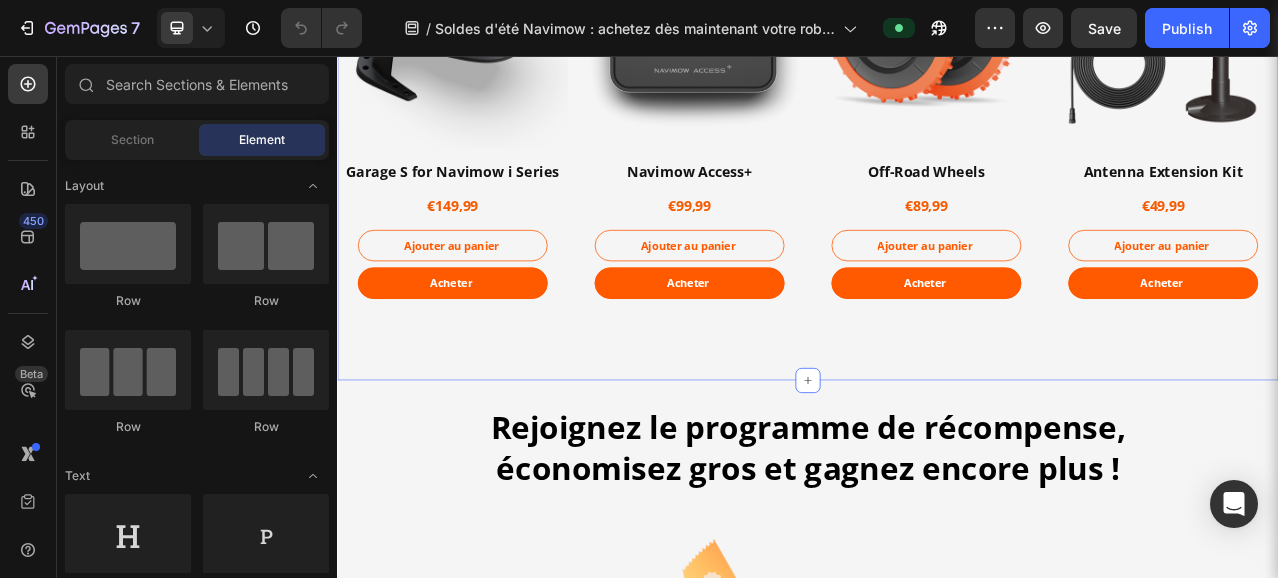 click on "(P) Images & Gallery Product Images Garage S for Navimow i Series Product Title €149,99 Product Price Product Price Row Ajouter au panier (P) Cart Button Ajouter au panier (P) Cart Button Acheter (P) Cart Button Product (P) Images & Gallery Product Images Navimow Access+ Product Title €99,99 Product Price Product Price Row Ajouter au panier (P) Cart Button Ajouter au panier (P) Cart Button Acheter (P) Cart Button Product (P) Images & Gallery Off-Road Wheels Product Title €89,99 Product Price Product Price Row Ajouter au panier (P) Cart Button Ajouter au panier (P) Cart Button Acheter (P) Cart Button Product (P) Images & Gallery Antenna Extension Kit Product Title €49,99 Product Price Product Price Row Ajouter au panier (P) Cart Button Ajouter au panier (P) Cart Button Acheter (P) Cart Button Product Row Section 5" at bounding box center (937, 175) 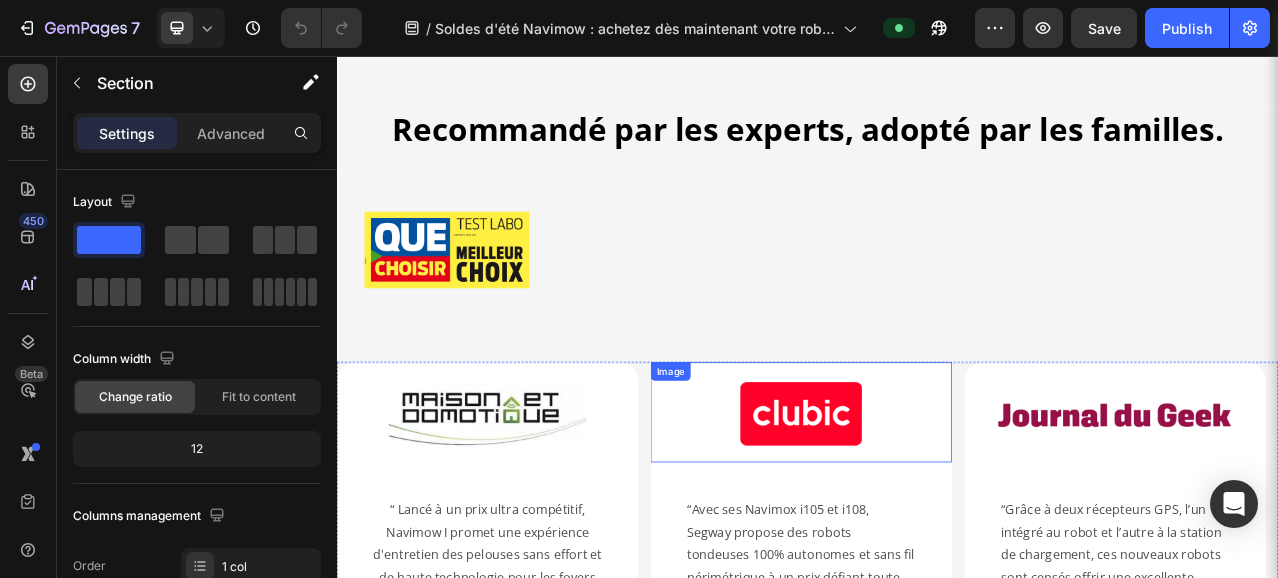 scroll, scrollTop: 2864, scrollLeft: 0, axis: vertical 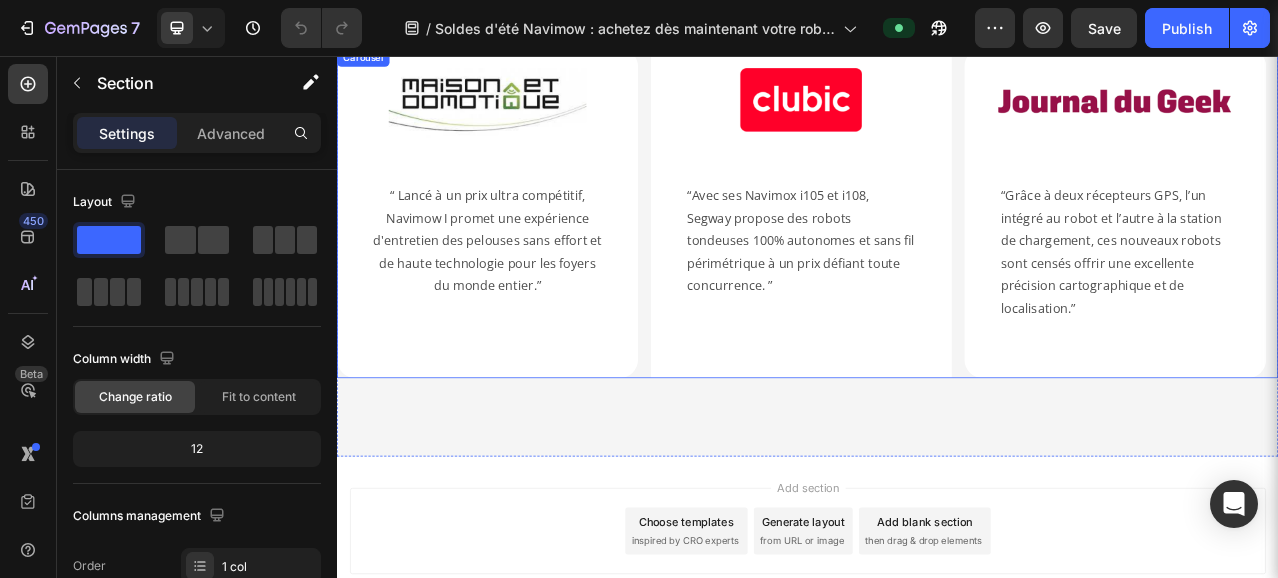 click on "Image “Avec ses Navimox i105 et i108, Segway propose des robots tondeuses 100% autonomes et sans fil périmétrique à un prix défiant toute concurrence. ” Text Block" at bounding box center (929, 256) 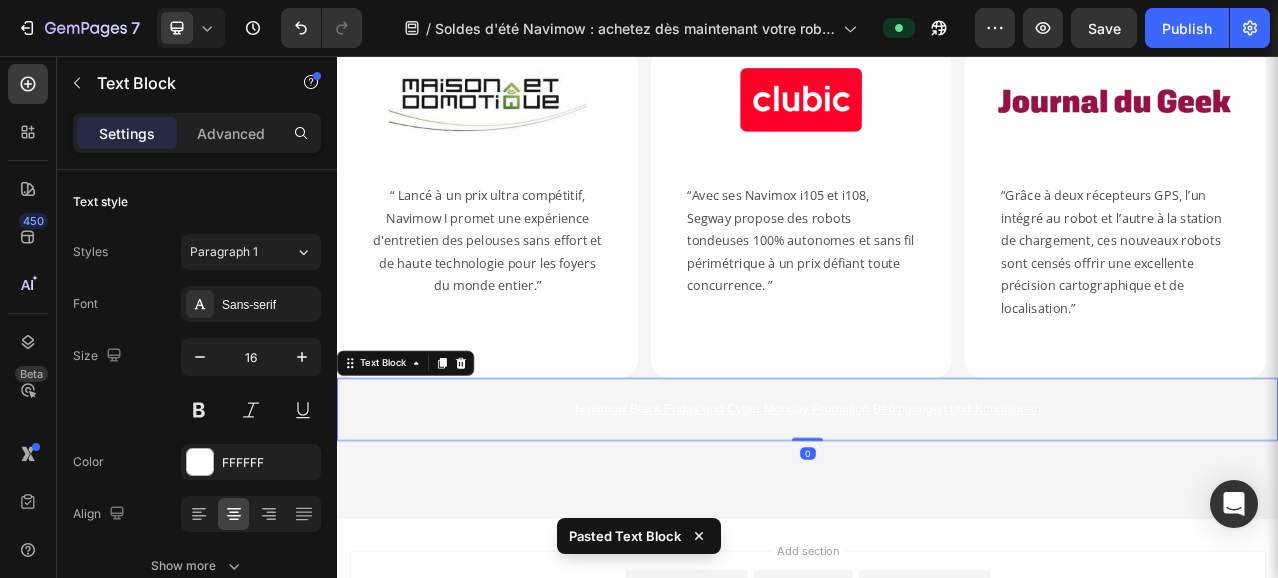 click on "Navimow Black Friday und Cyber Monday Promotion Bedingungen und Konditionen" at bounding box center (937, 506) 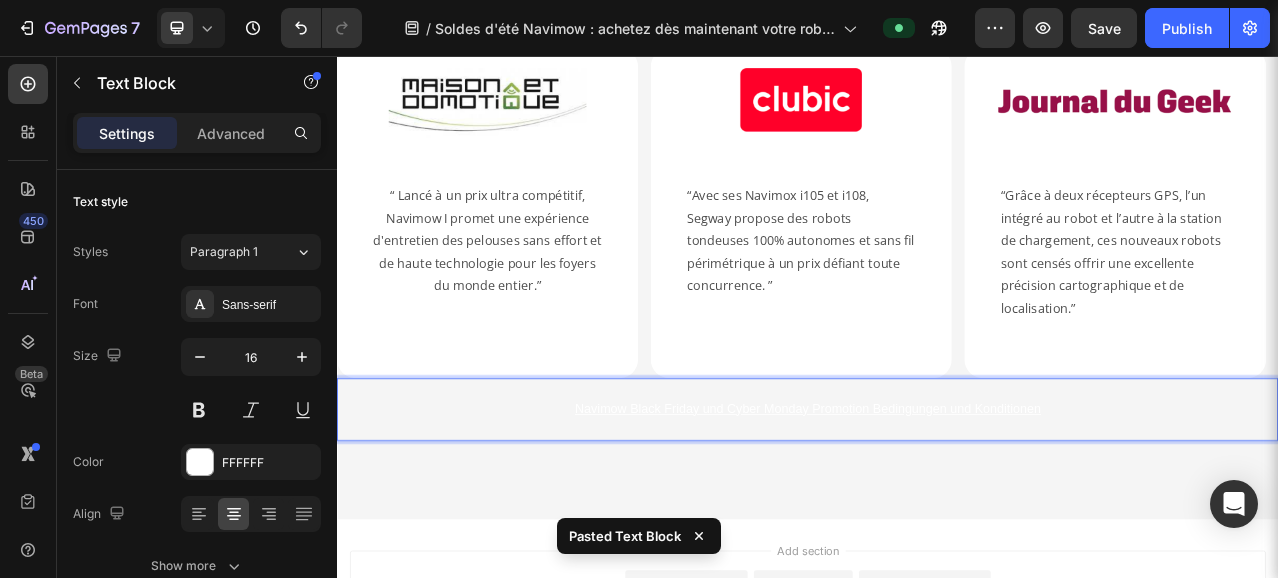 click on "Navimow Black Friday und Cyber Monday Promotion Bedingungen und Konditionen" at bounding box center [937, 506] 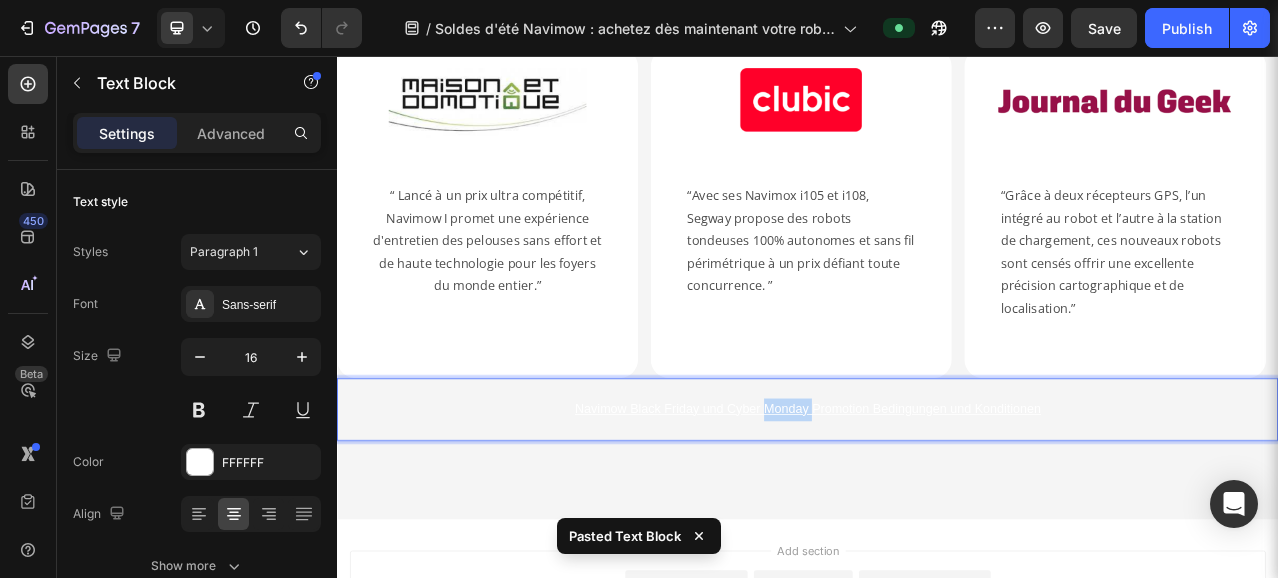 click on "Navimow Black Friday und Cyber Monday Promotion Bedingungen und Konditionen" at bounding box center (937, 506) 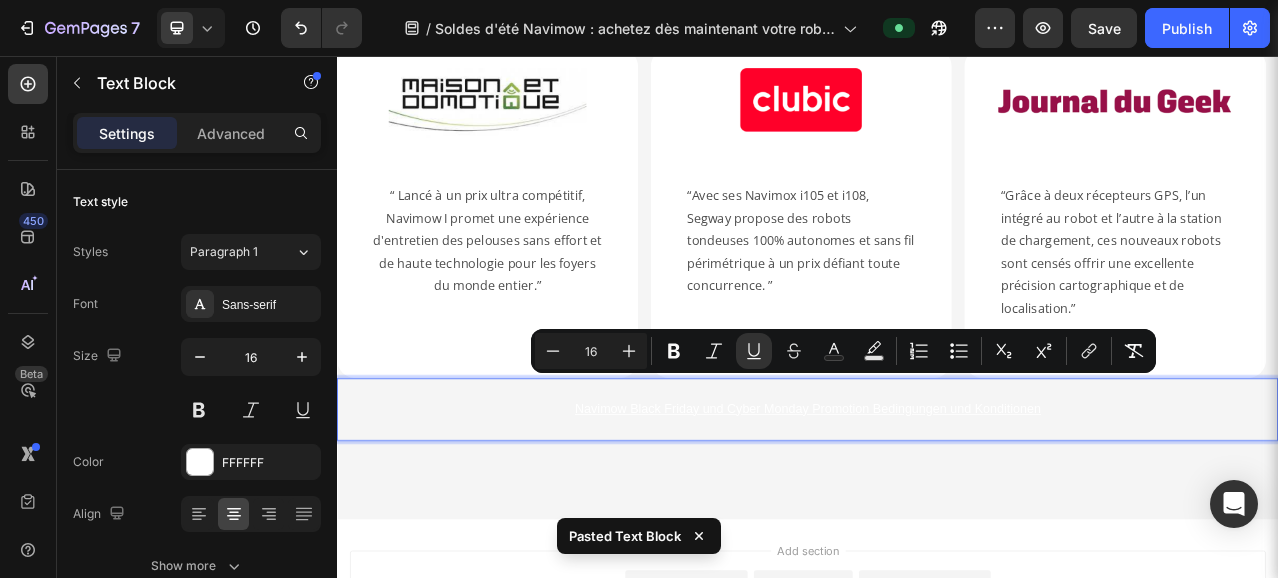 click on "Navimow Black Friday und Cyber Monday Promotion Bedingungen und Konditionen" at bounding box center (937, 507) 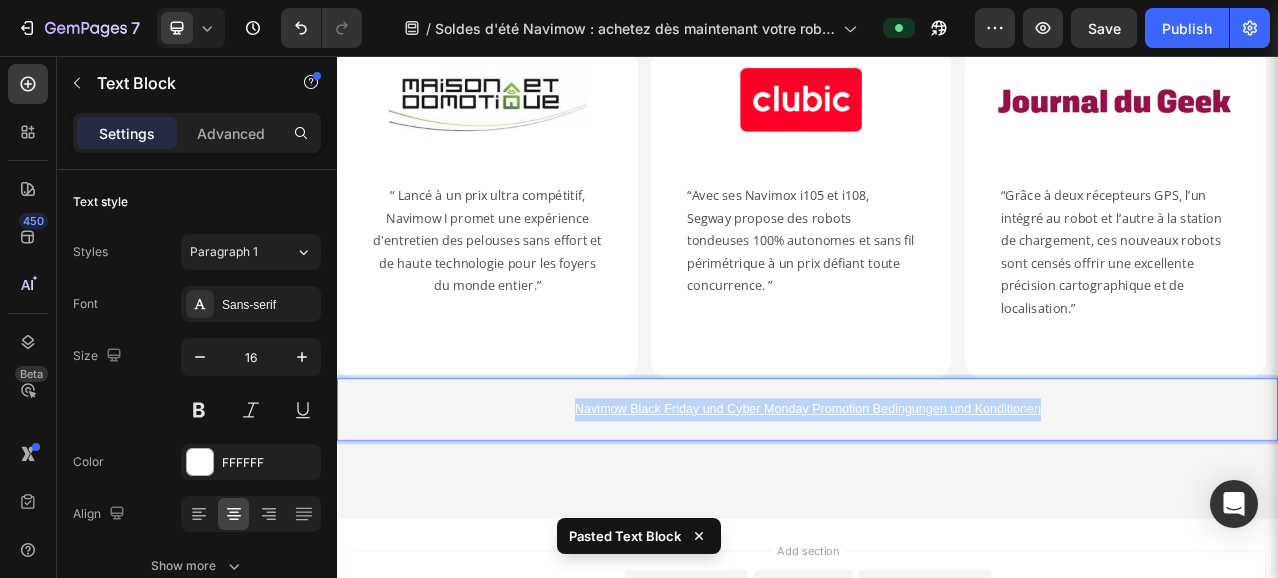 drag, startPoint x: 1299, startPoint y: 484, endPoint x: 615, endPoint y: 477, distance: 684.0358 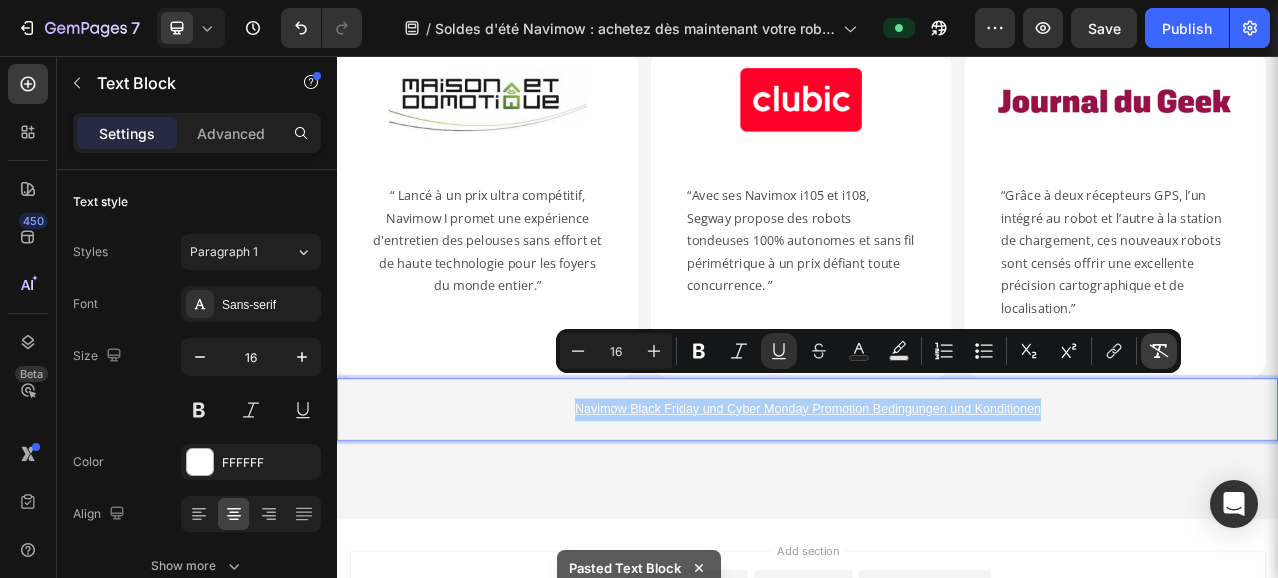 click 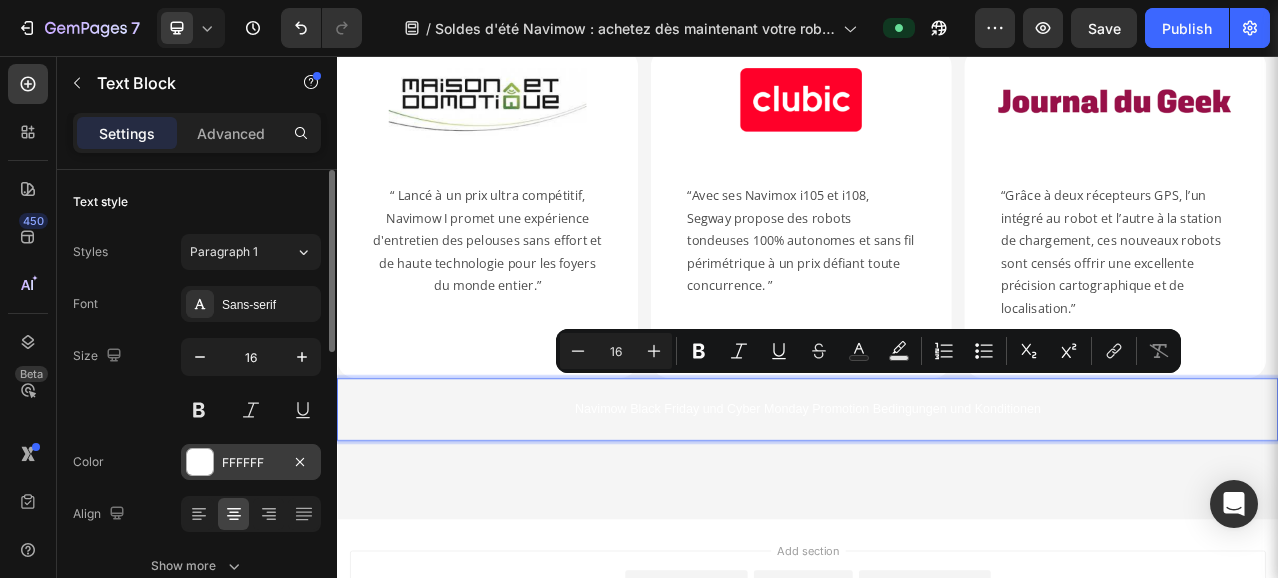 click at bounding box center [200, 462] 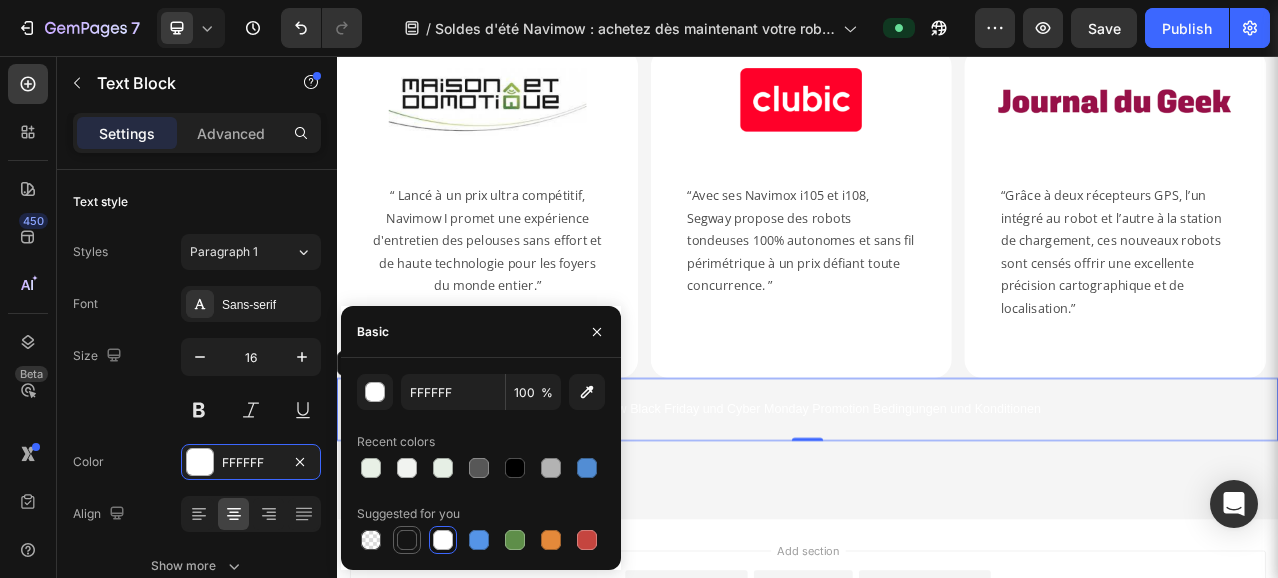 click at bounding box center [407, 540] 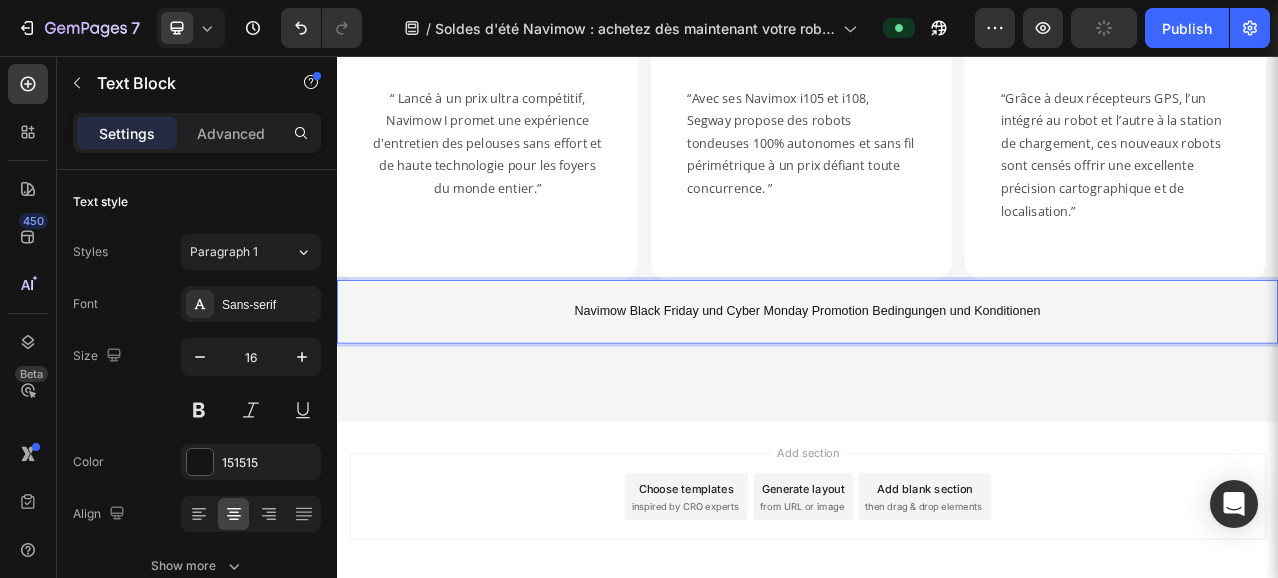 scroll, scrollTop: 2422, scrollLeft: 0, axis: vertical 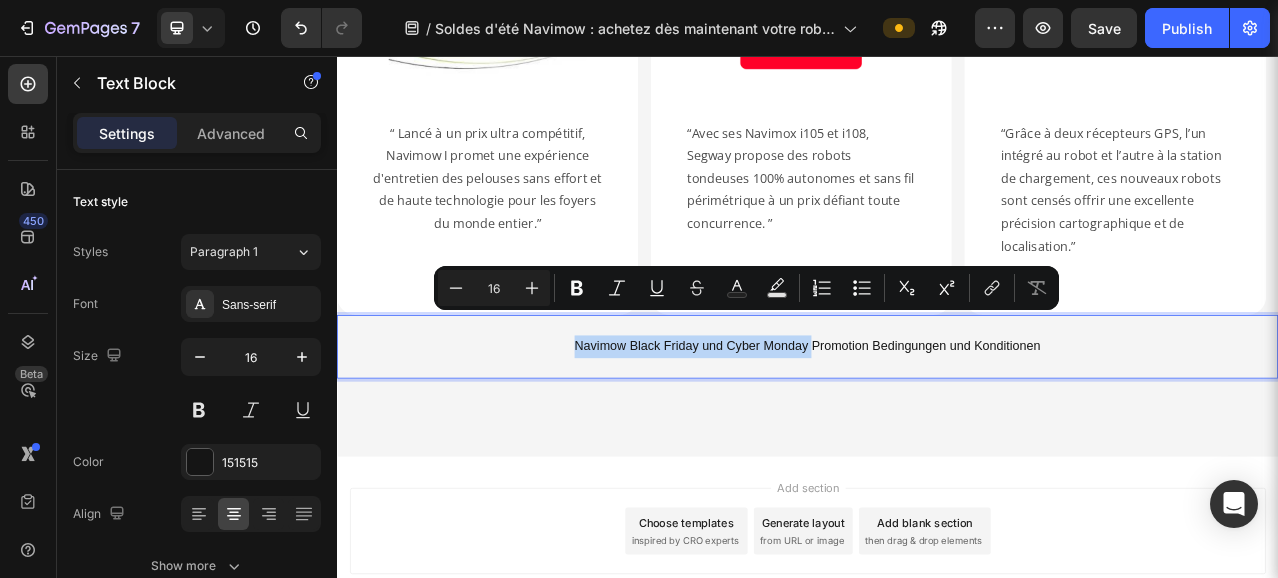 drag, startPoint x: 618, startPoint y: 399, endPoint x: 928, endPoint y: 392, distance: 310.079 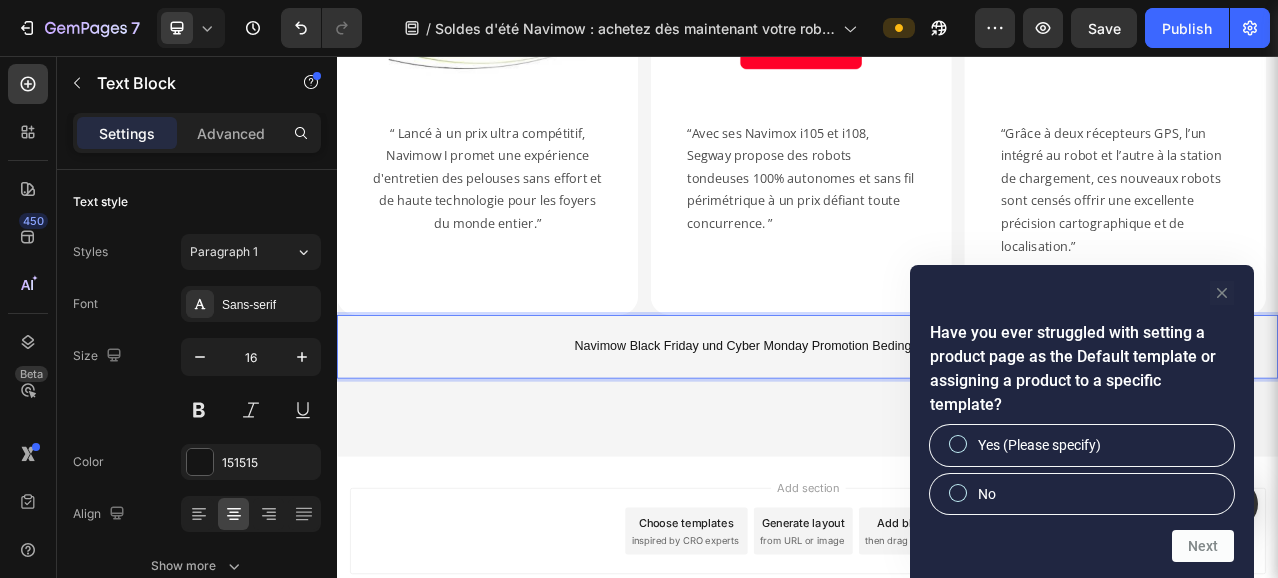 click 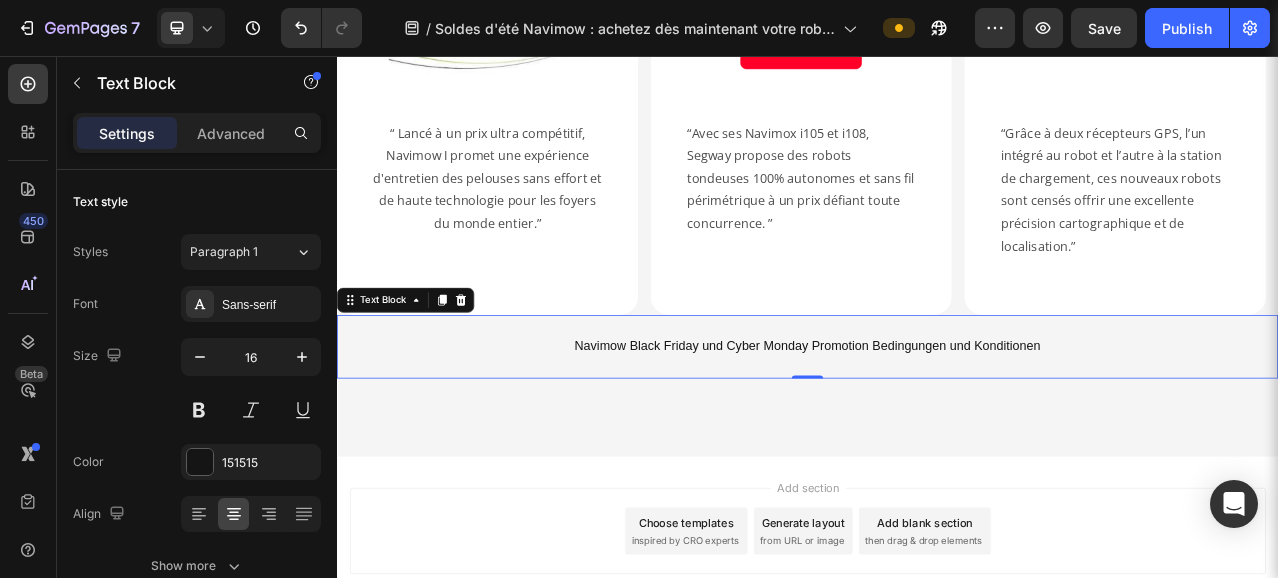click on "Navimow Black Friday und Cyber Monday Promotion Bedingungen und Konditionen" at bounding box center (937, 426) 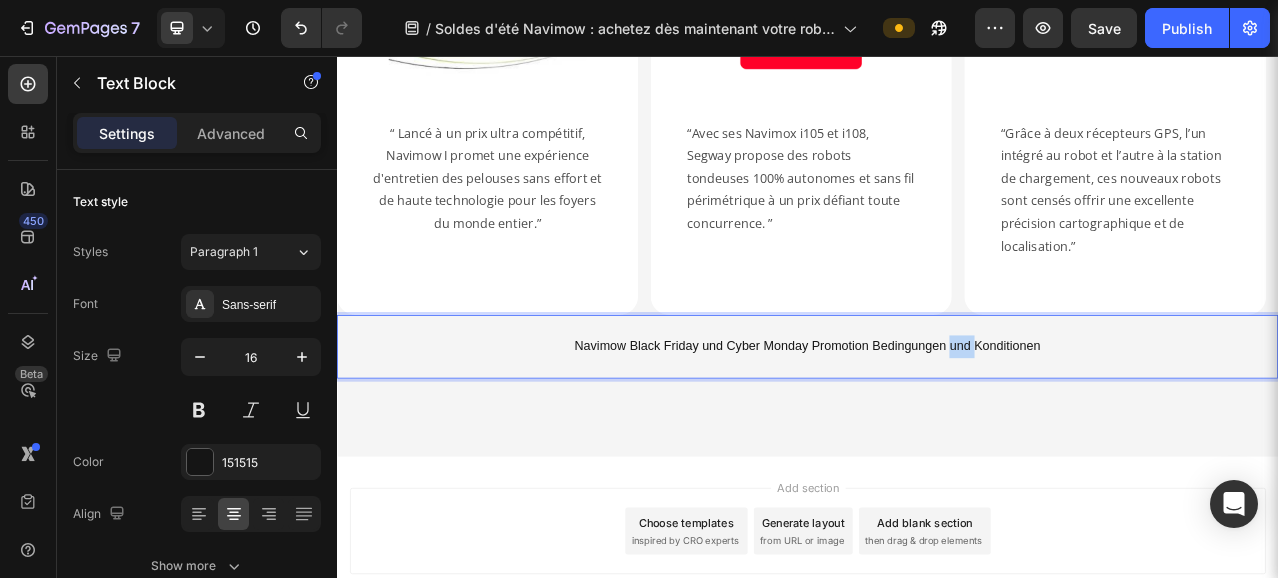 click on "Navimow Black Friday und Cyber Monday Promotion Bedingungen und Konditionen" at bounding box center (937, 426) 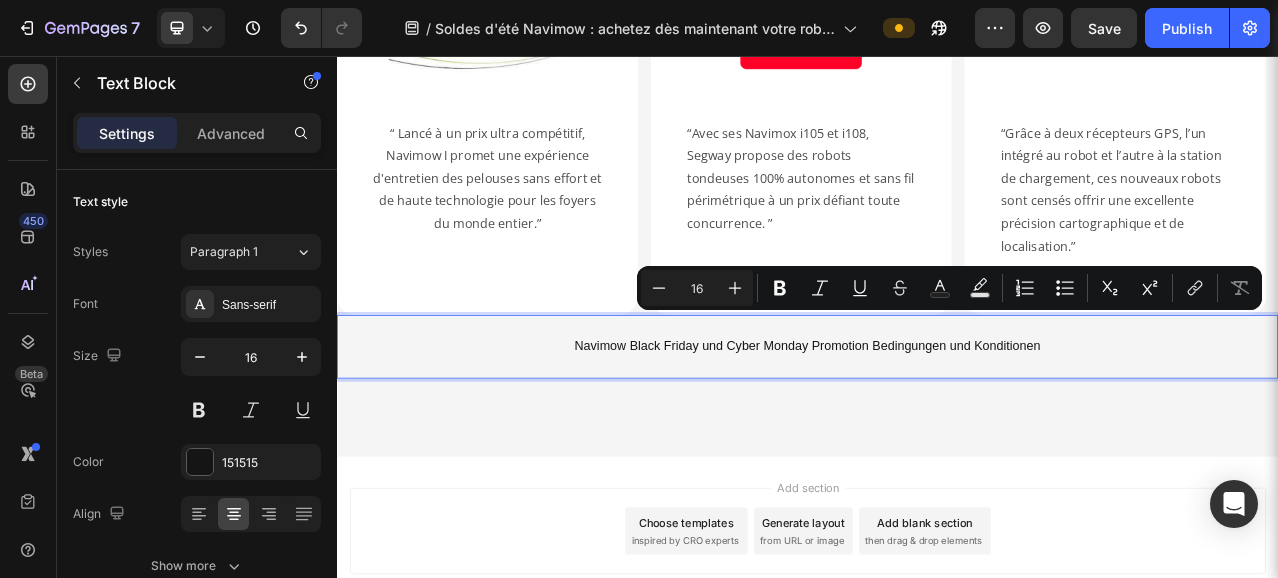 drag, startPoint x: 1213, startPoint y: 399, endPoint x: 1273, endPoint y: 399, distance: 60 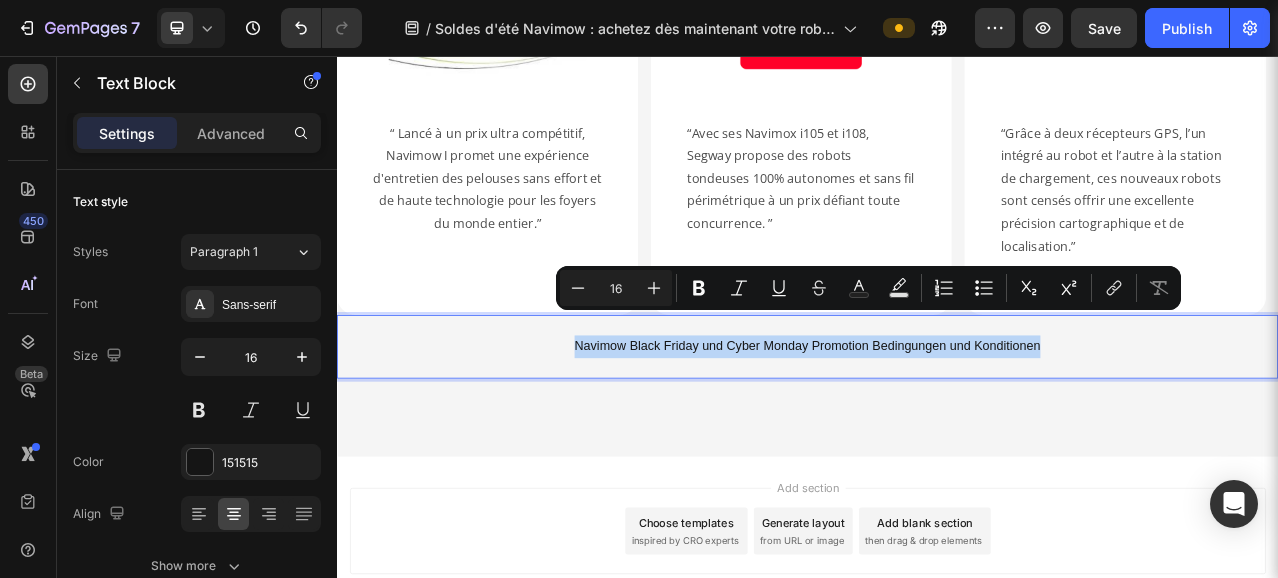 drag, startPoint x: 1275, startPoint y: 399, endPoint x: 620, endPoint y: 398, distance: 655.0008 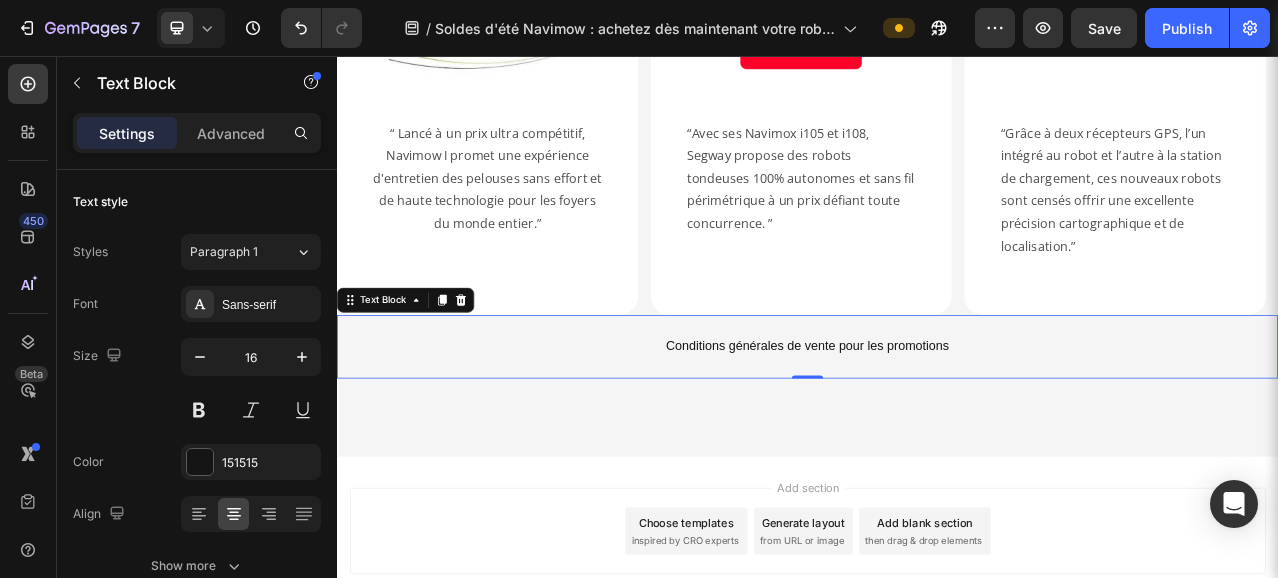 click on "Conditions générales de vente pour les promotions" at bounding box center (937, 426) 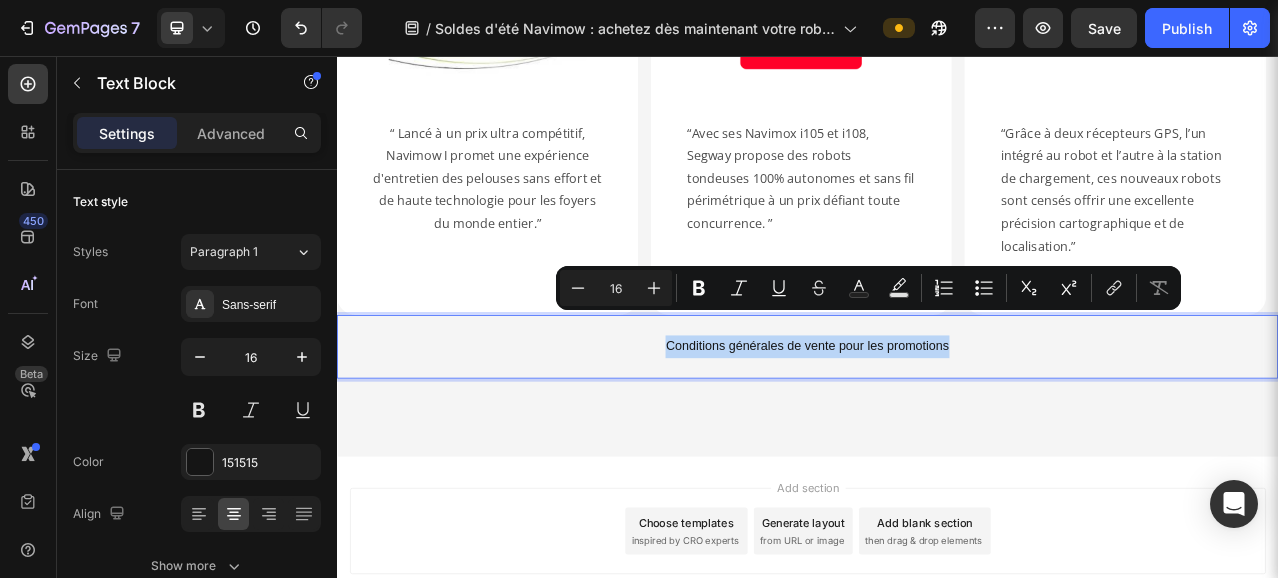drag, startPoint x: 1156, startPoint y: 402, endPoint x: 738, endPoint y: 399, distance: 418.01077 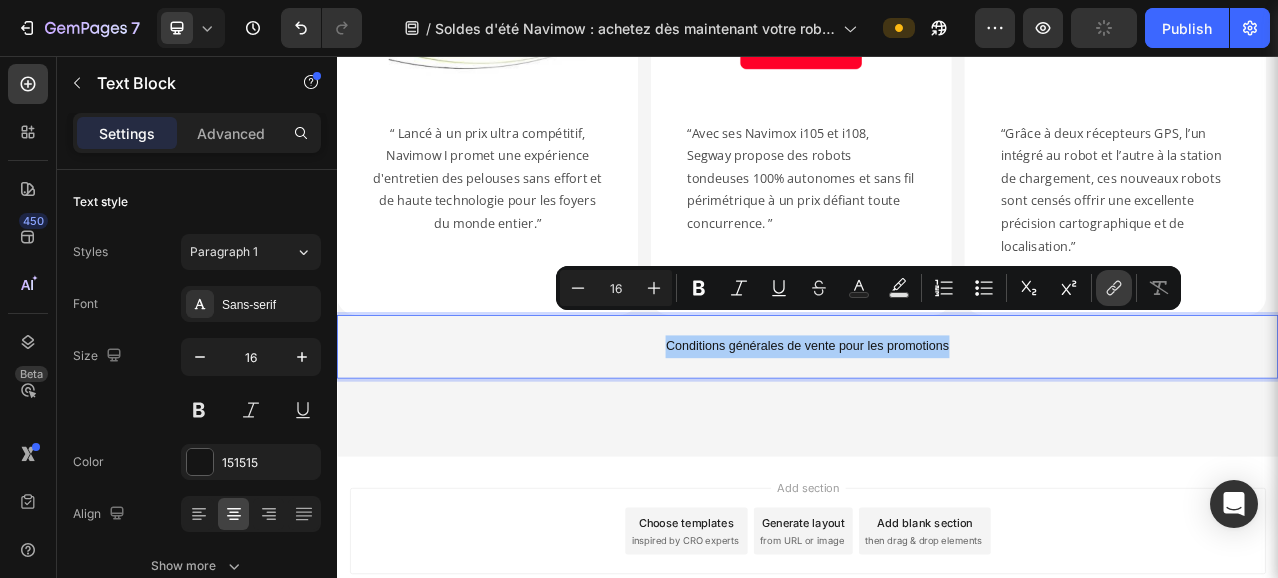 click 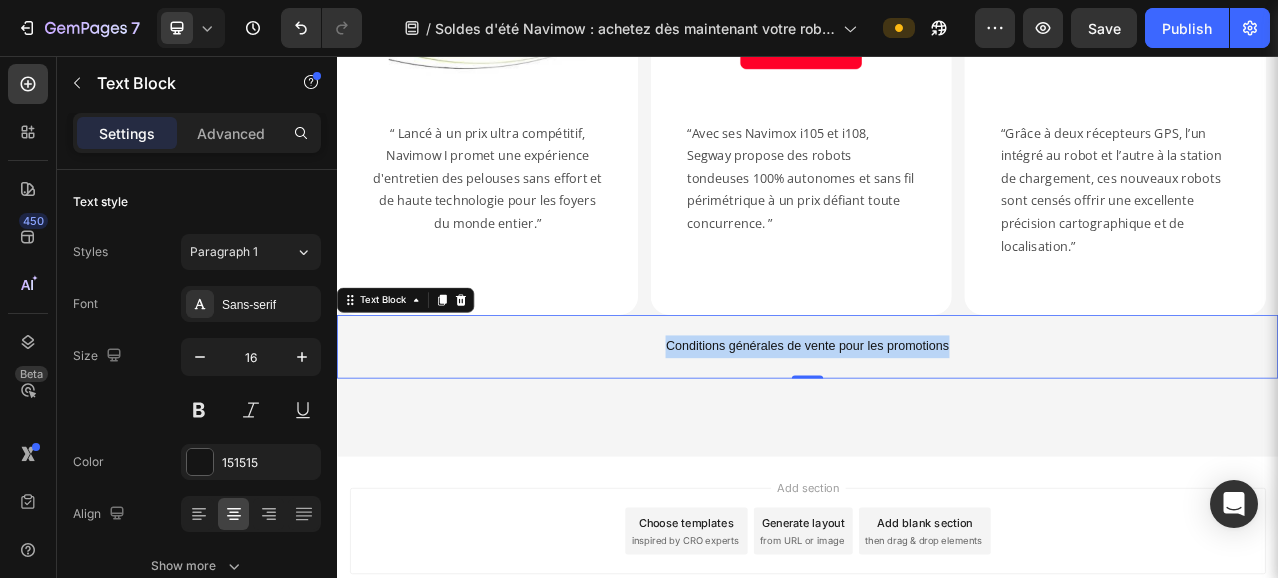 click on "Conditions générales de vente pour les promotions" at bounding box center [937, 426] 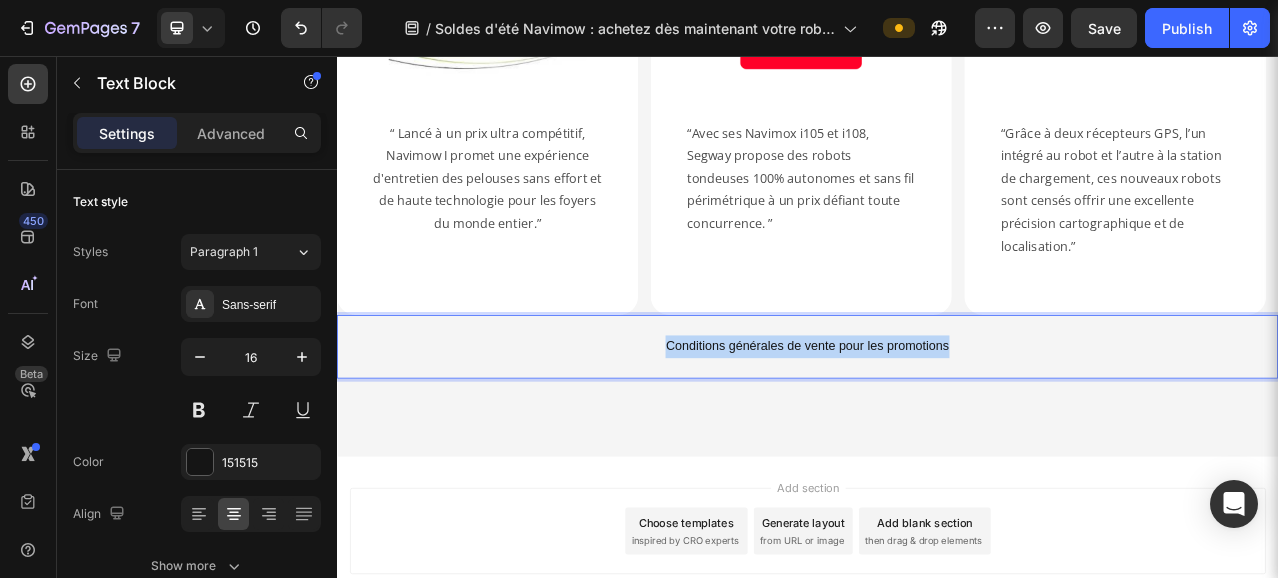 drag, startPoint x: 1168, startPoint y: 397, endPoint x: 716, endPoint y: 399, distance: 452.00443 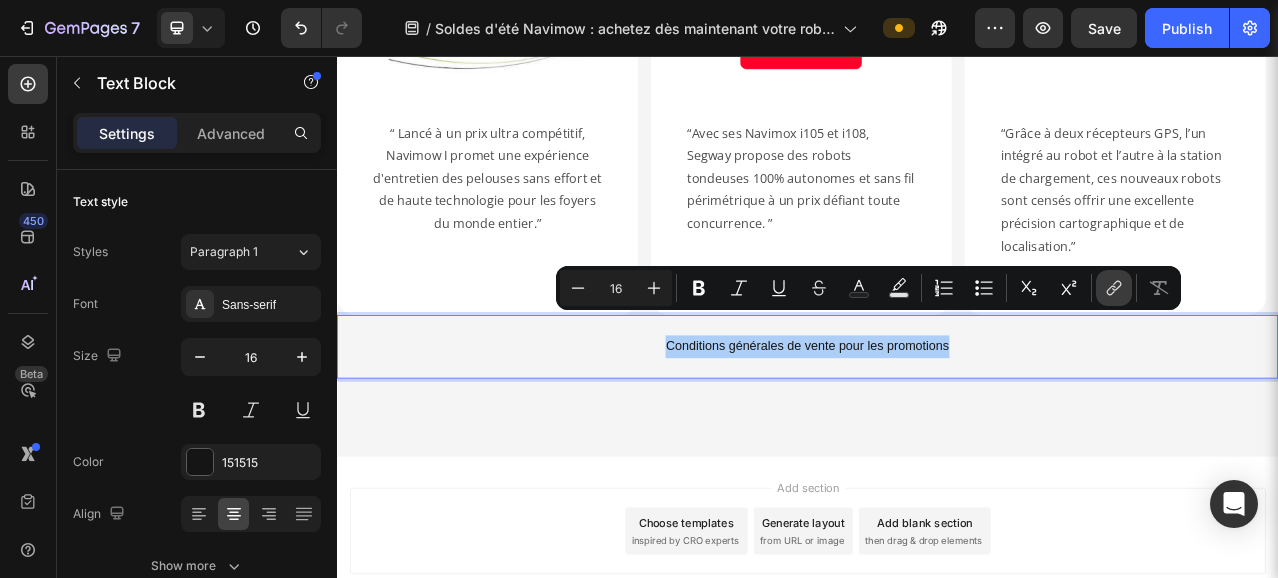 click 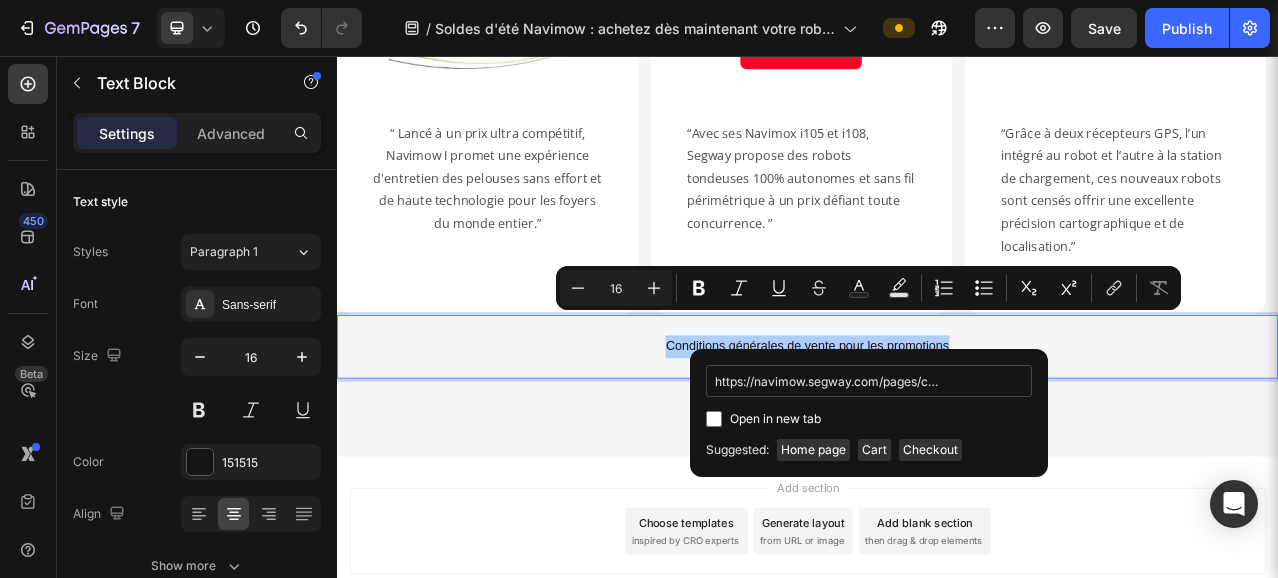 scroll, scrollTop: 0, scrollLeft: 171, axis: horizontal 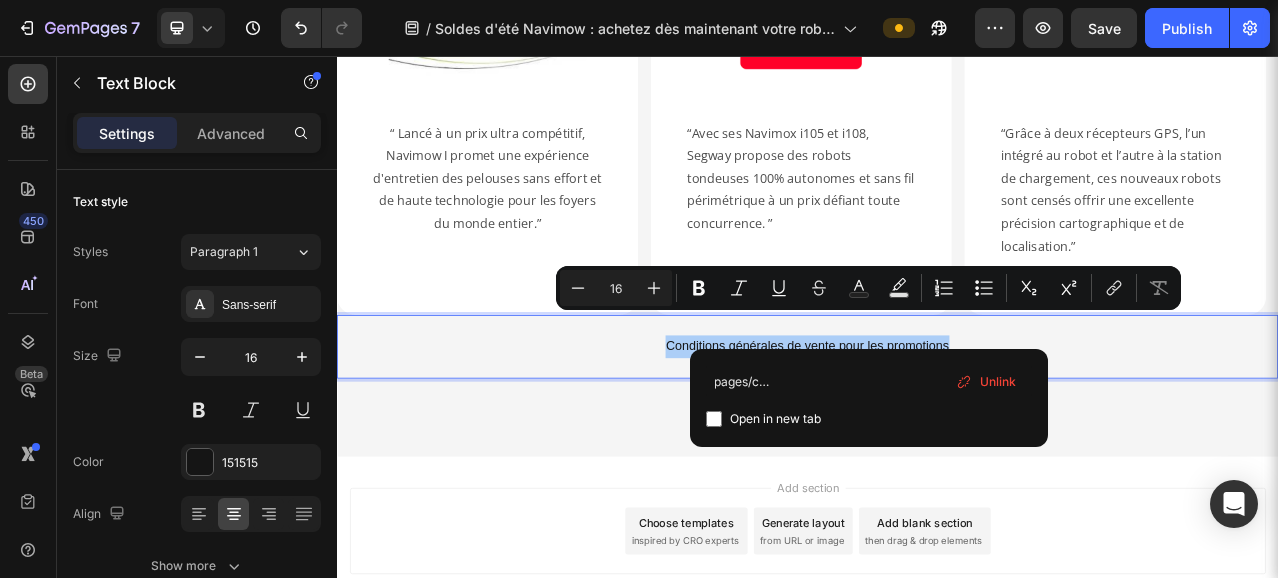 type on "https://navimow.segway.com/pages/conditions-generales-dutilisation" 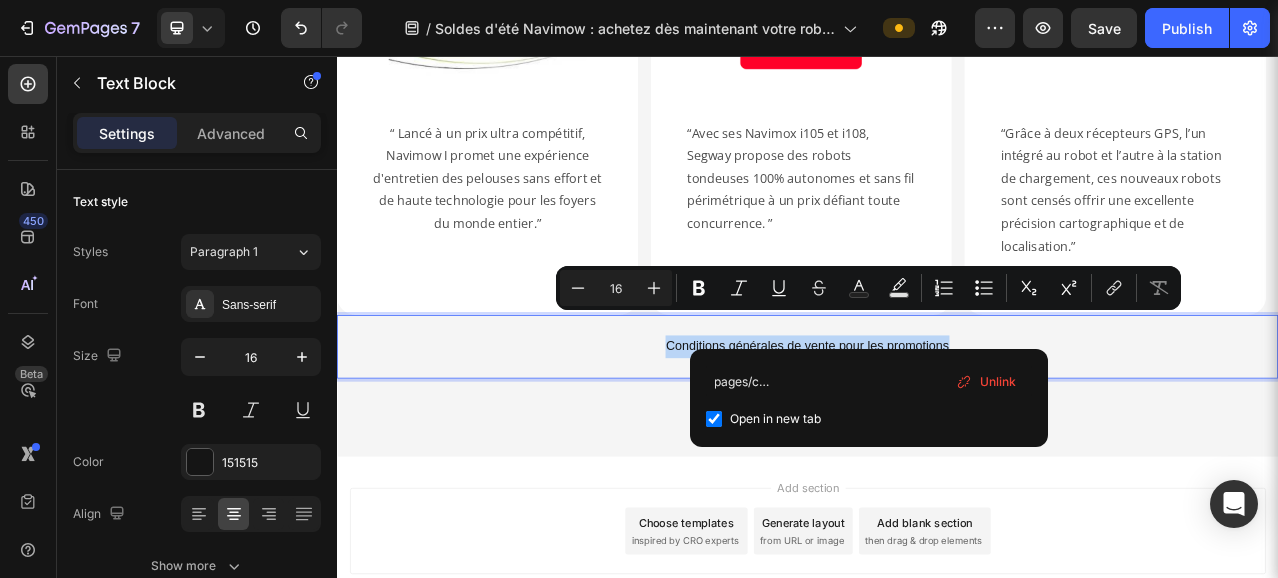checkbox on "true" 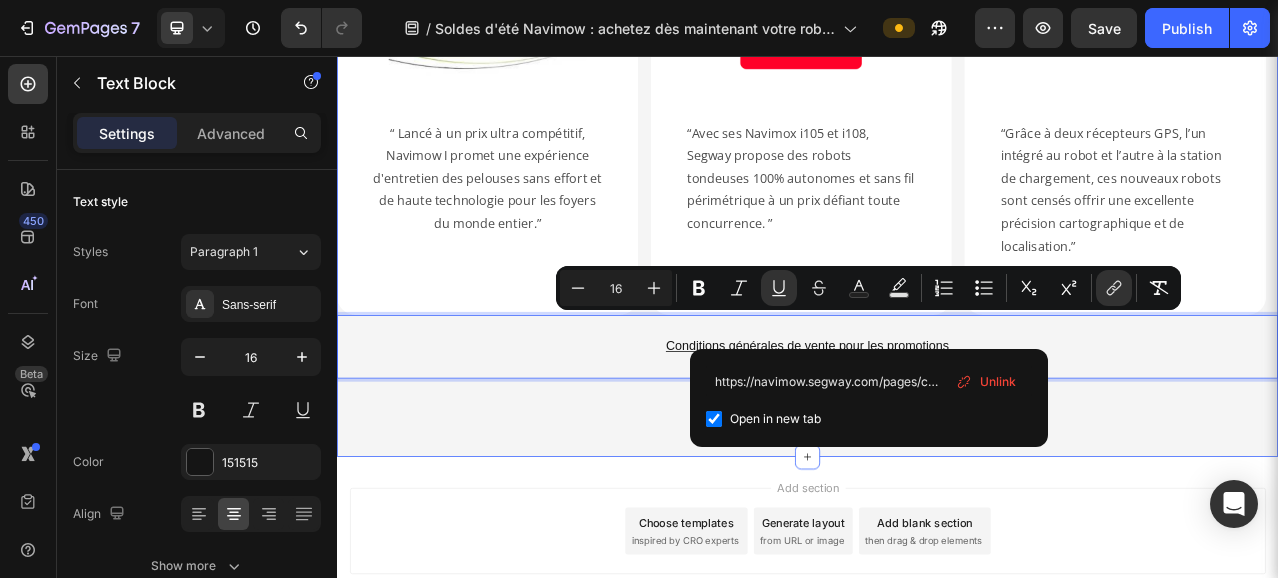 click on "Recommandé par les experts, adopté par les familles. Heading Image Image Row Image Image Image Image Row Image Image Marquee Image “Lancé à un prix ultra compétitif, Navimow I promet une expérience d'entretien des pelouses sans effort et de haute technologie pour les foyers du monde entier.” Text Block Image “Avec ses Navimox i105 et i108, Segway propose des robots tondeuses 100% autonomes et sans fil périmétrique à un prix défiant toute concurrence. ” Text Block Image “Grâce à deux récepteurs GPS, l’un intégré au robot et l’autre à la station de chargement, ces nouveaux robots sont censés offrir une excellente précision cartographique et de localisation.” Text Block Carousel Conditions générales de vente pour les promotions Text Block   0 Section 8" at bounding box center (937, 104) 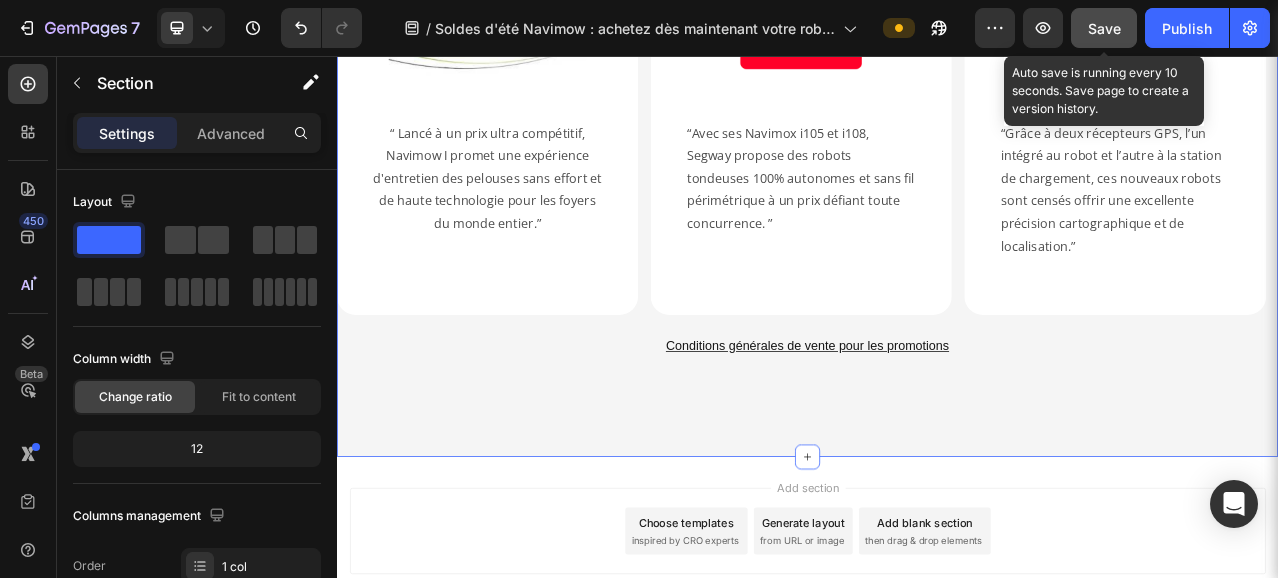 click on "Save" at bounding box center (1104, 28) 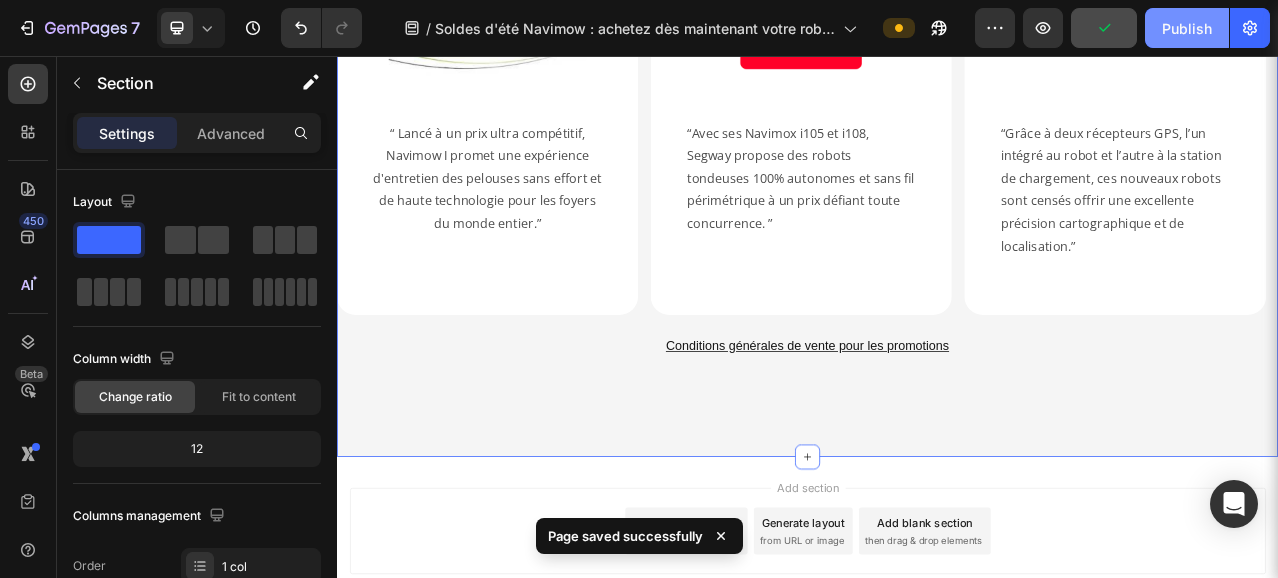 click on "Publish" at bounding box center (1187, 28) 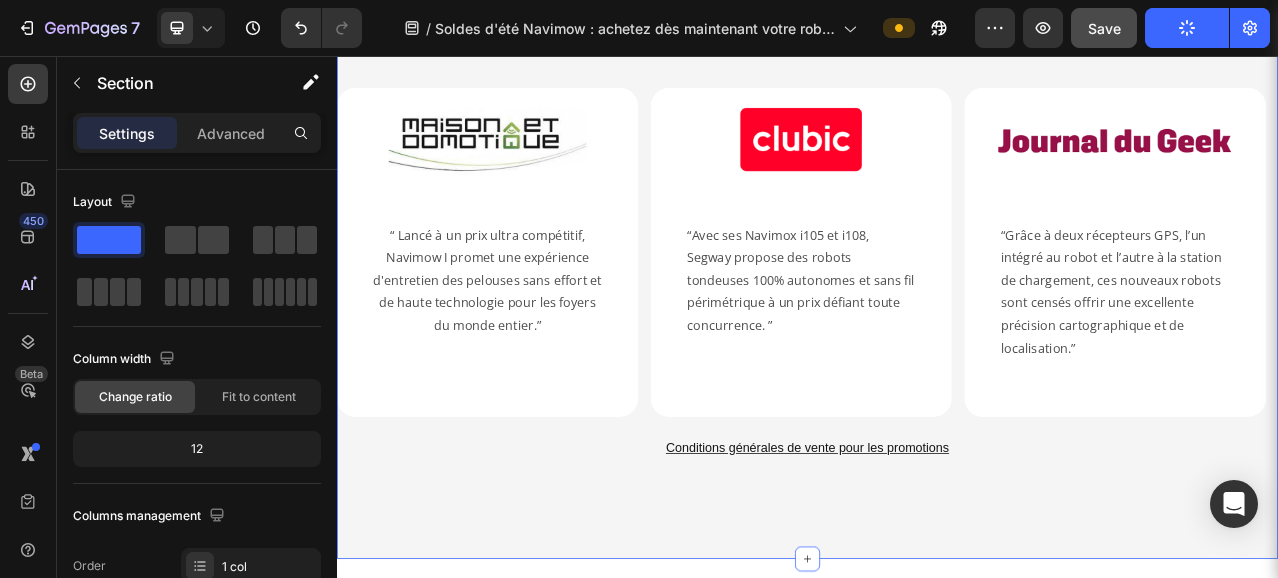 scroll, scrollTop: 2322, scrollLeft: 0, axis: vertical 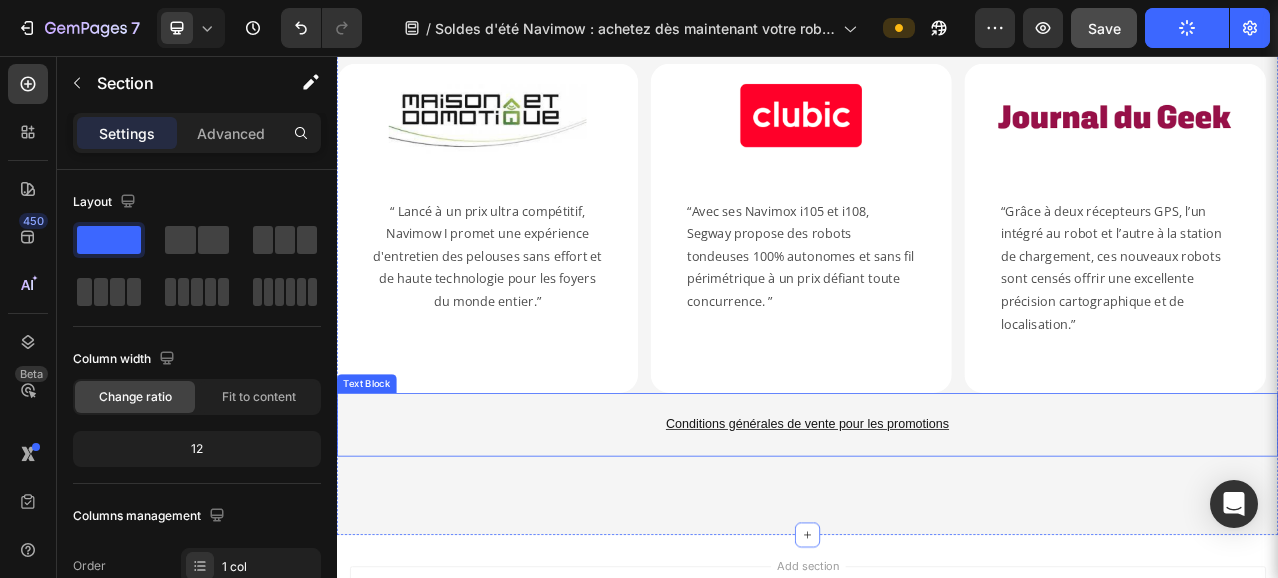 click on "Conditions générales de vente pour les promotions Text Block" at bounding box center (937, 526) 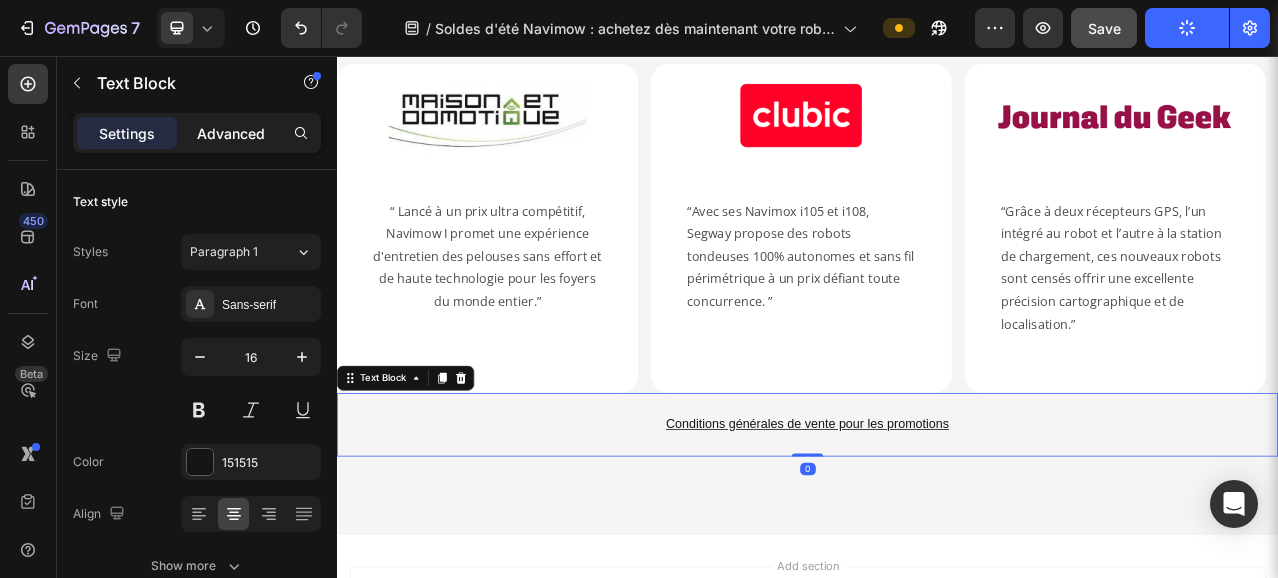 click on "Advanced" at bounding box center [231, 133] 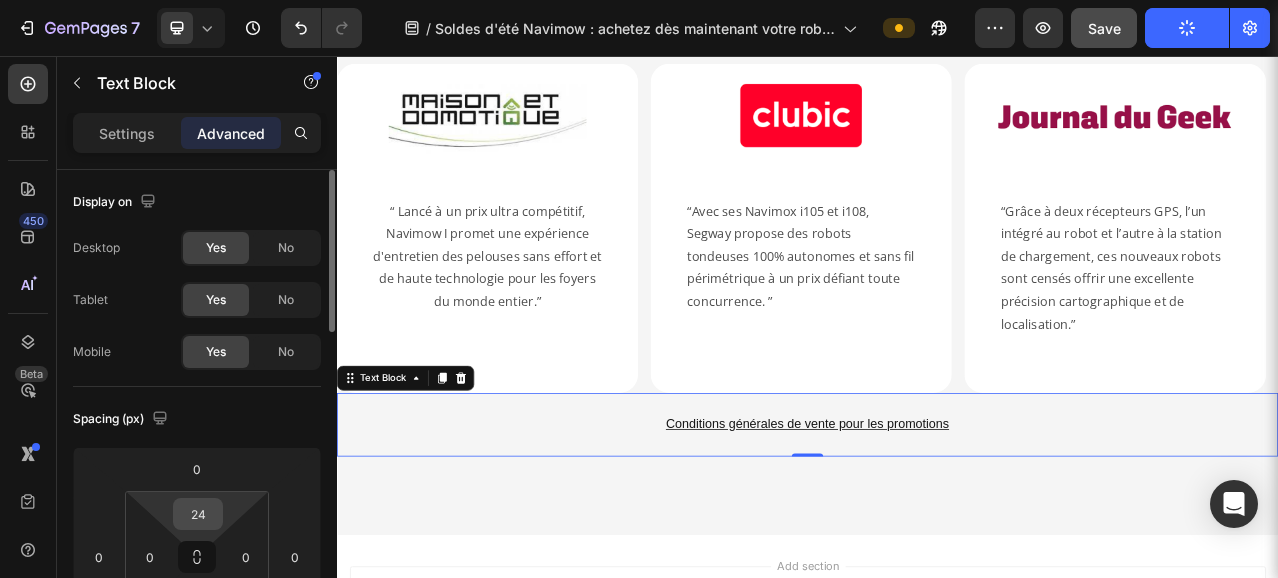 click on "24" at bounding box center [198, 514] 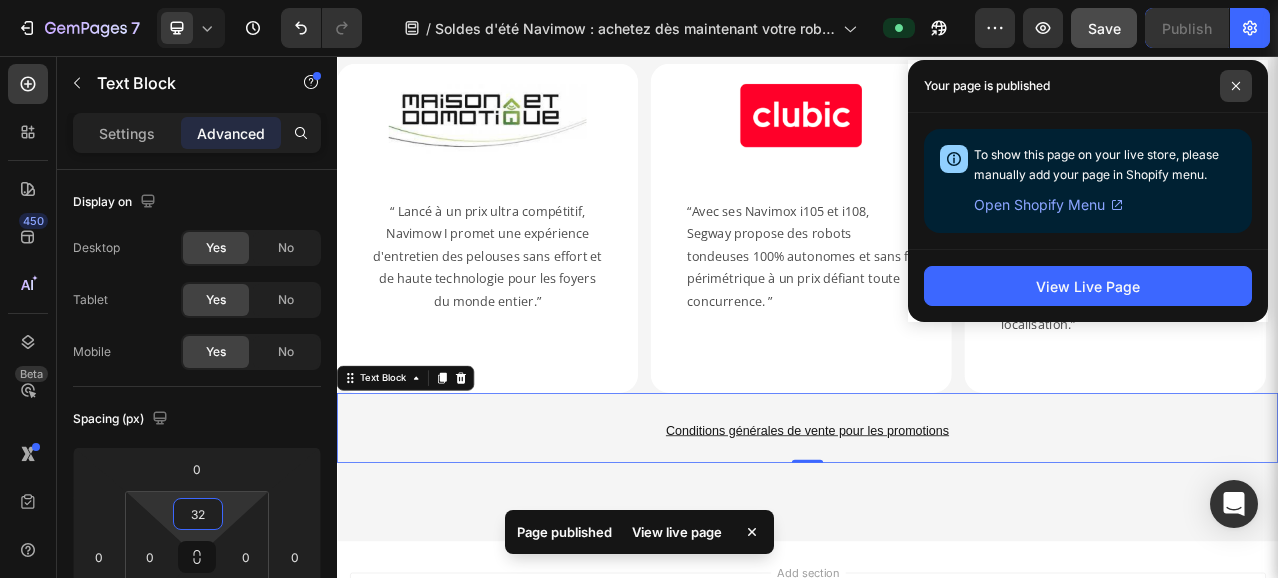 type on "32" 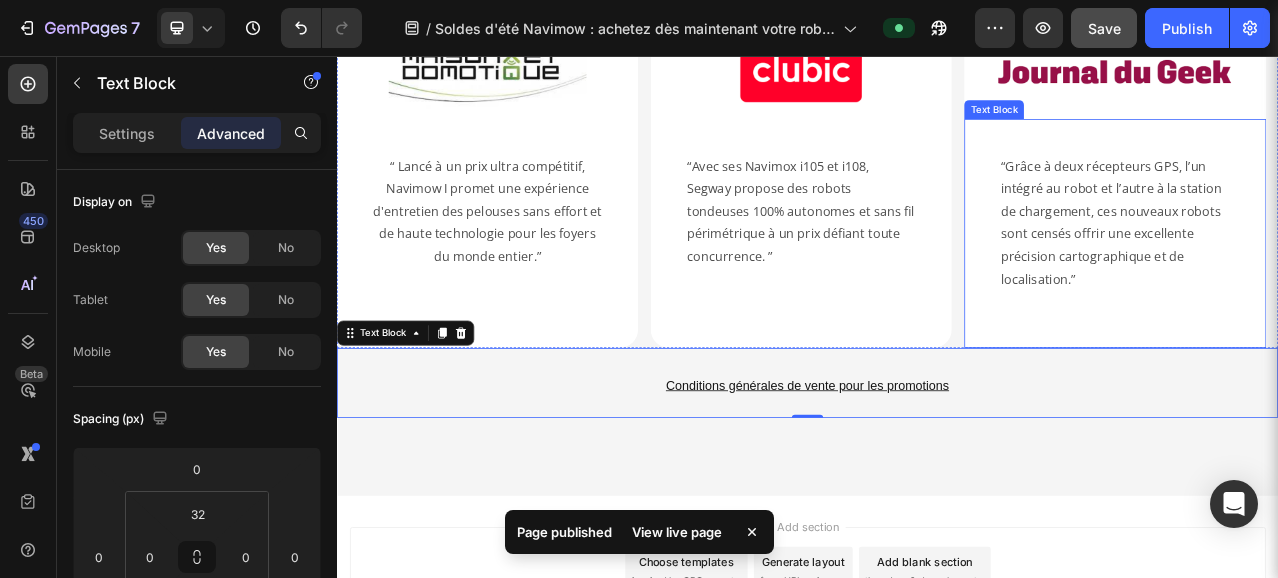 scroll, scrollTop: 2422, scrollLeft: 0, axis: vertical 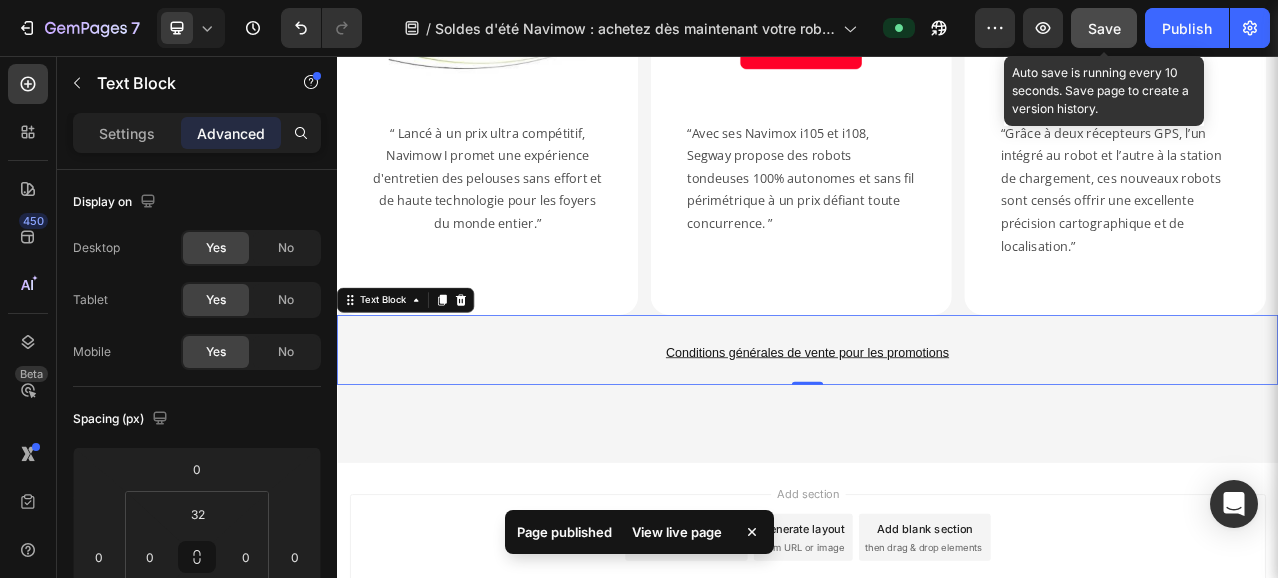 click on "Save" at bounding box center (1104, 28) 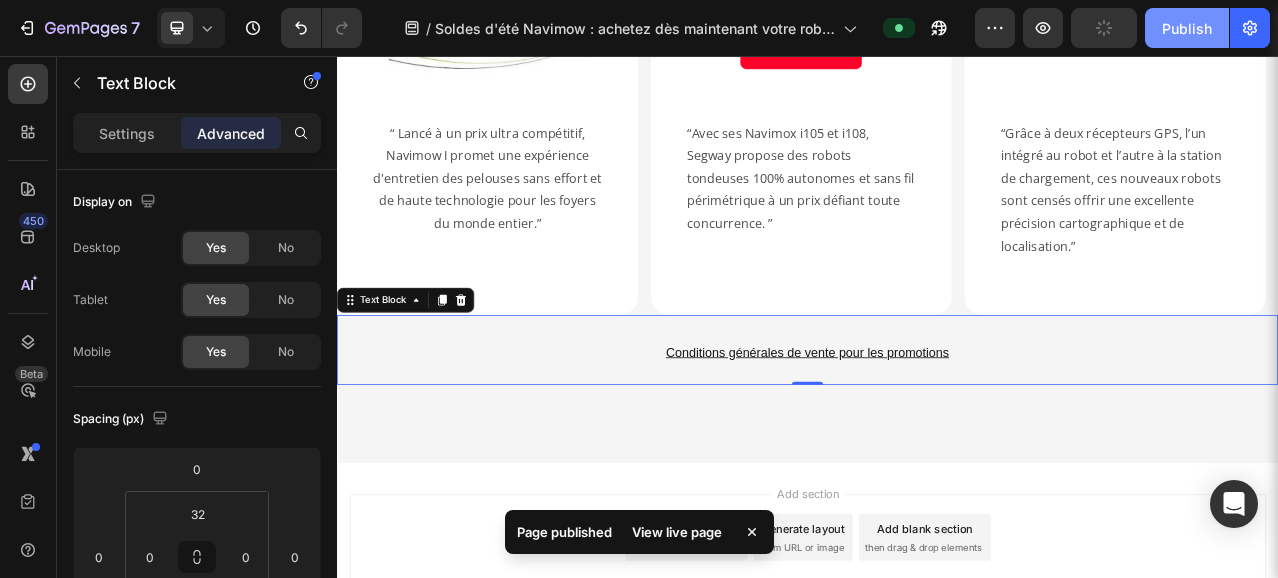 click on "Publish" at bounding box center (1187, 28) 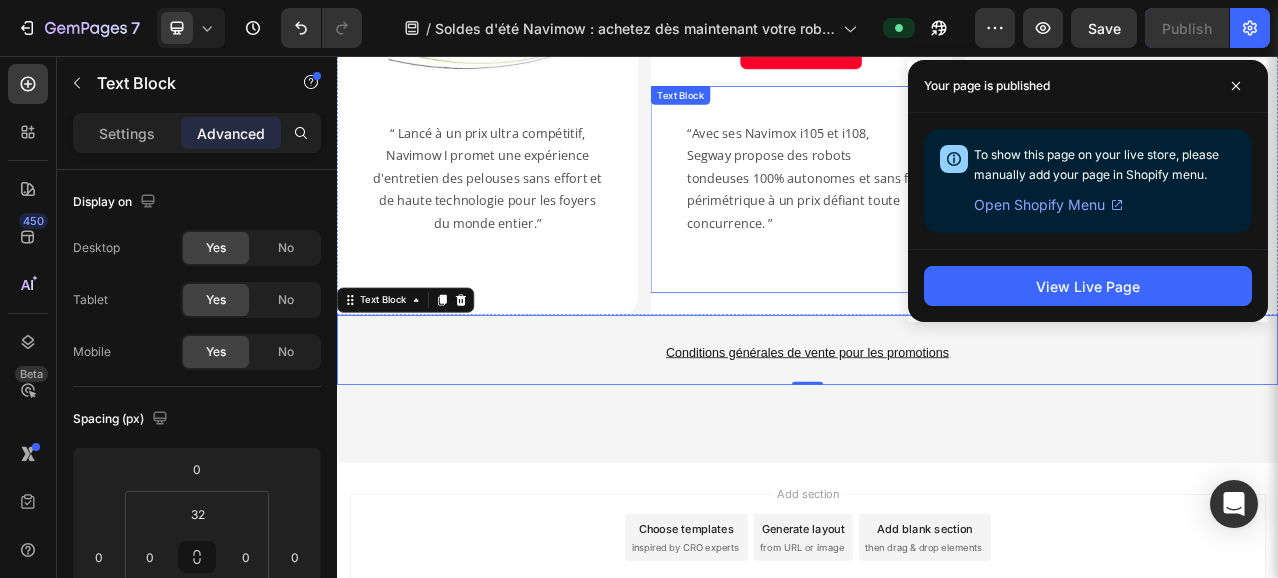 scroll, scrollTop: 2530, scrollLeft: 0, axis: vertical 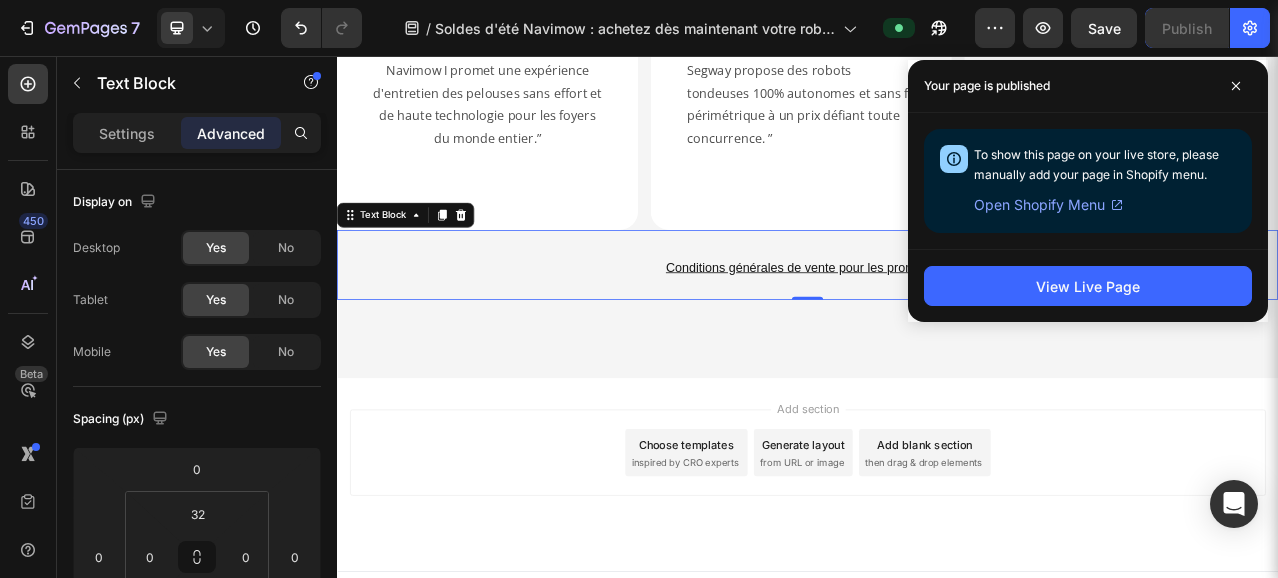 click on "Conditions générales de vente pour les promotions Text Block   0" at bounding box center (937, 322) 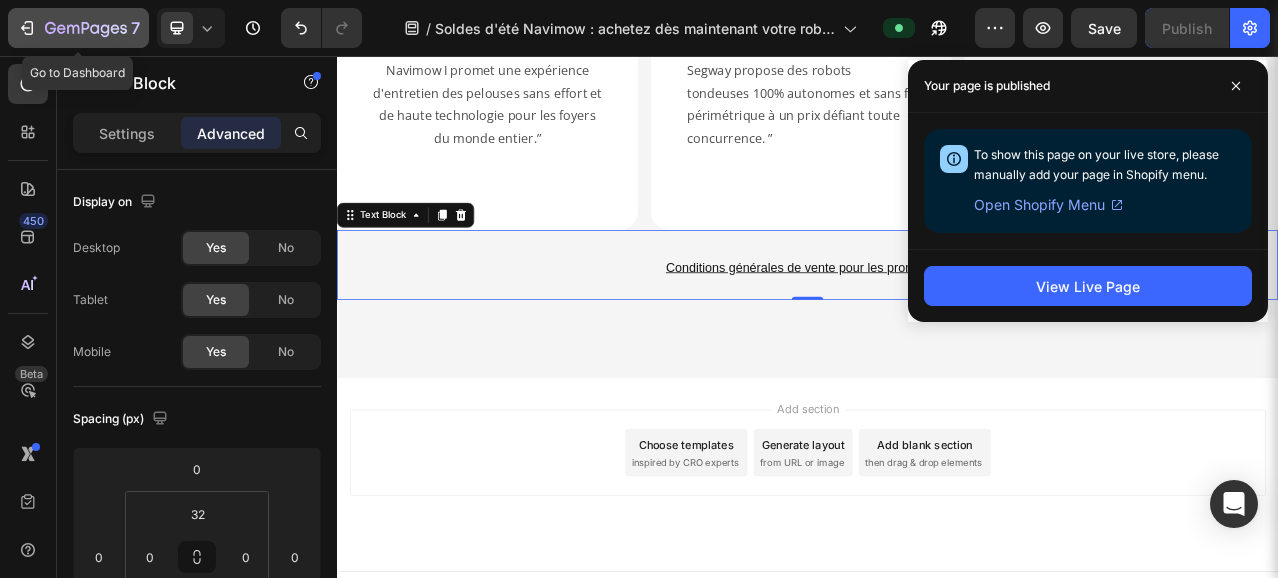 click 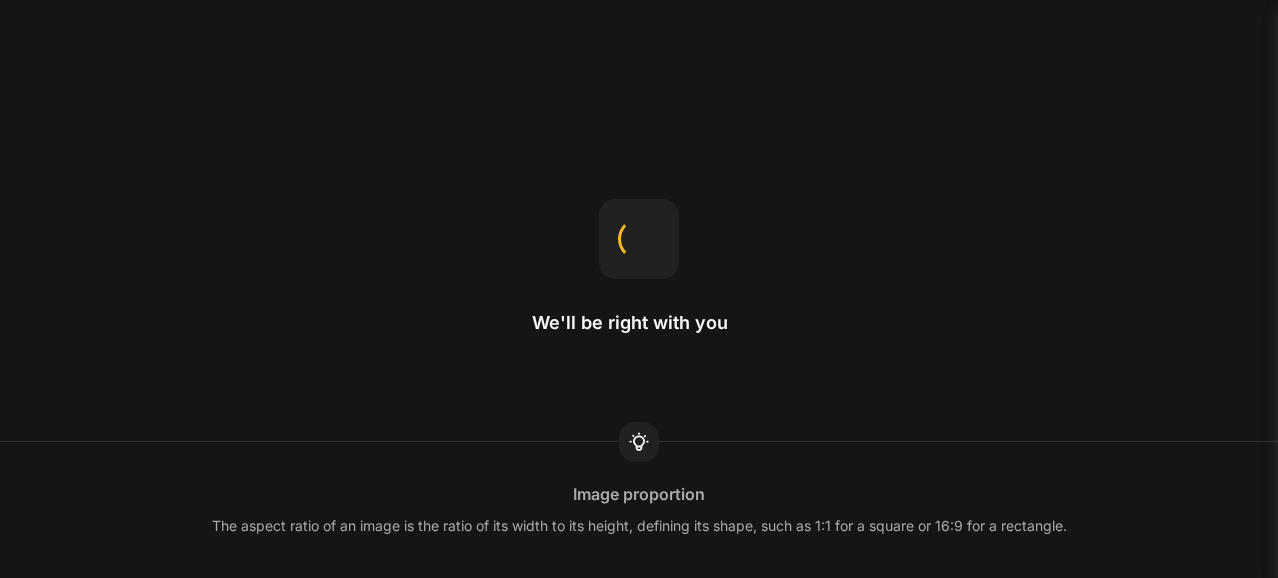 scroll, scrollTop: 0, scrollLeft: 0, axis: both 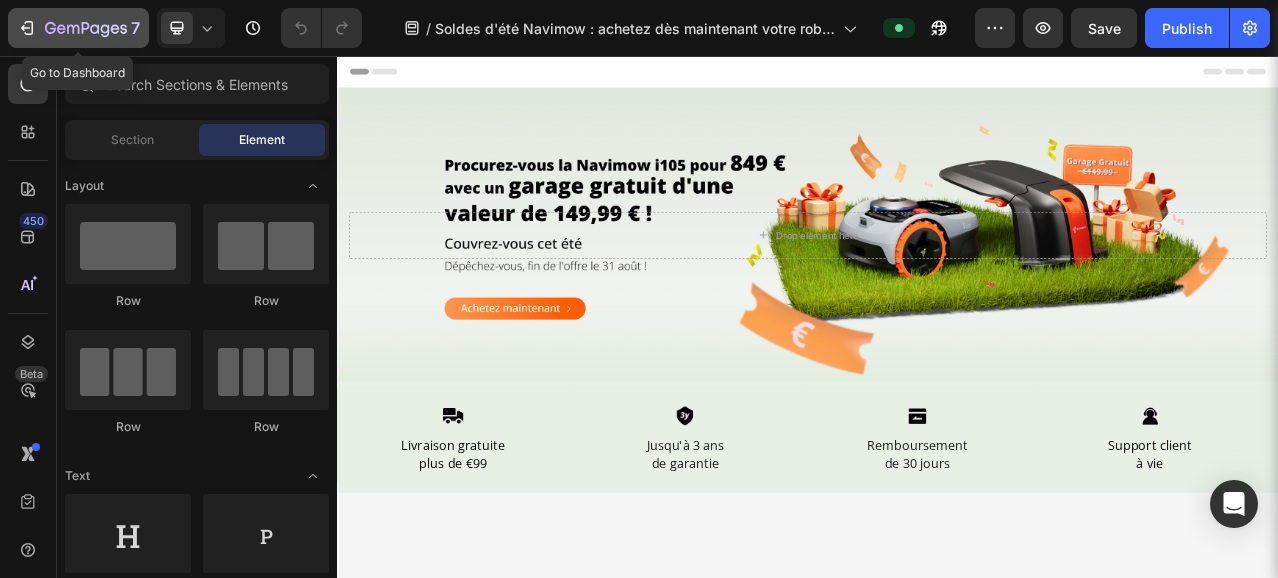 click 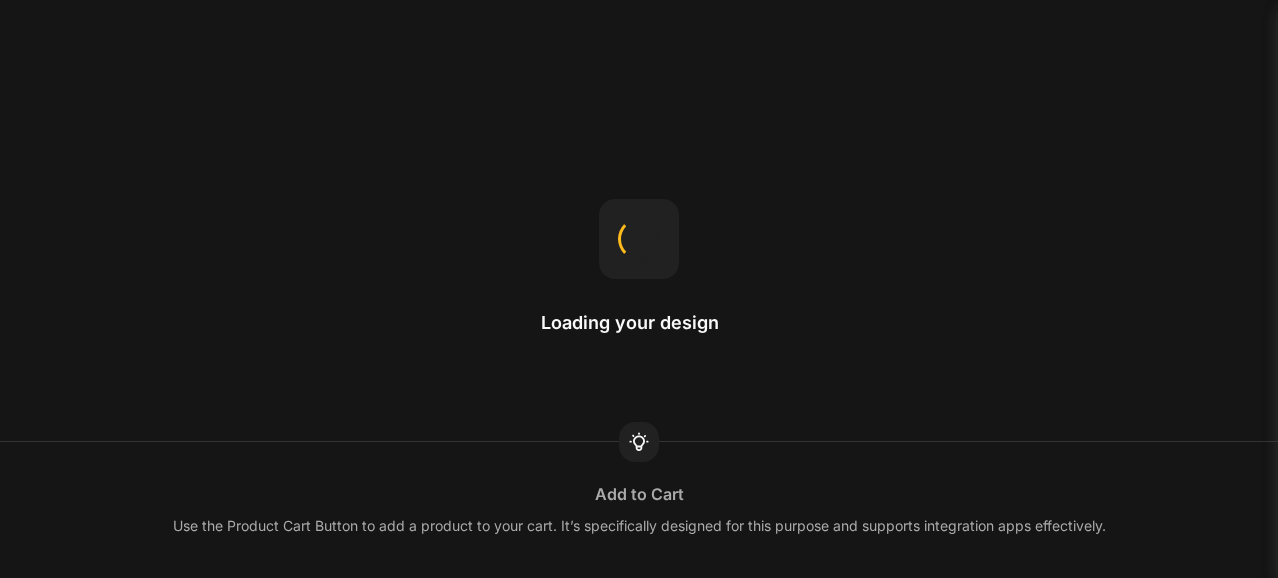 scroll, scrollTop: 0, scrollLeft: 0, axis: both 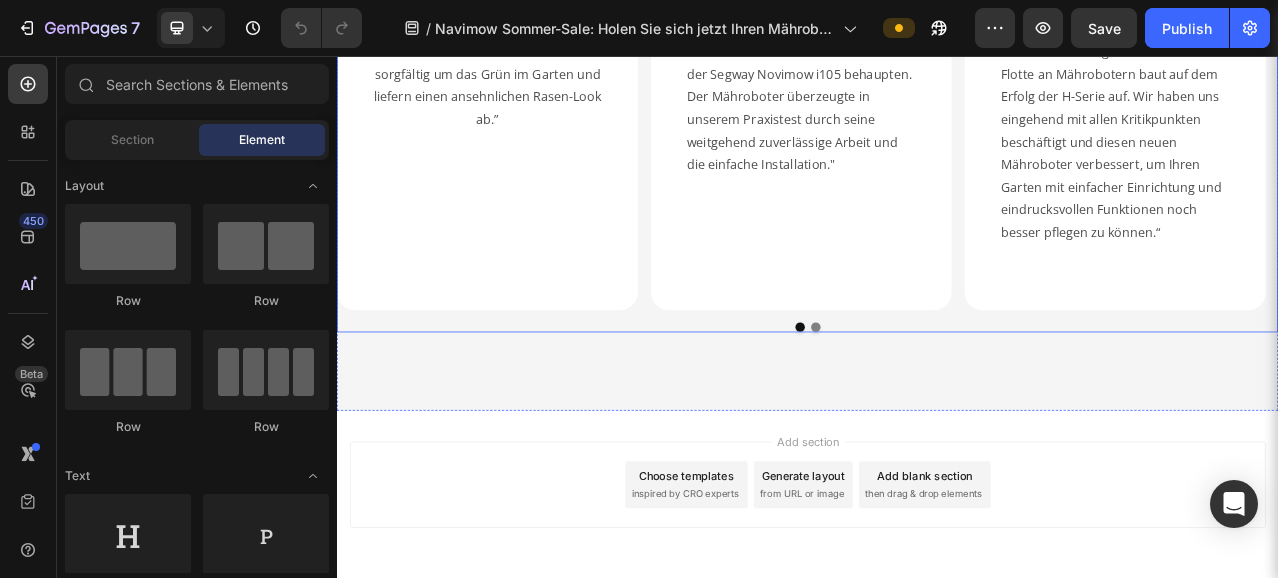 click at bounding box center [937, 402] 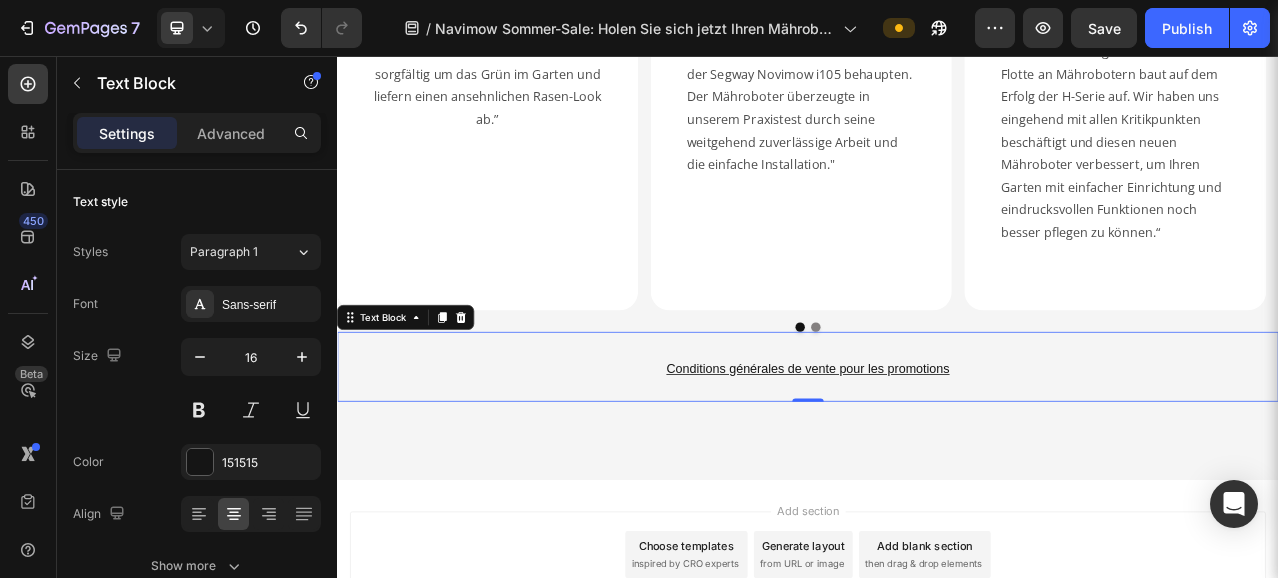 click on "Conditions générales de vente pour les promotions" at bounding box center (937, 456) 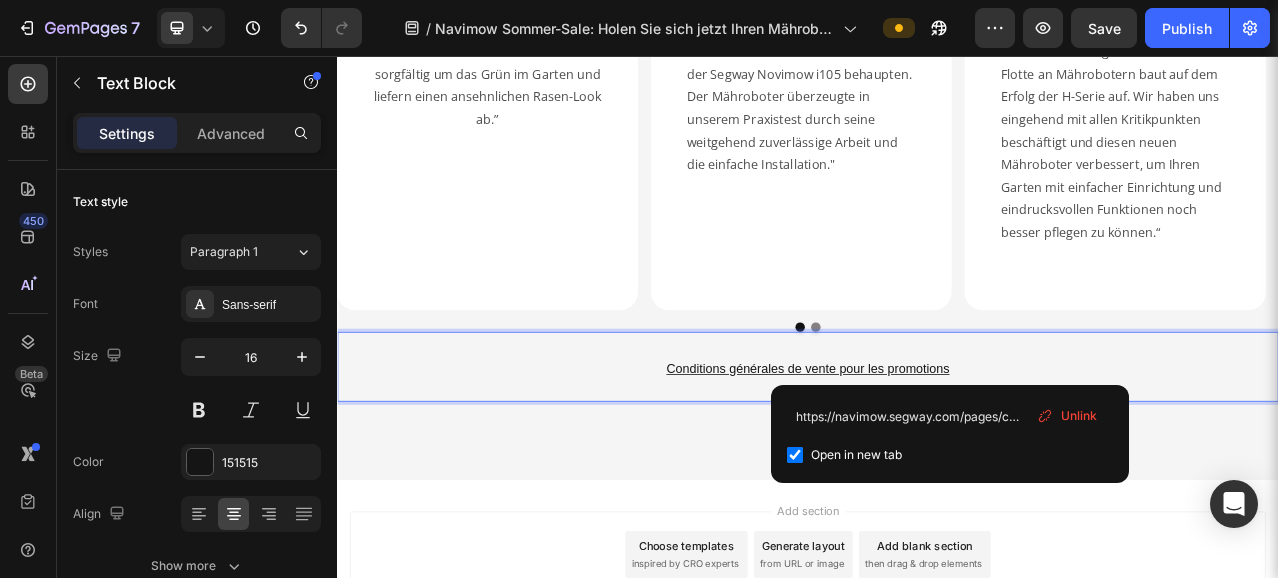 click 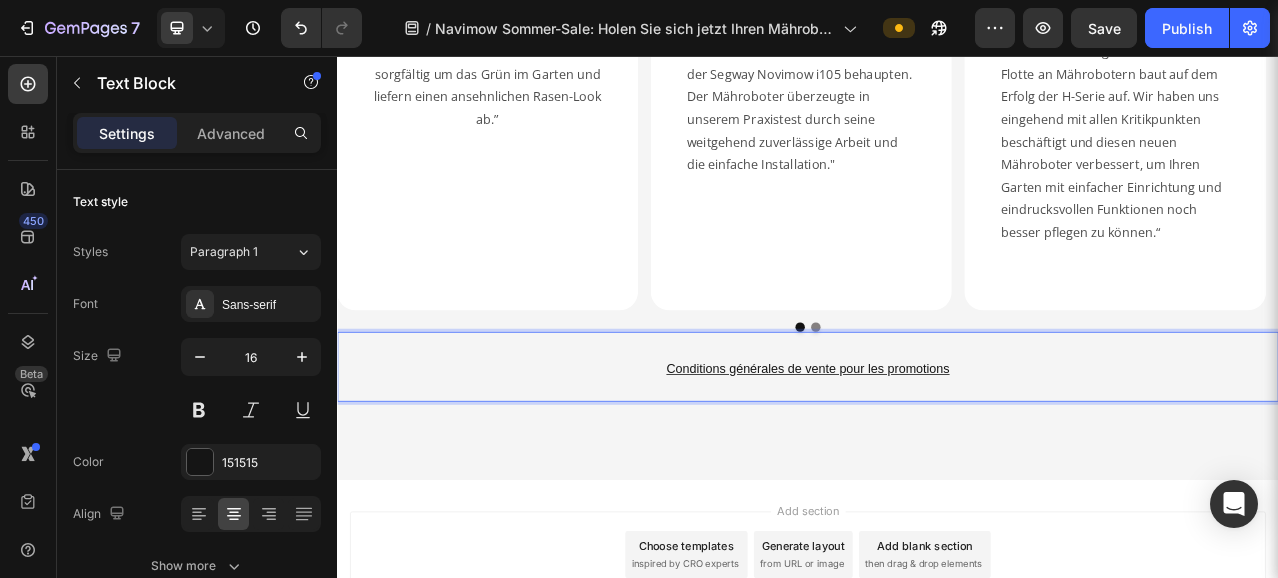 click on "Conditions générales de vente pour les promotions" at bounding box center (936, 455) 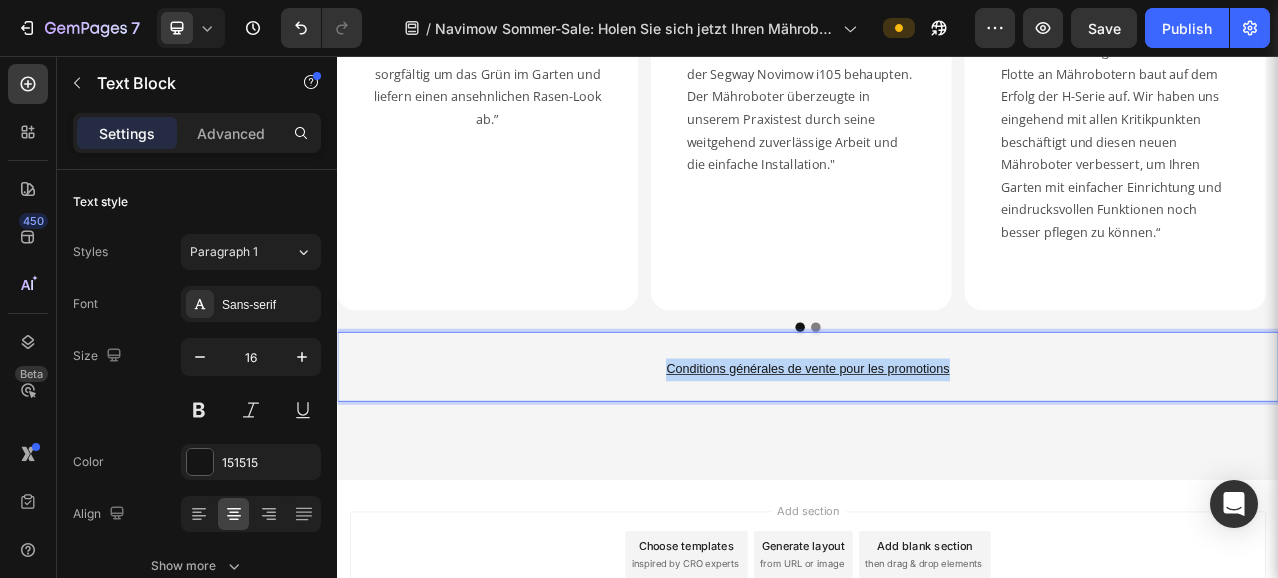 drag, startPoint x: 1128, startPoint y: 460, endPoint x: 742, endPoint y: 464, distance: 386.02072 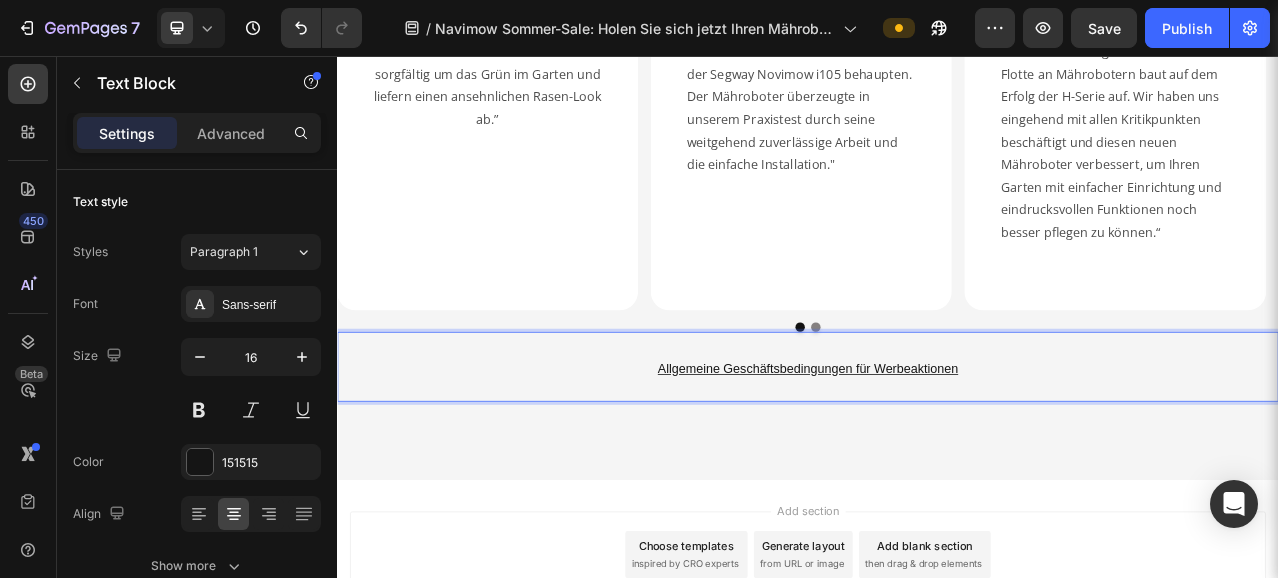 click on "Allgemeine Geschäftsbedingungen für Werbeaktionen" at bounding box center [936, 455] 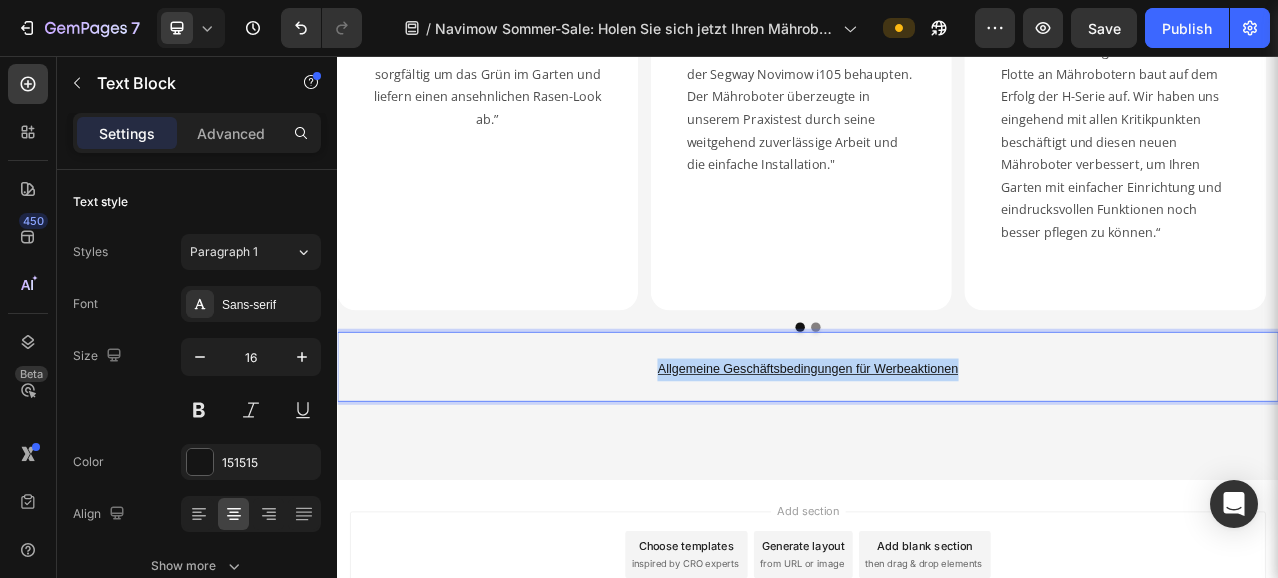 drag, startPoint x: 1173, startPoint y: 454, endPoint x: 697, endPoint y: 466, distance: 476.15125 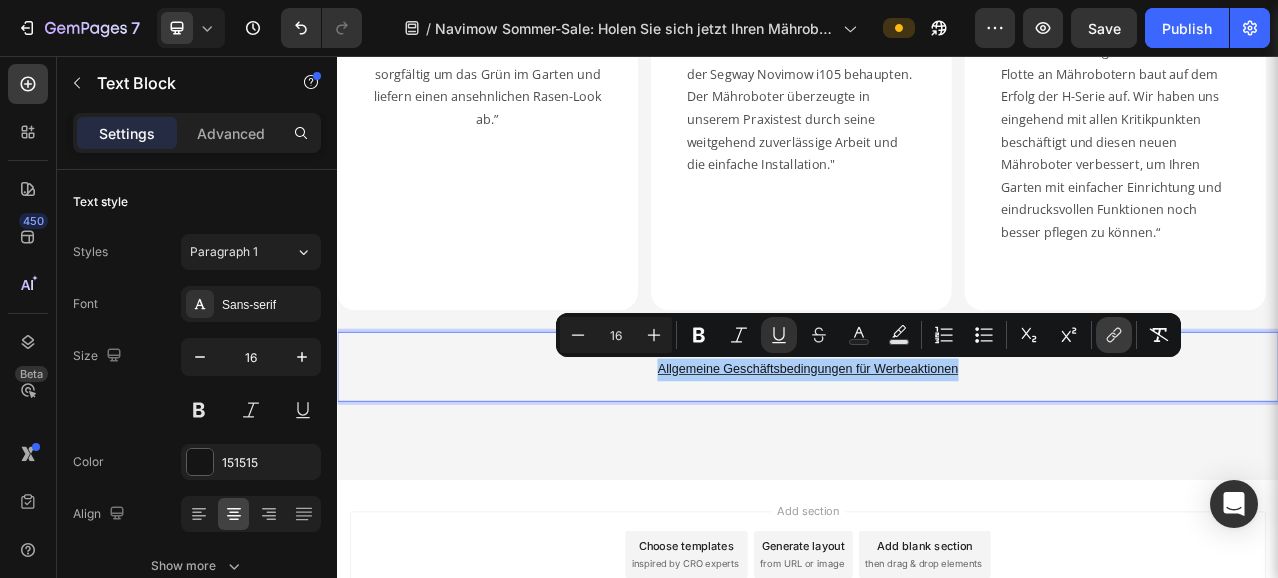 click 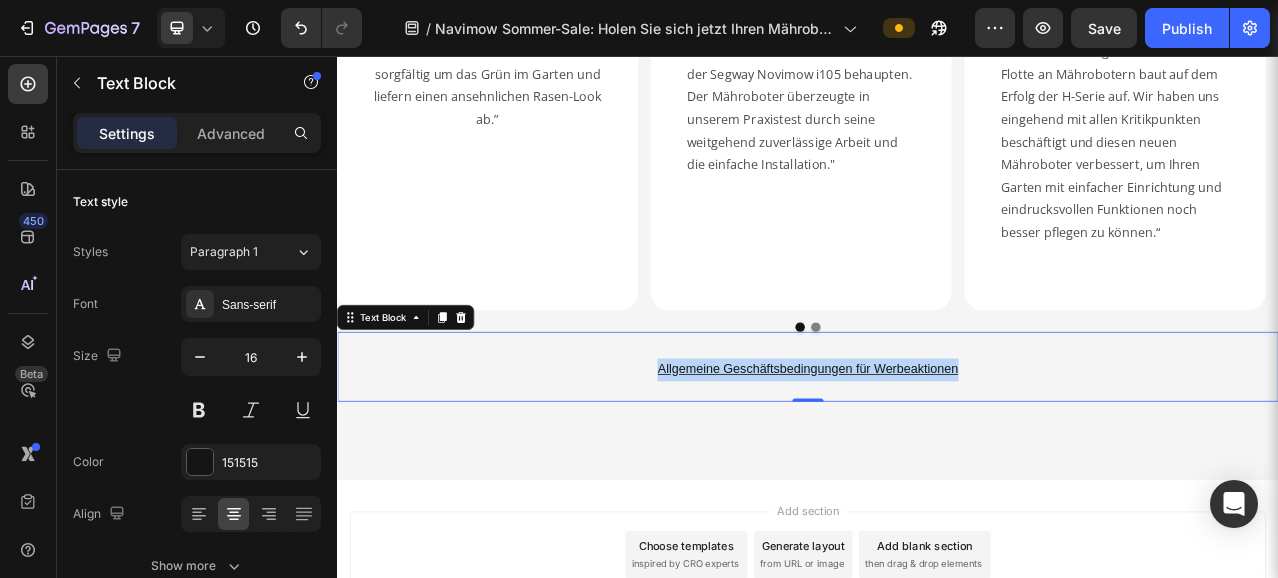 click on "Allgemeine Geschäftsbedingungen für Werbeaktionen" at bounding box center [937, 456] 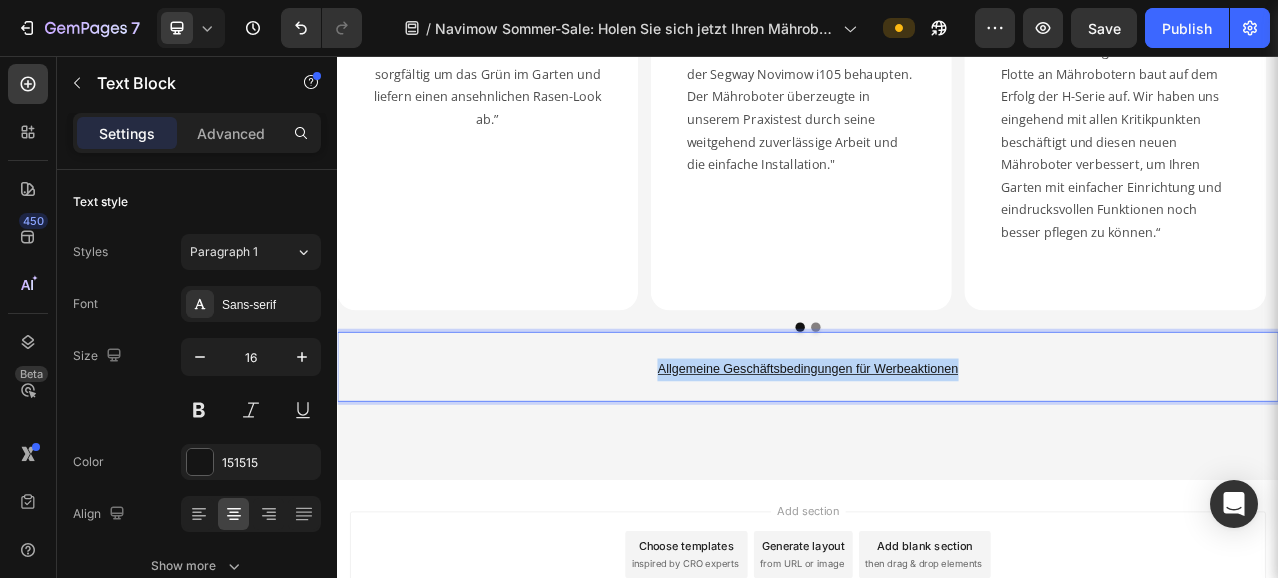 drag, startPoint x: 1140, startPoint y: 454, endPoint x: 720, endPoint y: 458, distance: 420.01904 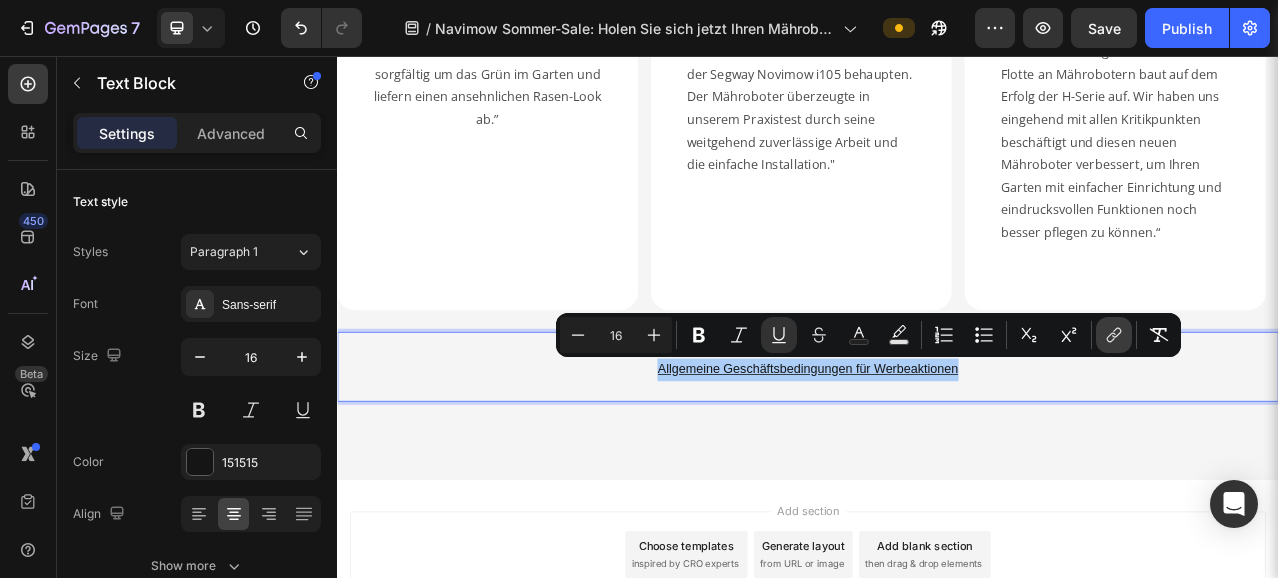 click 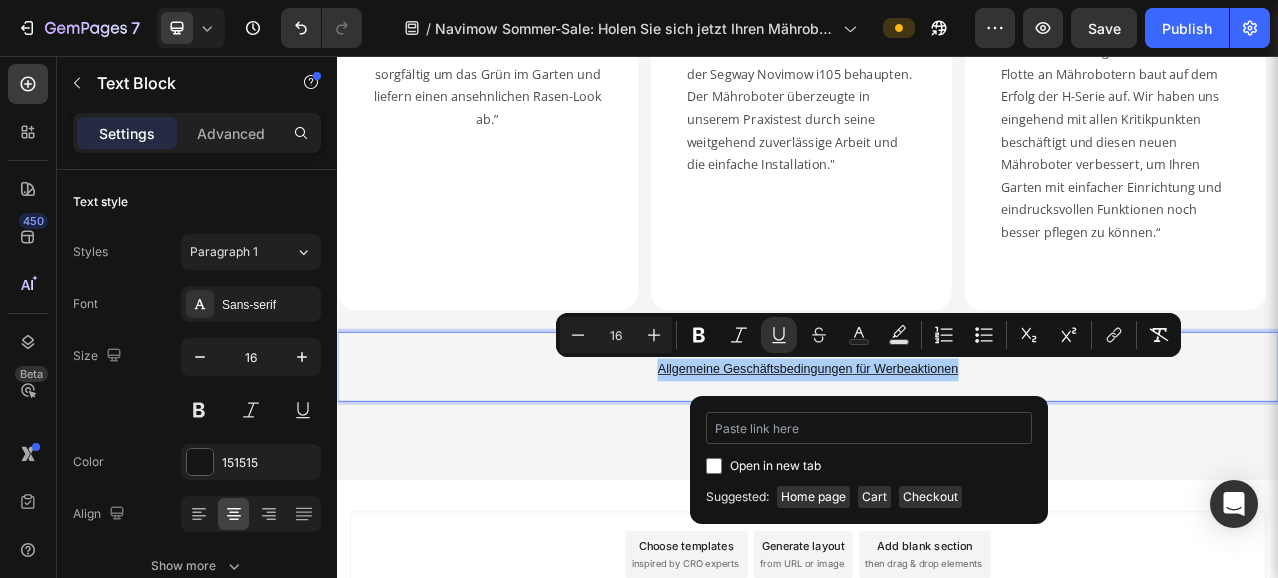 click at bounding box center [869, 428] 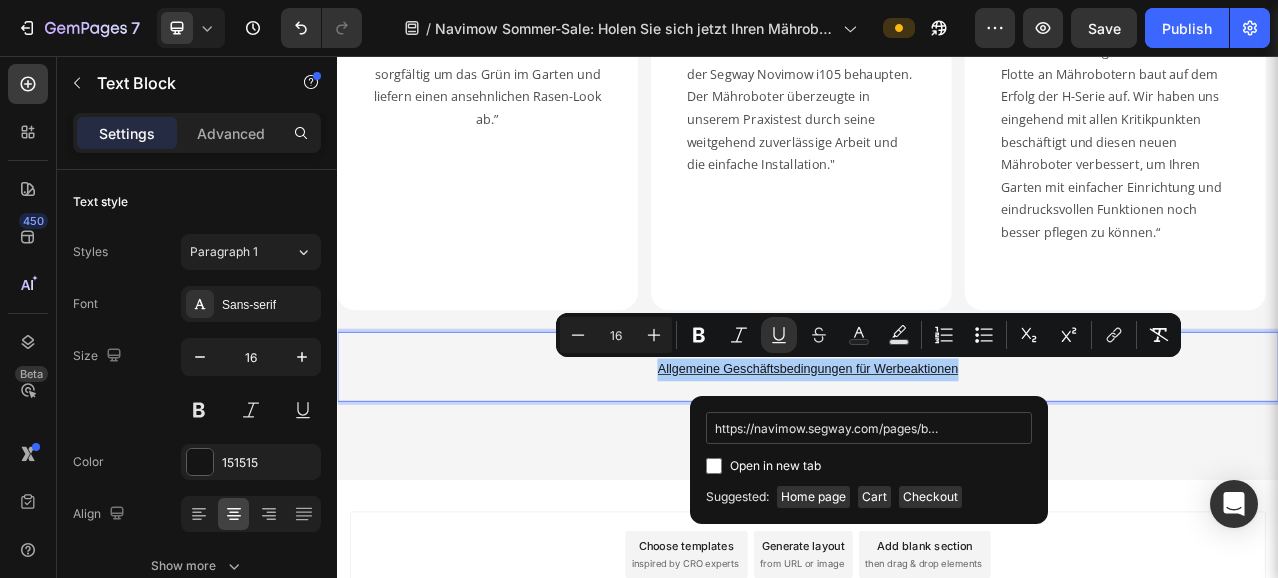 scroll, scrollTop: 0, scrollLeft: 157, axis: horizontal 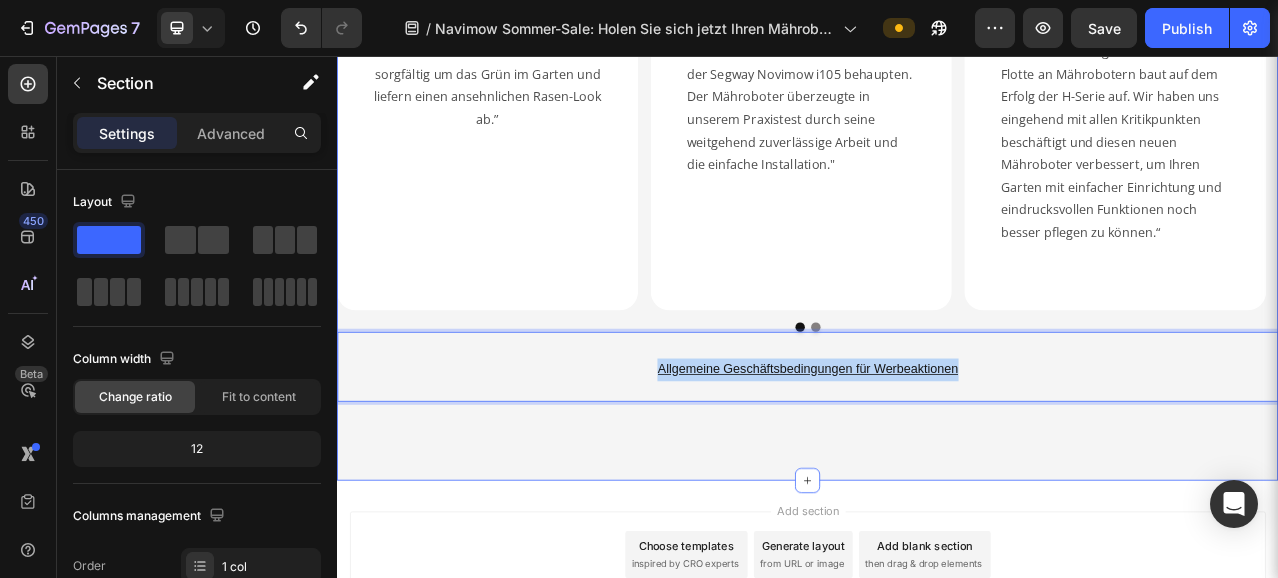 click on "Von Experten geschätzt. Von Familien vertraut. Heading Image “Sie kümmern sich liebevoll und sorgfältig um das Grün im Garten und liefern einen ansehnlichen Rasen-Look ab.” Text Block Image "Als bester Mähroboter konnte sich der Segway Novimow i105 behaupten. Der Mähroboter überzeugte in unserem Praxistest durch seine weitgehend zuverlässige Arbeit und die einfache Installation." Text Block Image „Das neueste Mitglied von Navimows Flotte an Mährobotern baut auf dem Erfolg der H-Serie auf. Wir haben uns eingehend mit allen Kritikpunkten beschäftigt und diesen neuen Mähroboter verbessert, um Ihren Garten mit einfacher Einrichtung und eindrucksvollen Funktionen noch besser pflegen zu können.“ Text Block Image Weltweit die Nr.1 Marke beim Absatzvolumen von Mährobotern ohne Begrenzungskabel Text Block Carousel Allgemeine Geschäftsbedingungen für Werbeaktionen Text Block   0 Section 8" at bounding box center [937, 177] 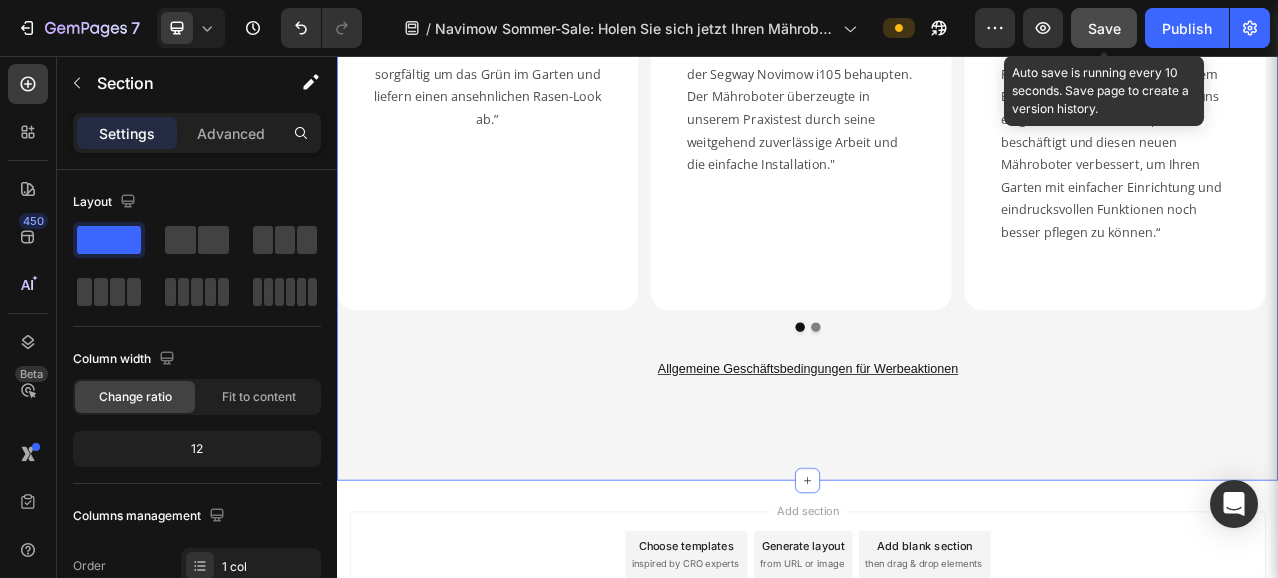 click on "Save" at bounding box center [1104, 28] 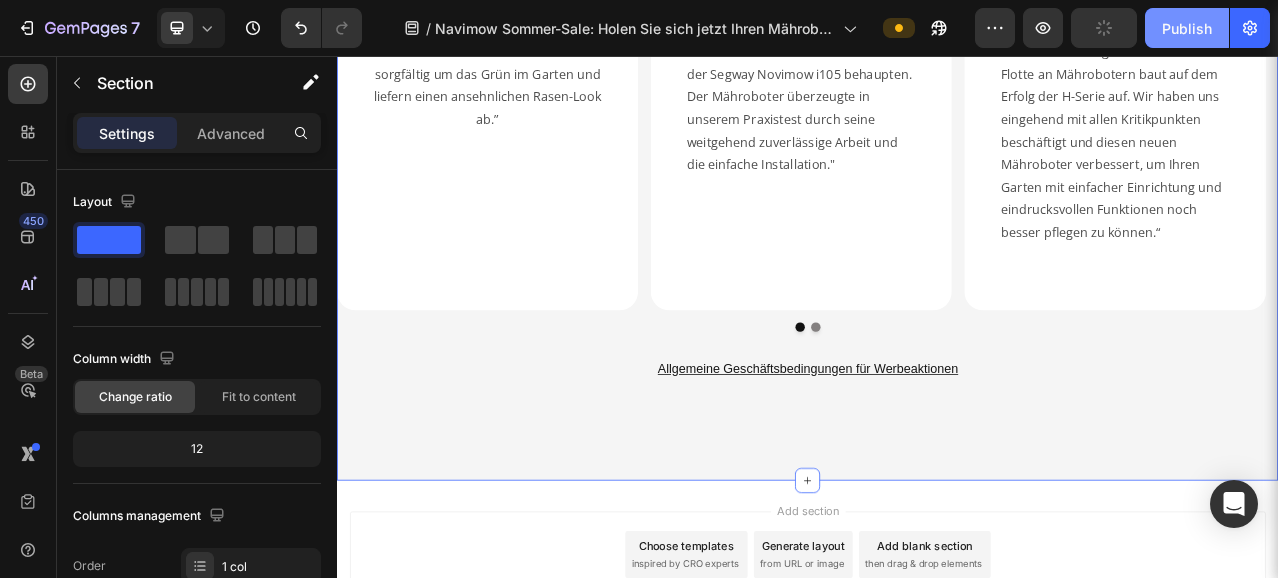 click on "Publish" at bounding box center [1187, 28] 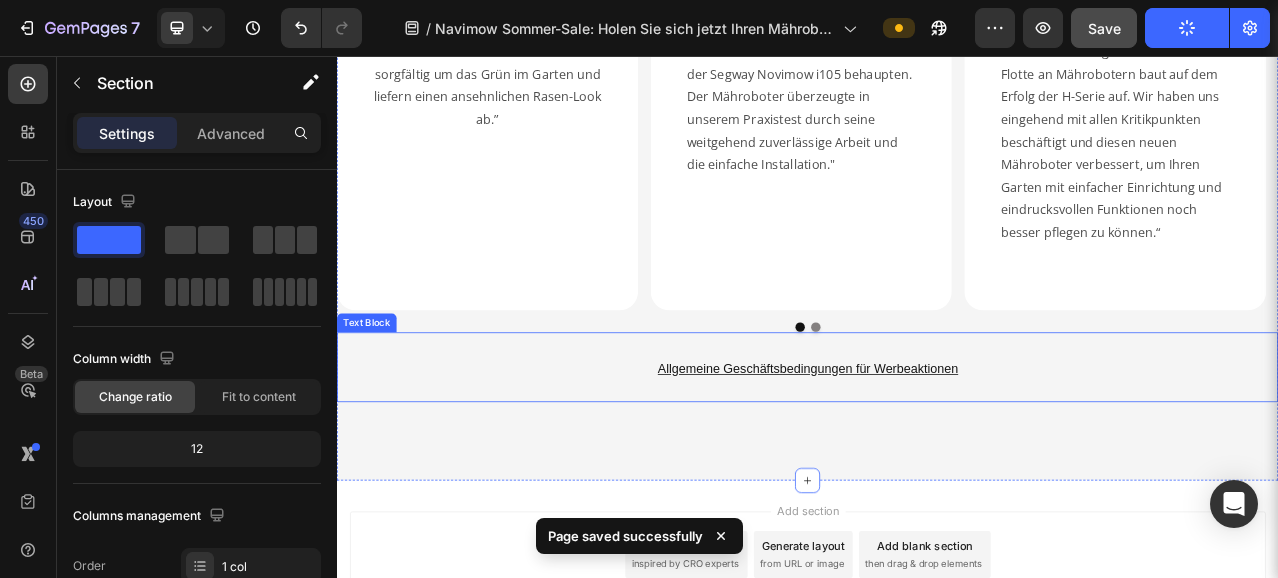 click on "Allgemeine Geschäftsbedingungen für Werbeaktionen" at bounding box center [936, 455] 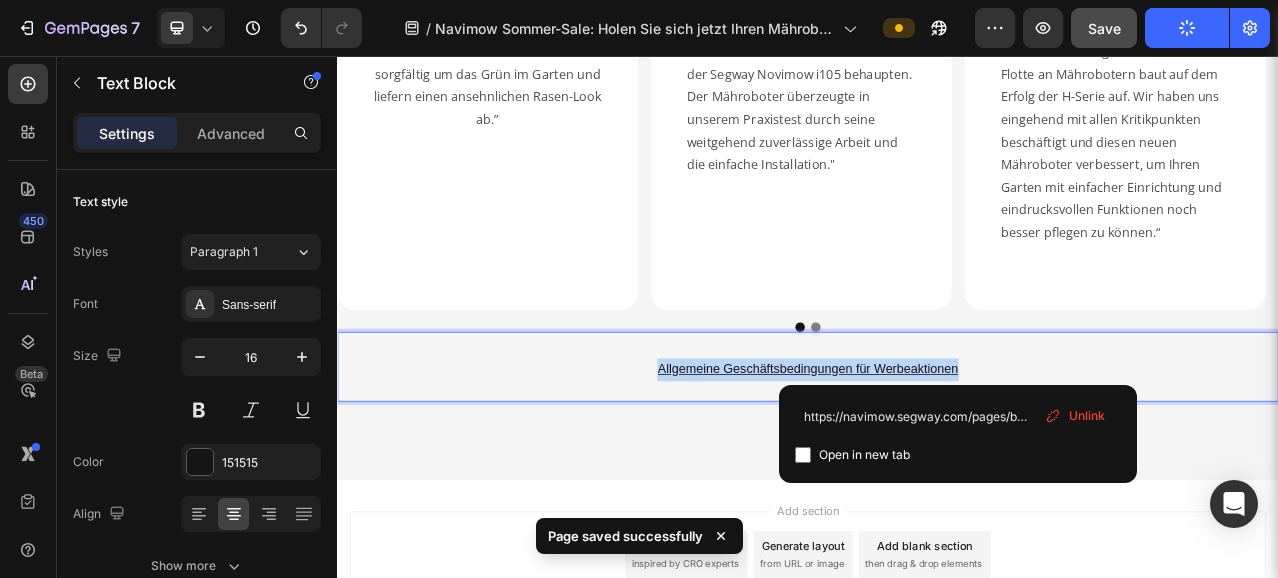 drag, startPoint x: 1164, startPoint y: 453, endPoint x: 712, endPoint y: 455, distance: 452.00443 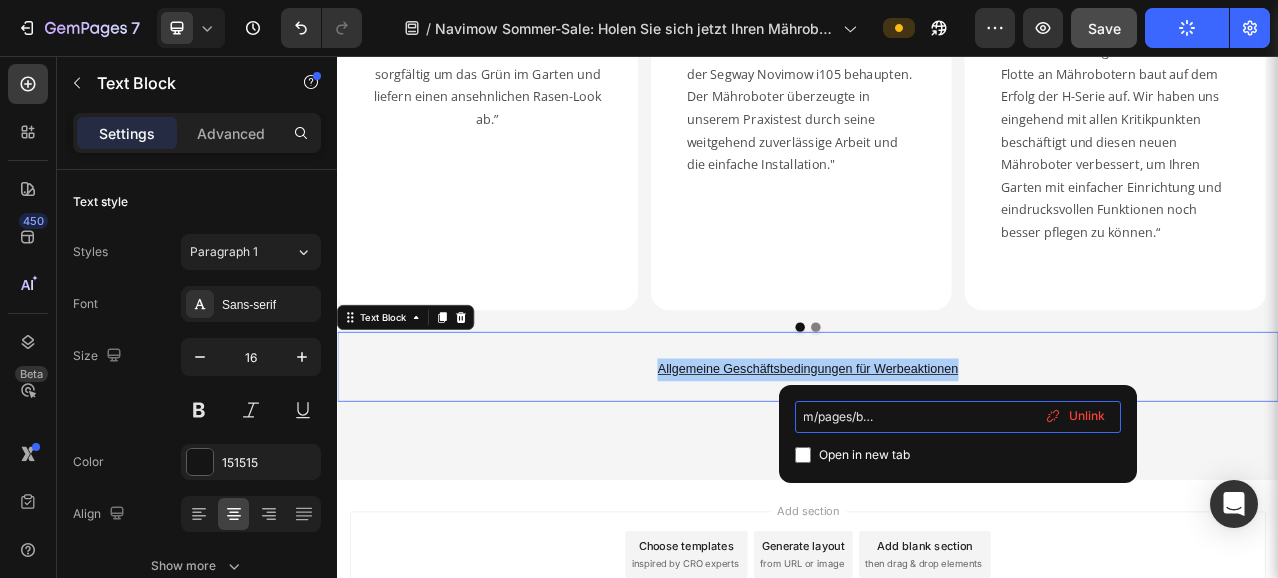 scroll, scrollTop: 0, scrollLeft: 0, axis: both 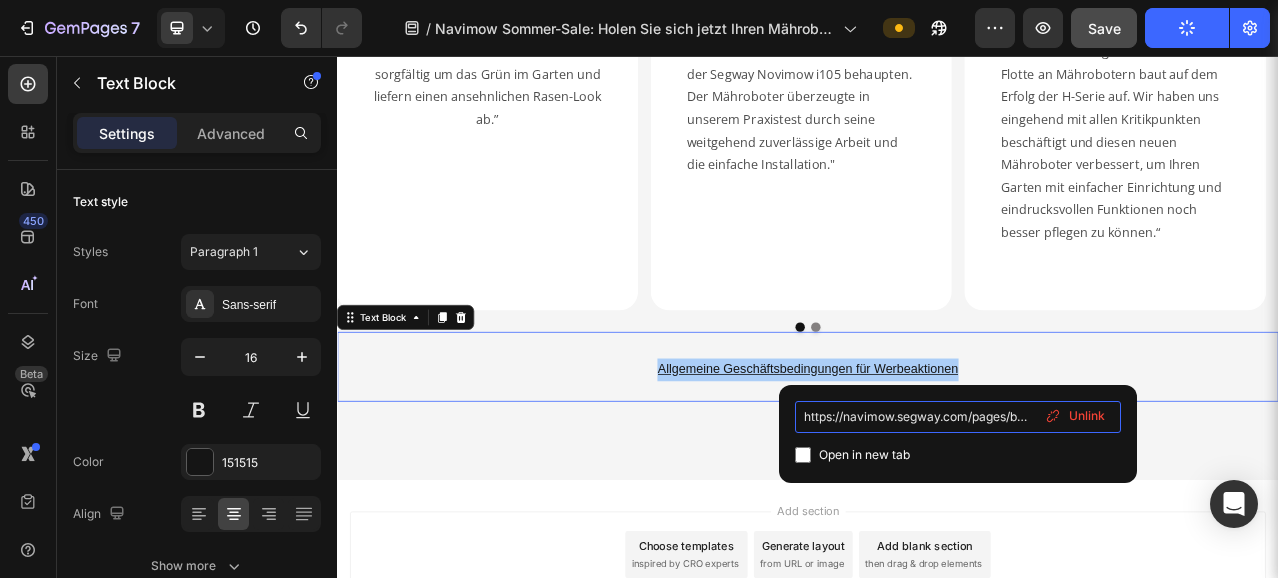 drag, startPoint x: 968, startPoint y: 421, endPoint x: 778, endPoint y: 417, distance: 190.0421 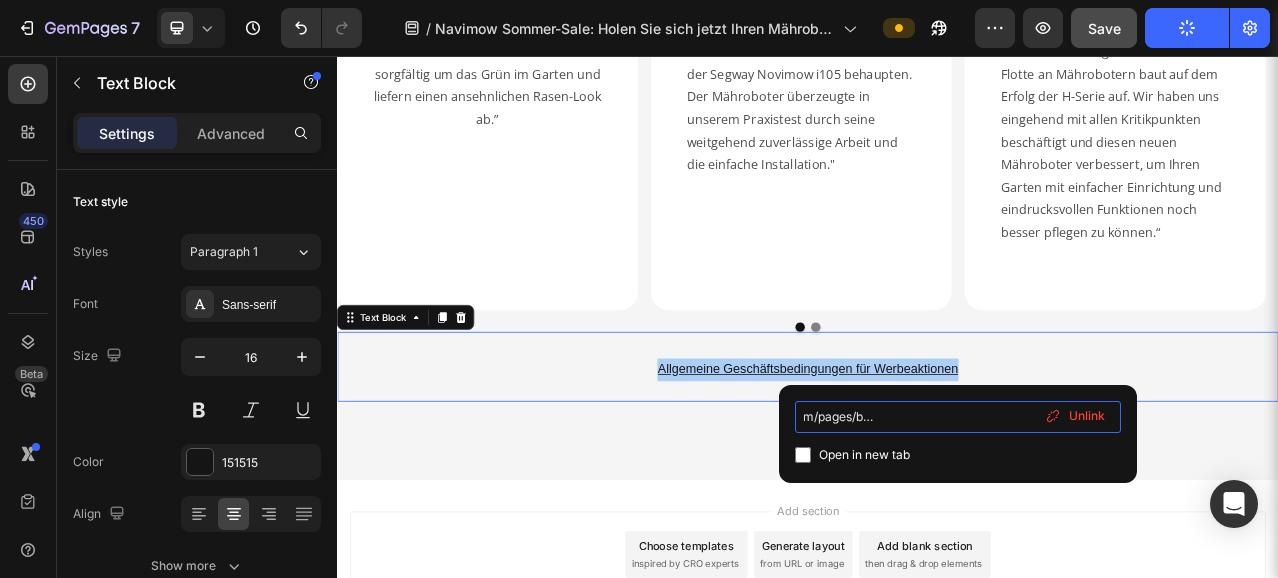 scroll, scrollTop: 0, scrollLeft: 157, axis: horizontal 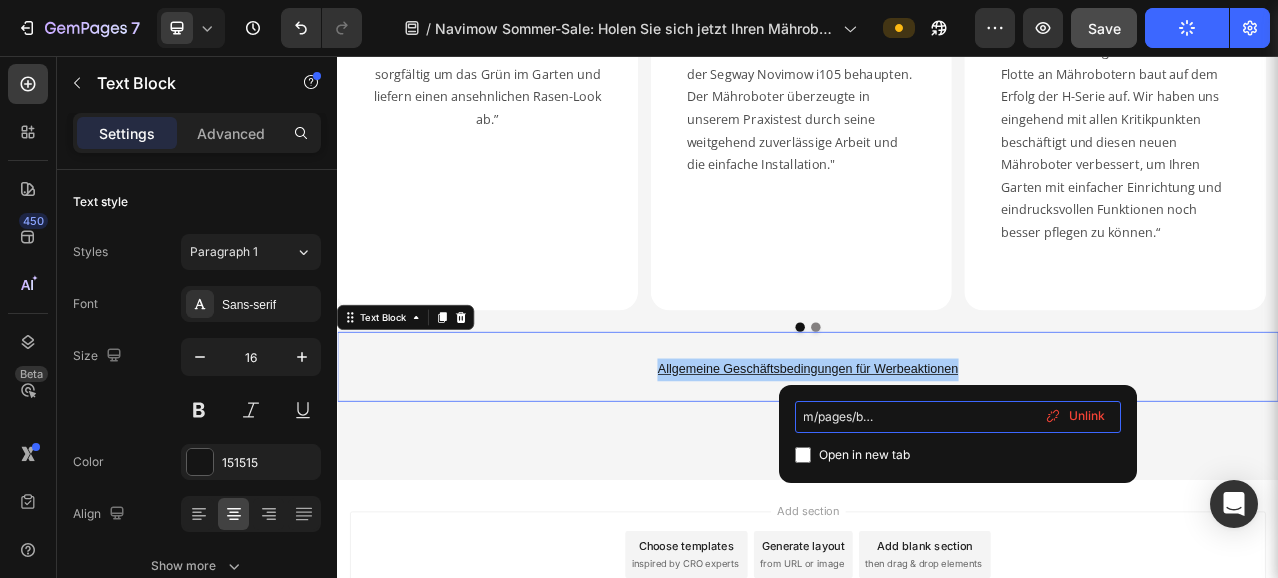click on "https://navimow.segway.com/pages/bedingungen-und-konditionen" at bounding box center (958, 417) 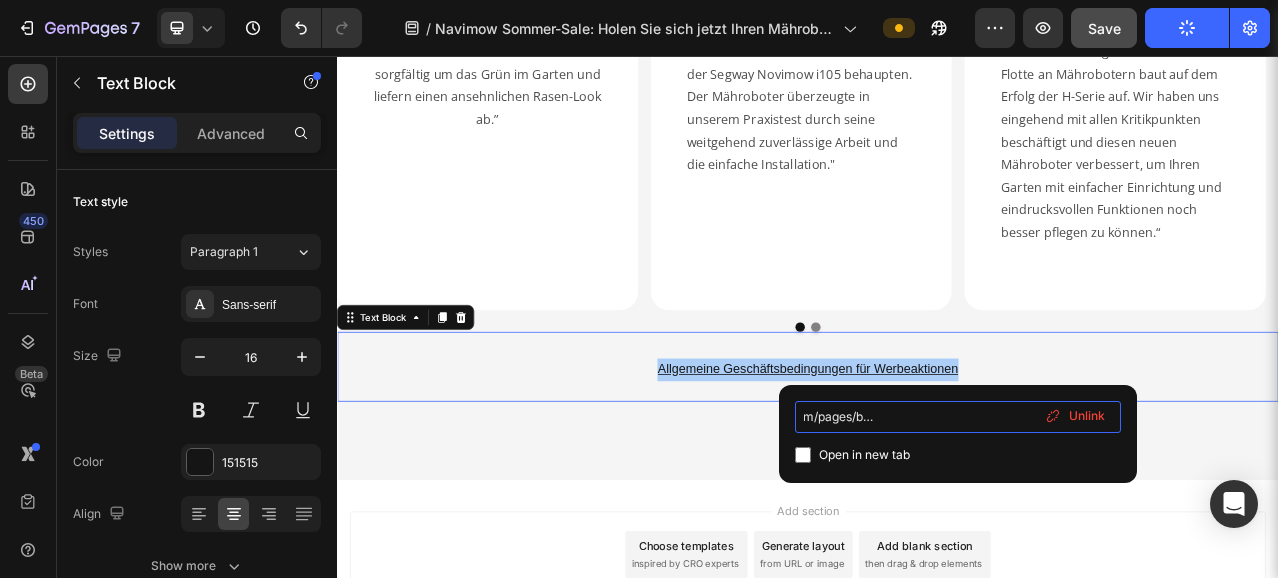 scroll, scrollTop: 0, scrollLeft: 0, axis: both 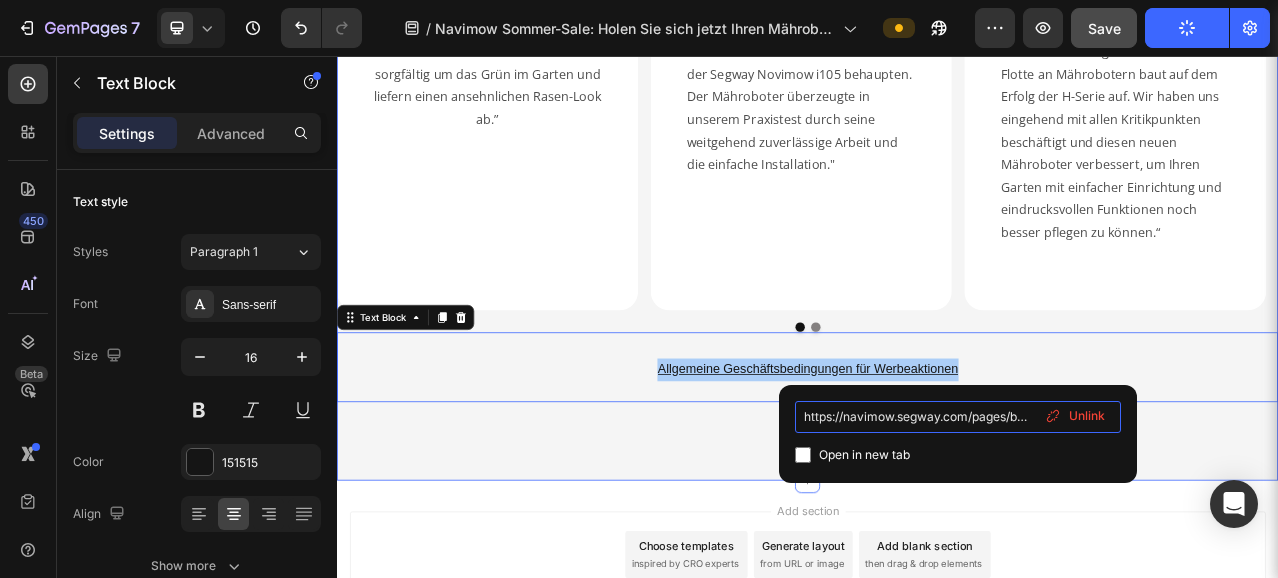 drag, startPoint x: 1351, startPoint y: 463, endPoint x: 822, endPoint y: 512, distance: 531.2645 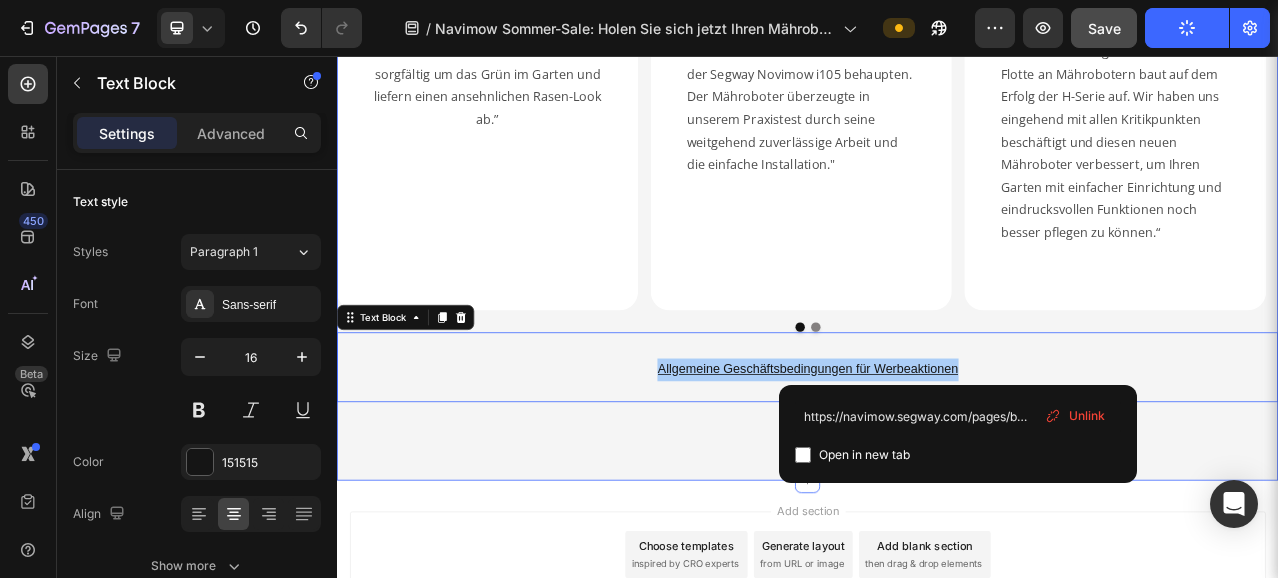 click on "Von Experten geschätzt. Von Familien vertraut. Heading Image “Sie kümmern sich liebevoll und sorgfältig um das Grün im Garten und liefern einen ansehnlichen Rasen-Look ab.” Text Block Image "Als bester Mähroboter konnte sich der Segway Novimow i105 behaupten. Der Mähroboter überzeugte in unserem Praxistest durch seine weitgehend zuverlässige Arbeit und die einfache Installation." Text Block Image „Das neueste Mitglied von Navimows Flotte an Mährobotern baut auf dem Erfolg der H-Serie auf. Wir haben uns eingehend mit allen Kritikpunkten beschäftigt und diesen neuen Mähroboter verbessert, um Ihren Garten mit einfacher Einrichtung und eindrucksvollen Funktionen noch besser pflegen zu können.“ Text Block Image Weltweit die Nr.1 Marke beim Absatzvolumen von Mährobotern ohne Begrenzungskabel Text Block Carousel Allgemeine Geschäftsbedingungen für Werbeaktionen Text Block   0 Section 8" at bounding box center (937, 177) 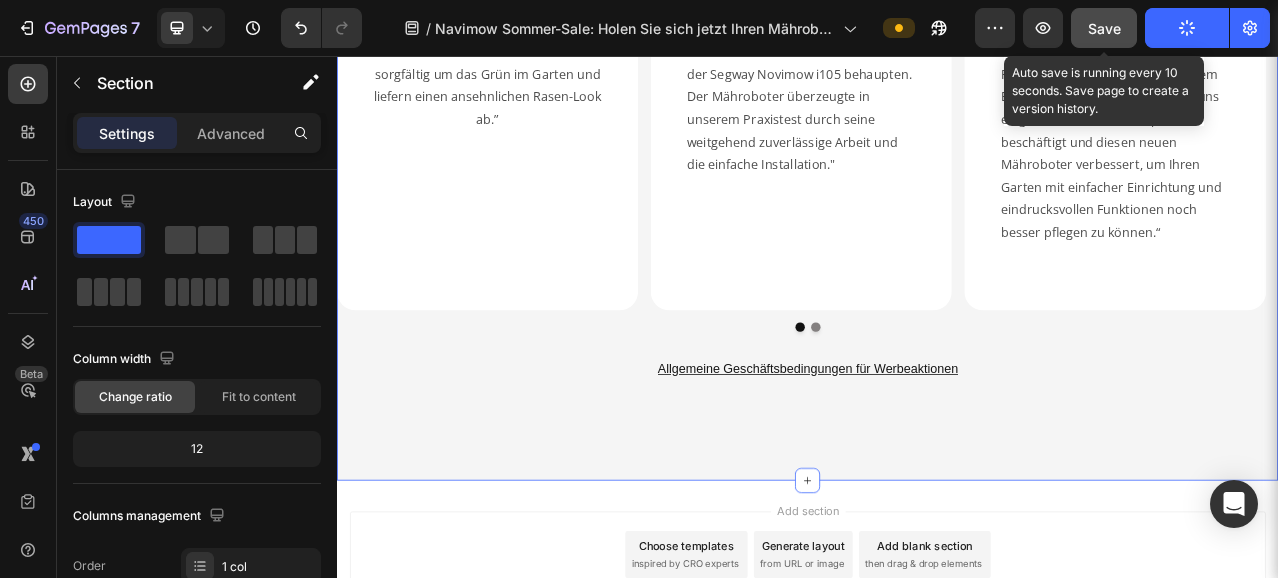 drag, startPoint x: 1108, startPoint y: 39, endPoint x: 1012, endPoint y: 13, distance: 99.458534 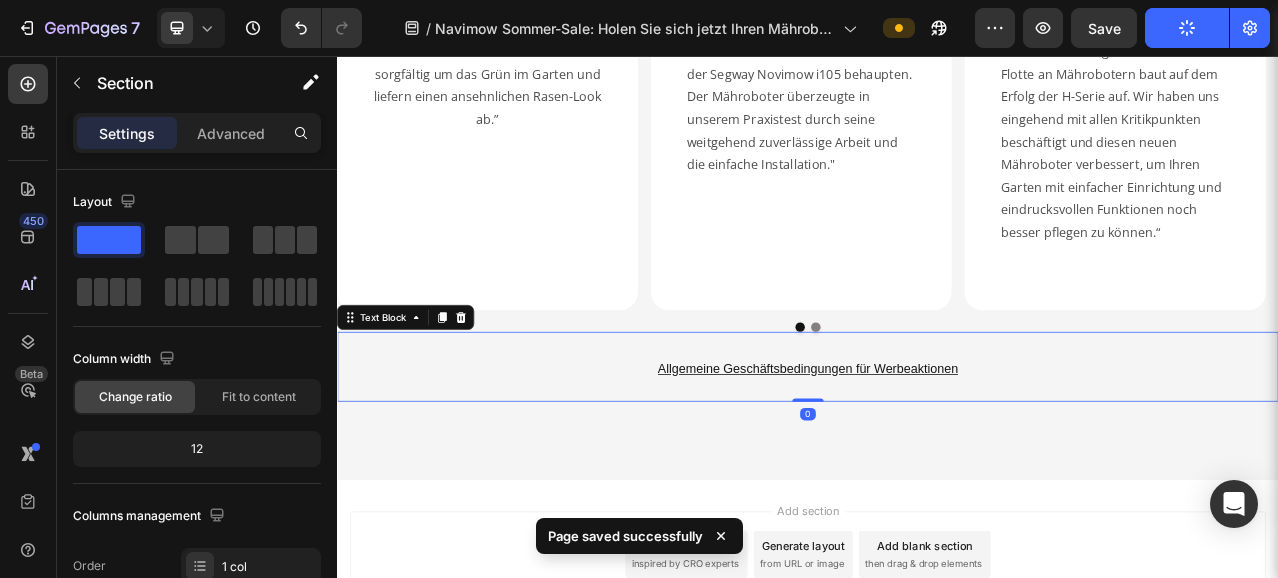 click on "Allgemeine Geschäftsbedingungen für Werbeaktionen Text Block   0" at bounding box center (937, 452) 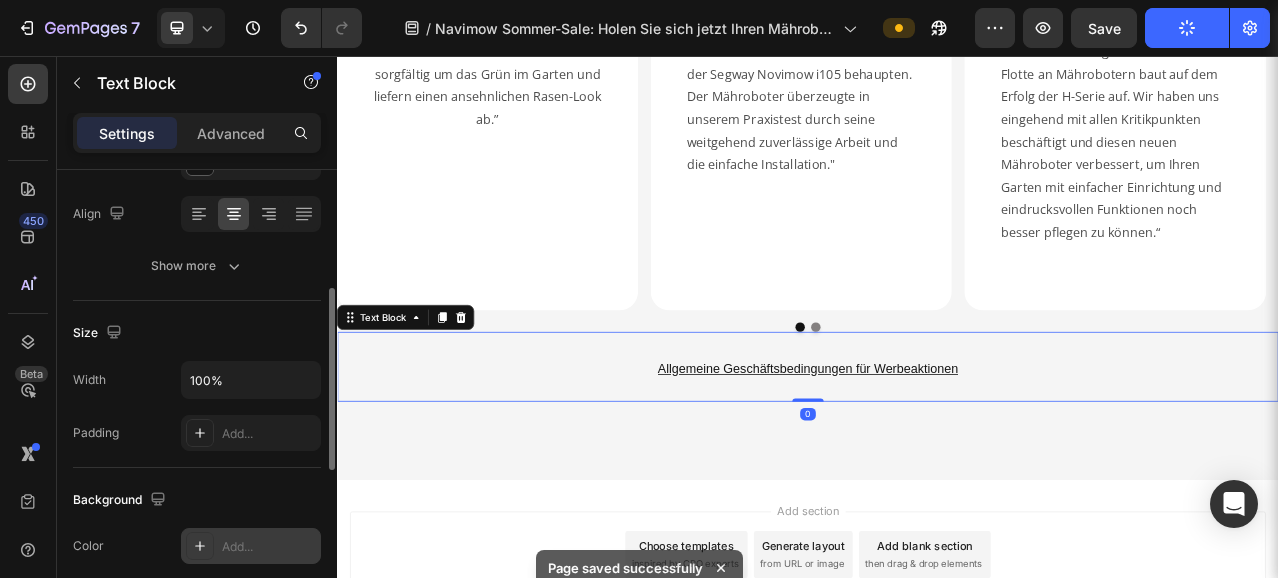 scroll, scrollTop: 700, scrollLeft: 0, axis: vertical 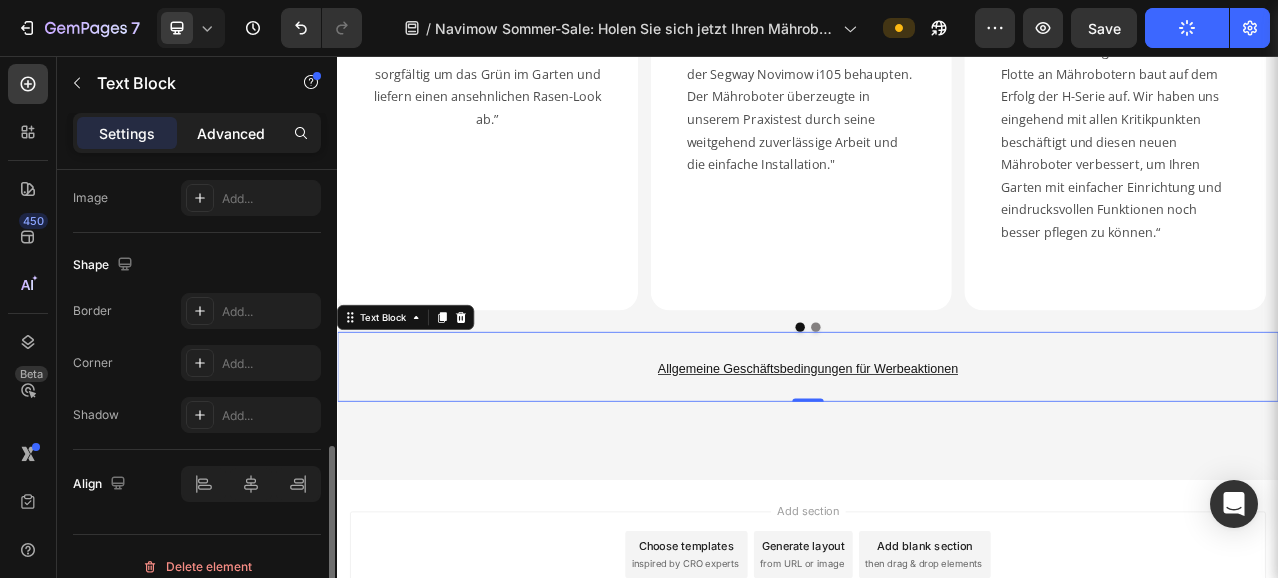 click on "Advanced" at bounding box center [231, 133] 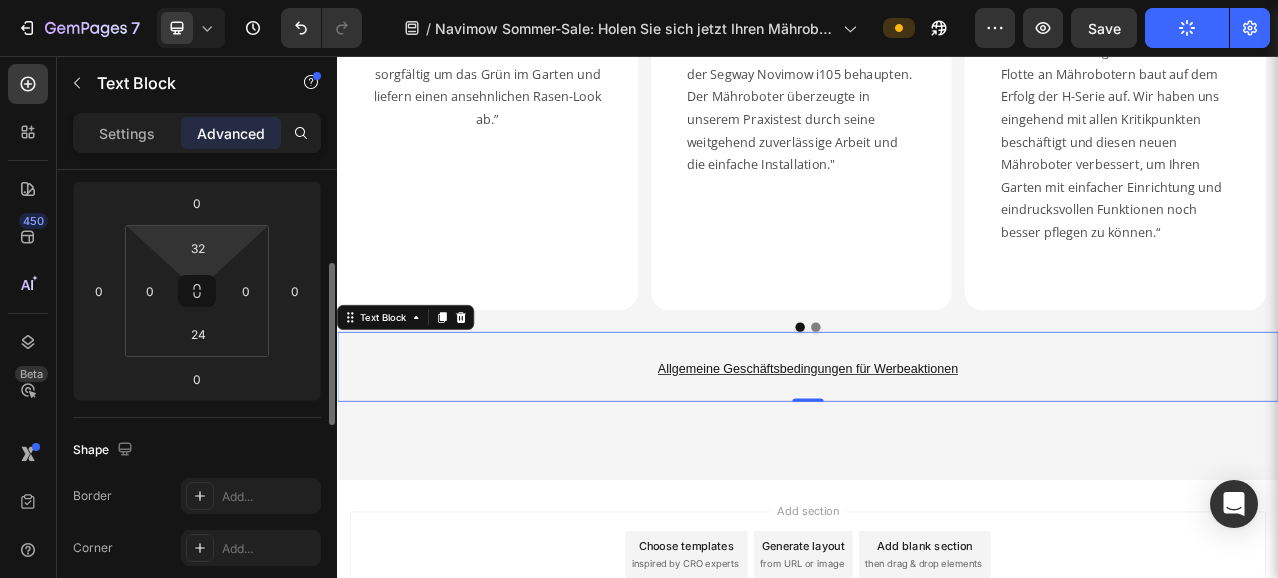 scroll, scrollTop: 166, scrollLeft: 0, axis: vertical 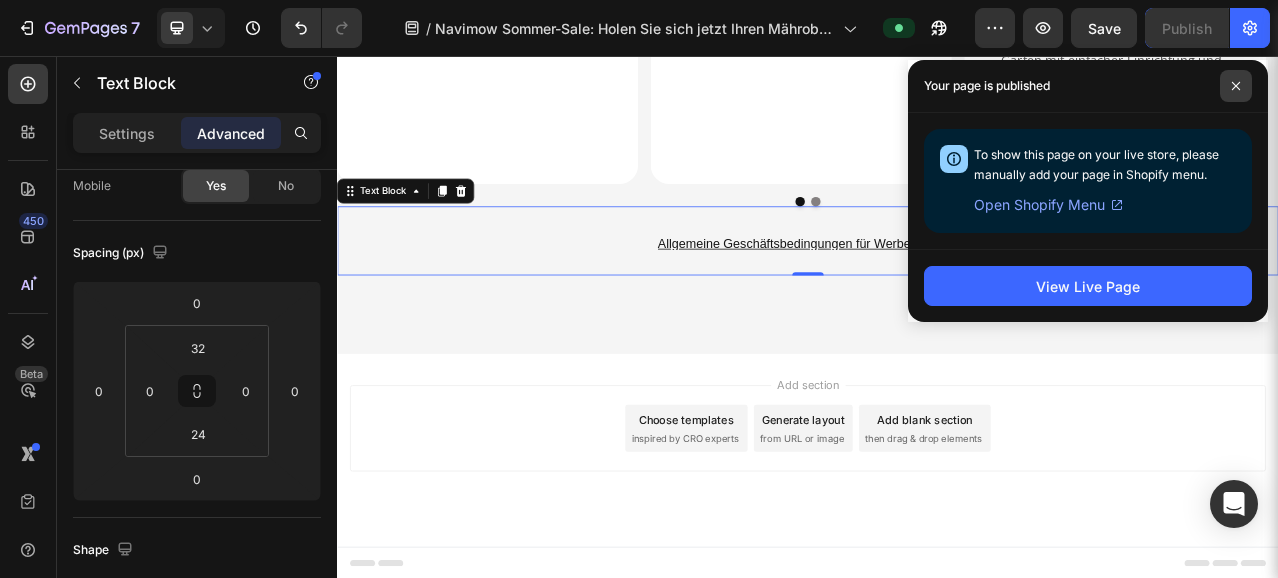 click 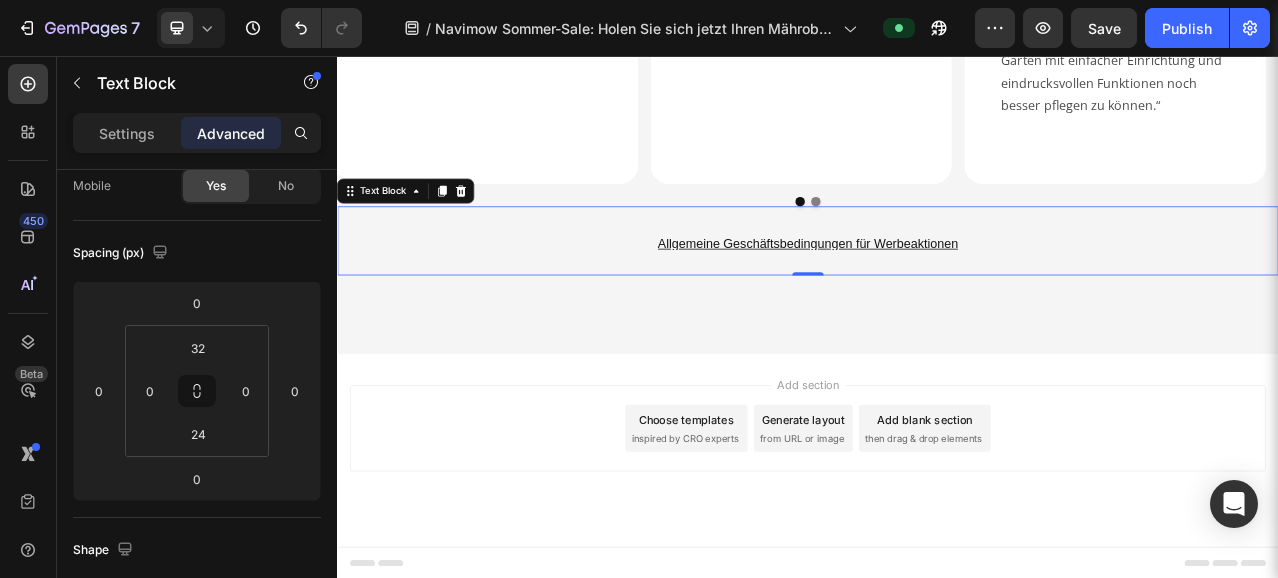 click on "Allgemeine Geschäftsbedingungen für Werbeaktionen Text Block   0" at bounding box center [937, 292] 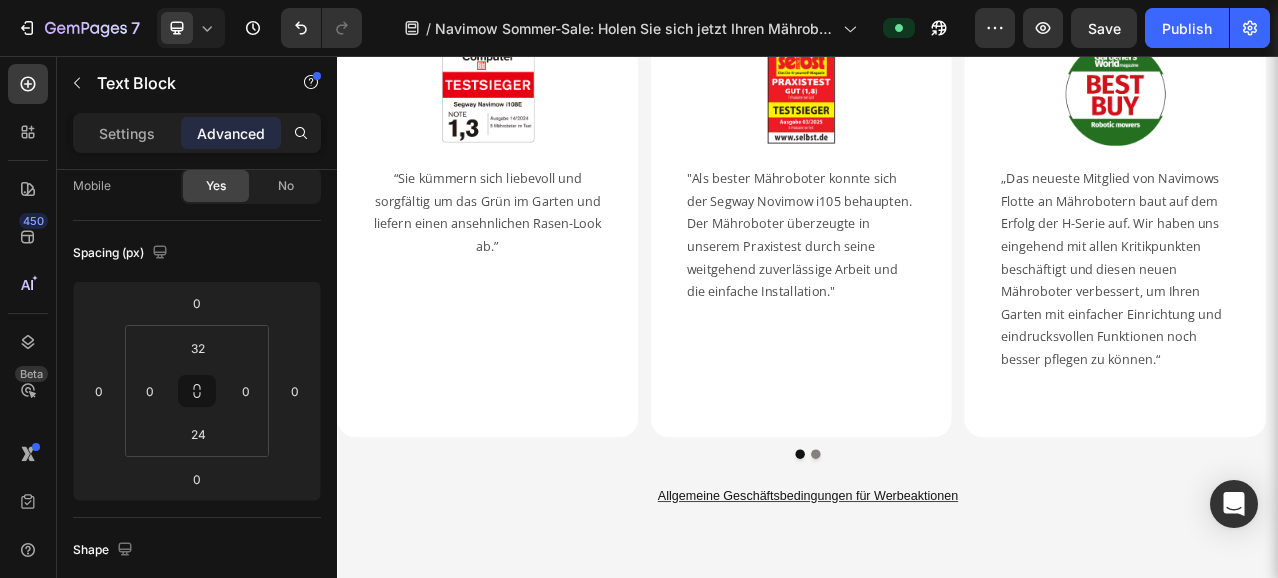 scroll, scrollTop: 3138, scrollLeft: 0, axis: vertical 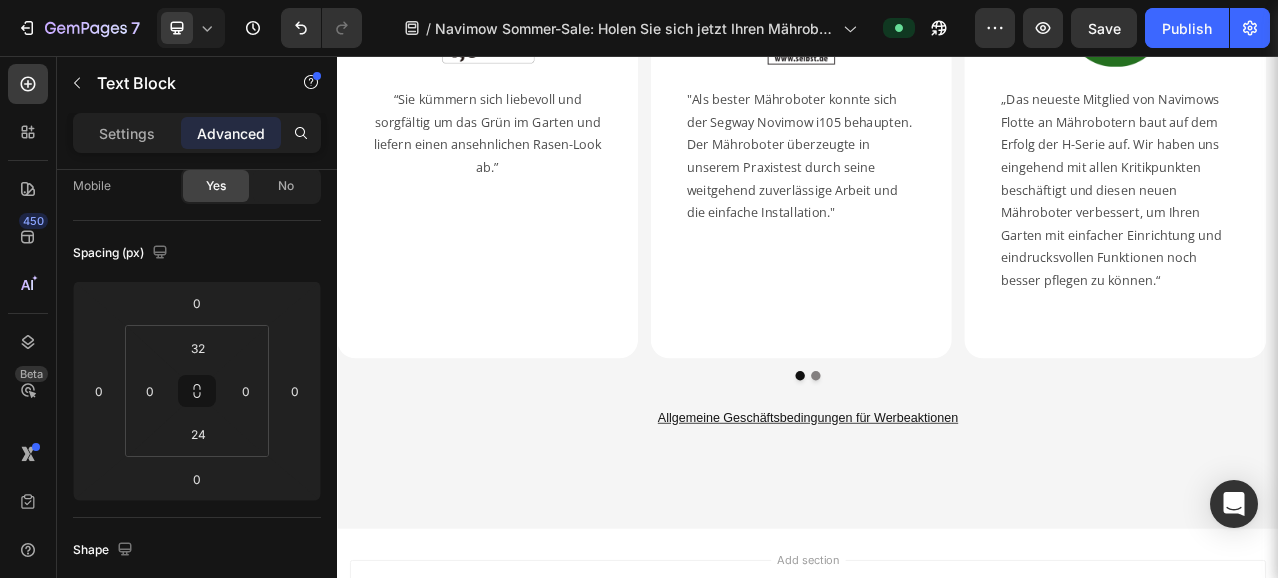 click on "Allgemeine Geschäftsbedingungen für Werbeaktionen" at bounding box center [937, 518] 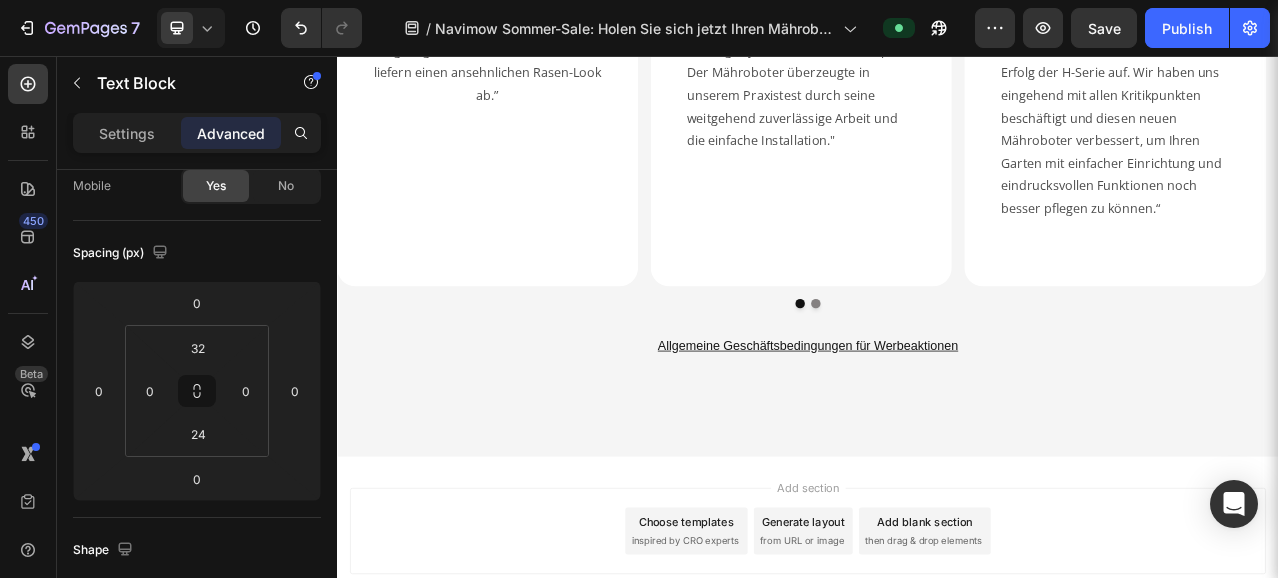 scroll, scrollTop: 3361, scrollLeft: 0, axis: vertical 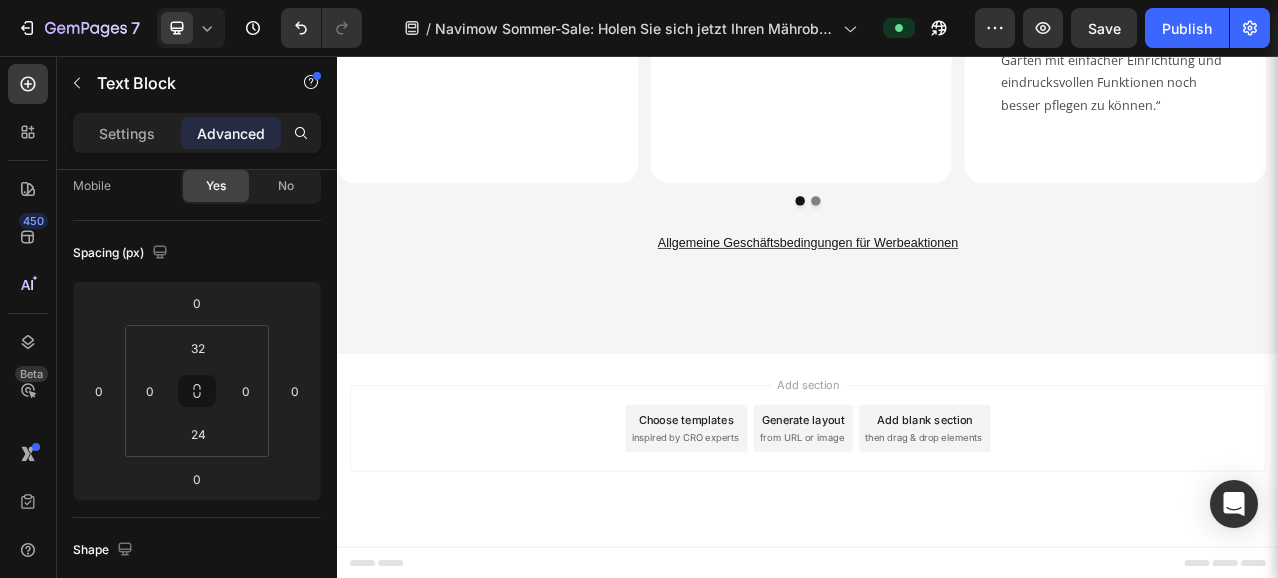 click on "Allgemeine Geschäftsbedingungen für Werbeaktionen ⁠⁠⁠⁠⁠⁠⁠" at bounding box center [937, 295] 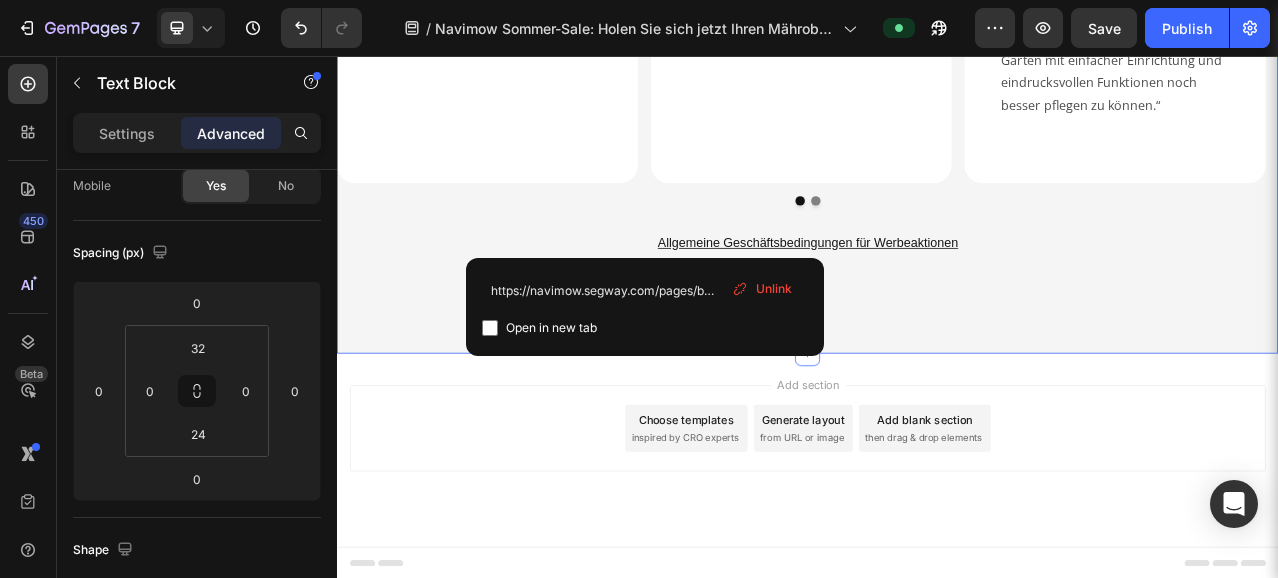 click on "Von Experten geschätzt. Von Familien vertraut. Heading Image “Sie kümmern sich liebevoll und sorgfältig um das Grün im Garten und liefern einen ansehnlichen Rasen-Look ab.” Text Block Image "Als bester Mähroboter konnte sich der Segway Novimow i105 behaupten. Der Mähroboter überzeugte in unserem Praxistest durch seine weitgehend zuverlässige Arbeit und die einfache Installation." Text Block Image „Das neueste Mitglied von Navimows Flotte an Mährobotern baut auf dem Erfolg der H-Serie auf. Wir haben uns eingehend mit allen Kritikpunkten beschäftigt und diesen neuen Mähroboter verbessert, um Ihren Garten mit einfacher Einrichtung und eindrucksvollen Funktionen noch besser pflegen zu können.“ Text Block Image Weltweit die Nr.1 Marke beim Absatzvolumen von Mährobotern ohne Begrenzungskabel Text Block Carousel ⁠⁠⁠⁠⁠⁠⁠ Allgemeine Geschäftsbedingungen für Werbeaktionen Text Block Section 8" at bounding box center [937, 16] 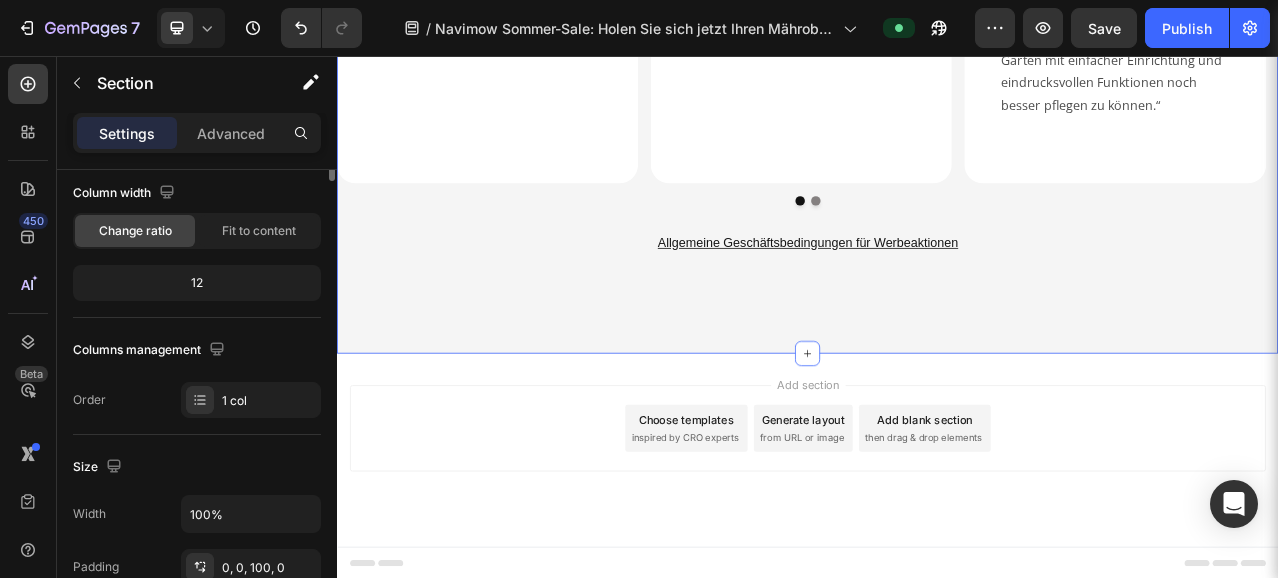 scroll, scrollTop: 0, scrollLeft: 0, axis: both 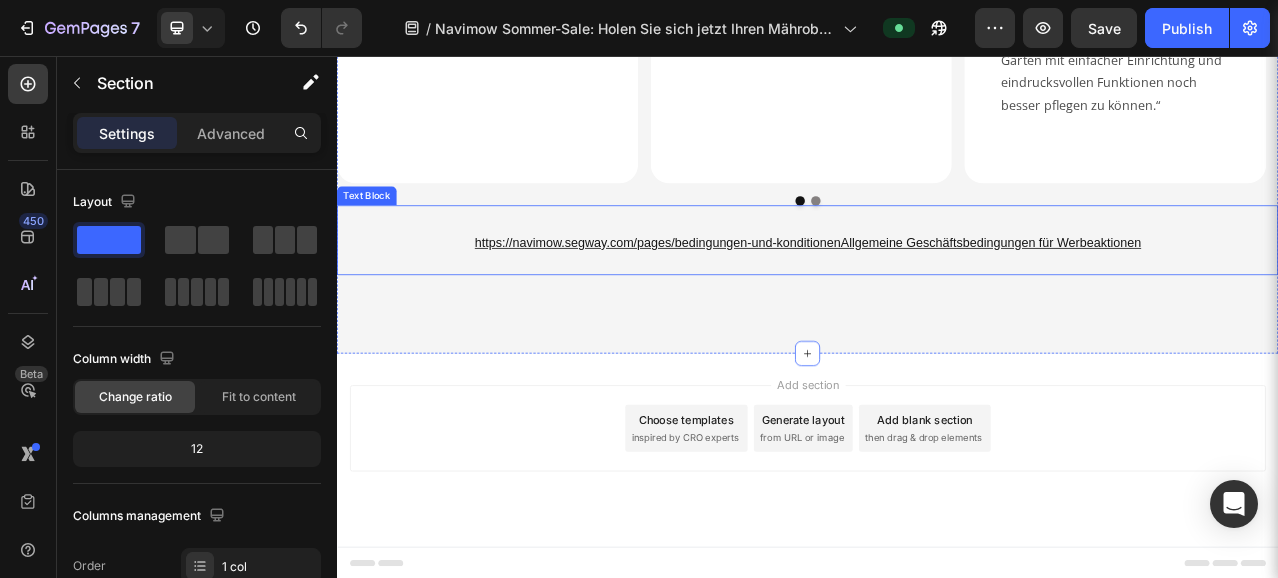 click on "https://navimow.segway.com/pages/bedingungen-und-konditionenAllgemeine Geschäftsbedingungen für Werbeaktionen" at bounding box center (937, 295) 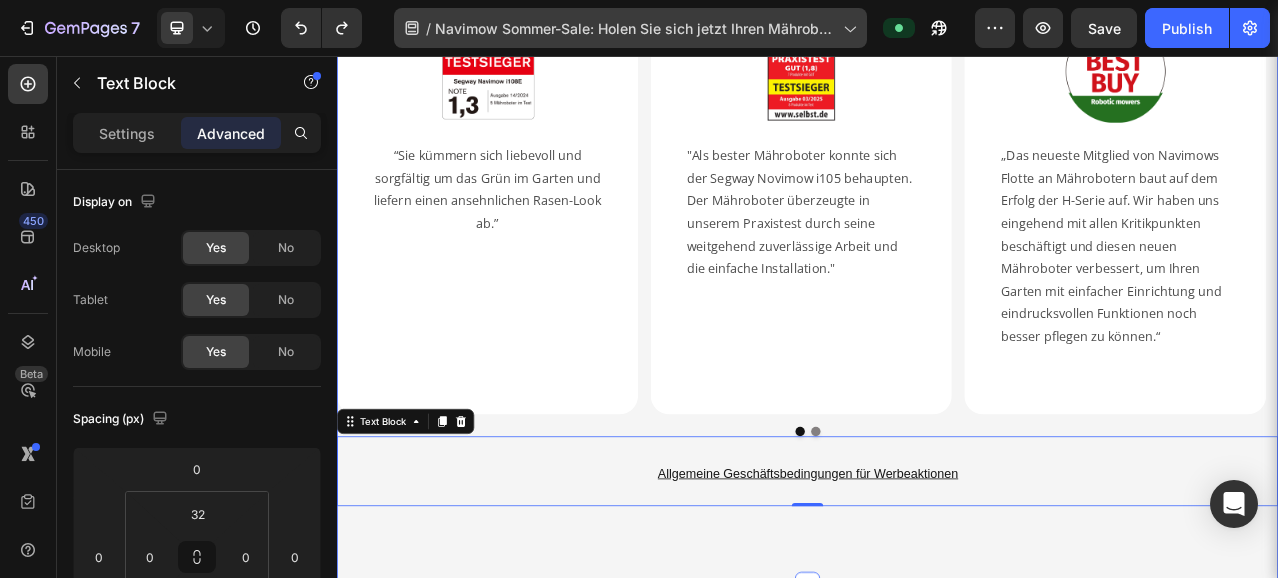 scroll, scrollTop: 3061, scrollLeft: 0, axis: vertical 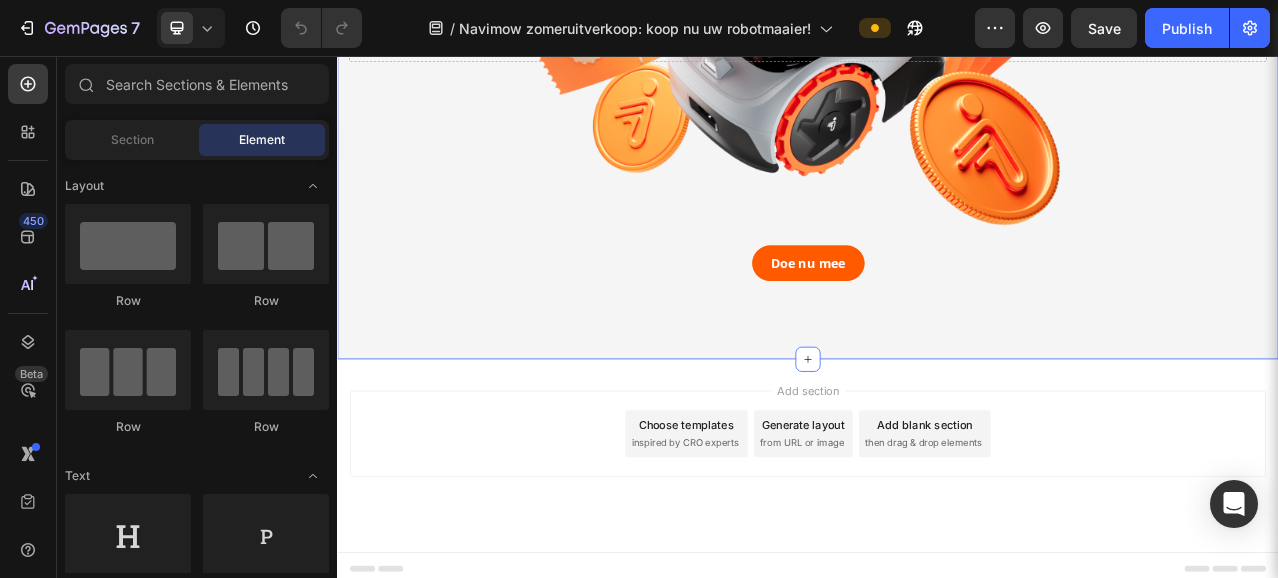 click on "Drop element here Hero Banner Doe nu mee Button Row Section 7" at bounding box center (937, 106) 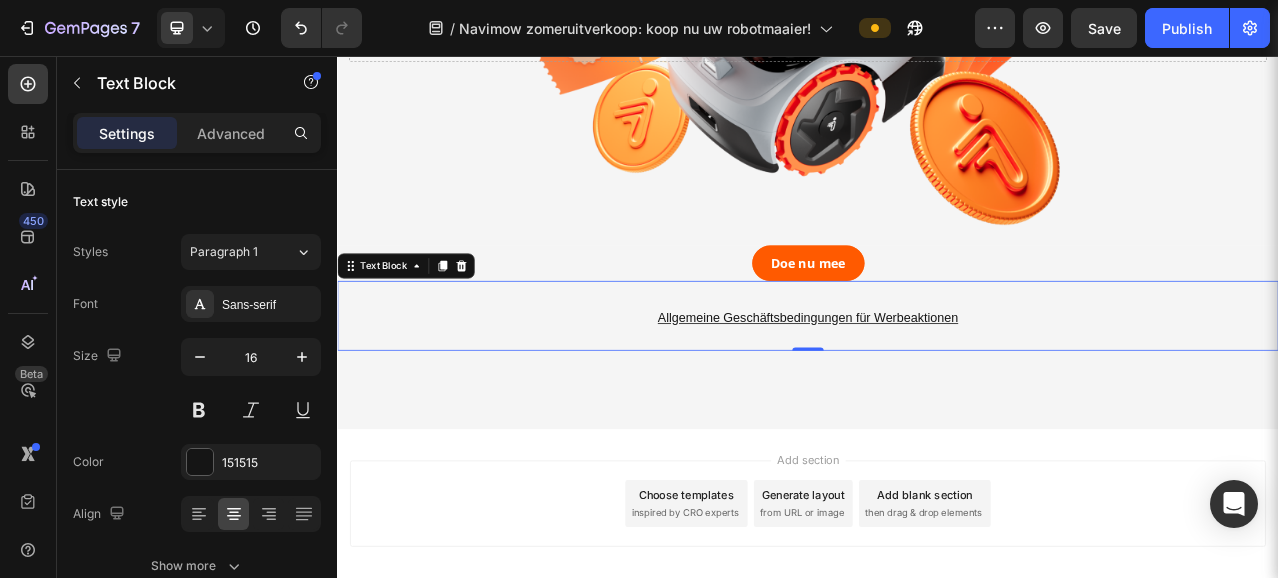 click on "Allgemeine Geschäftsbedingungen für Werbeaktionen" at bounding box center (937, 391) 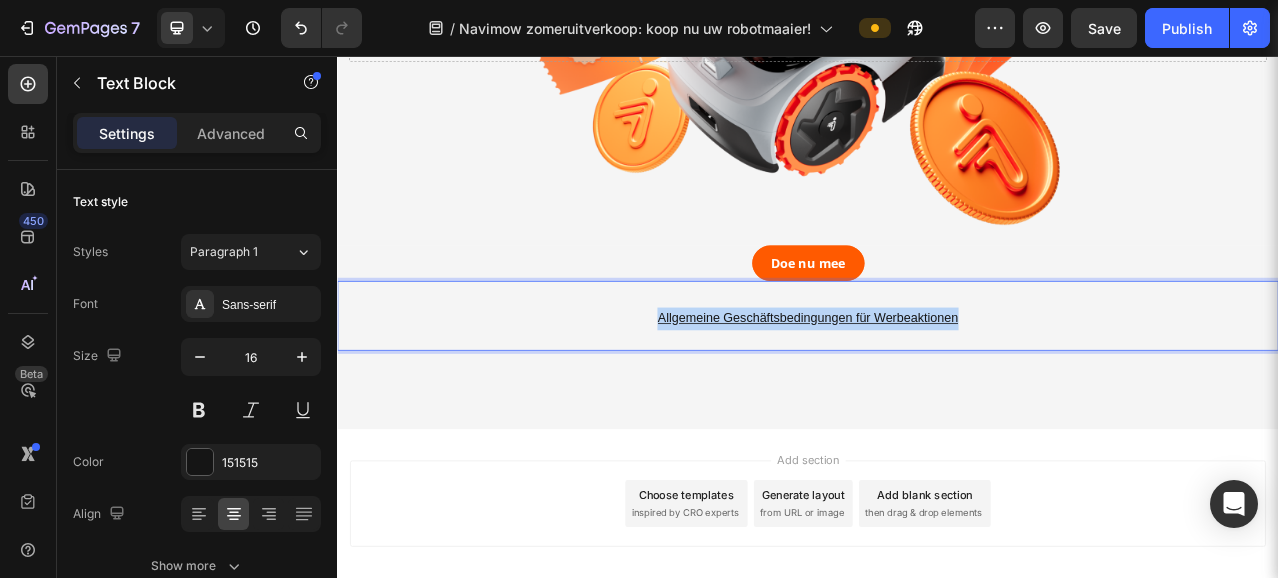 drag, startPoint x: 1150, startPoint y: 382, endPoint x: 726, endPoint y: 383, distance: 424.0012 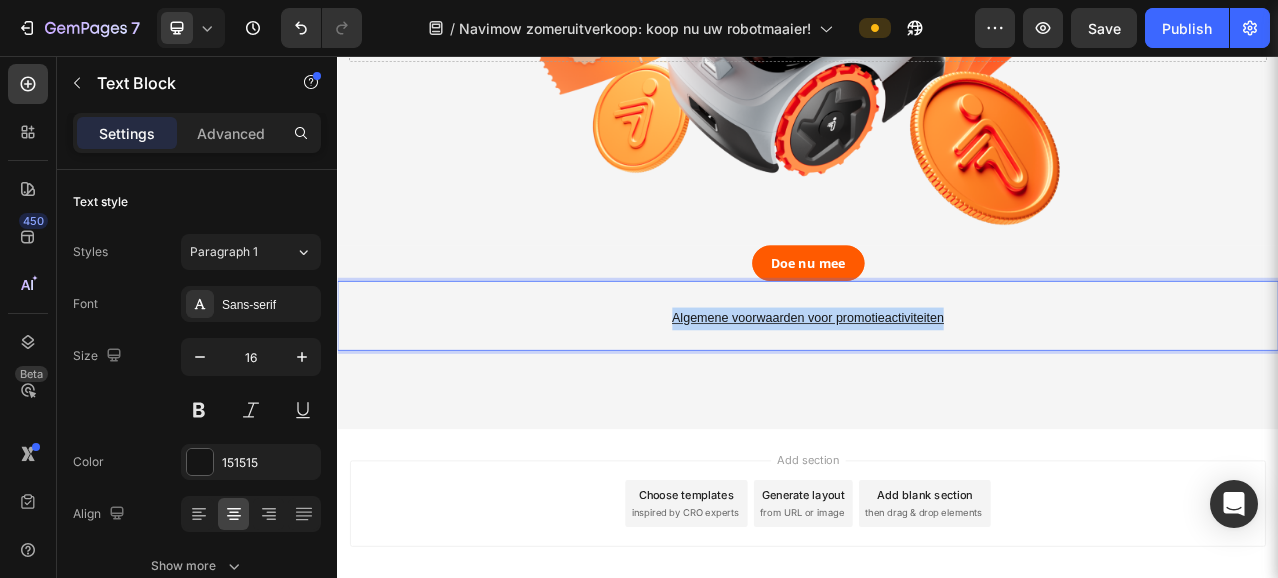 drag, startPoint x: 1136, startPoint y: 380, endPoint x: 729, endPoint y: 395, distance: 407.2763 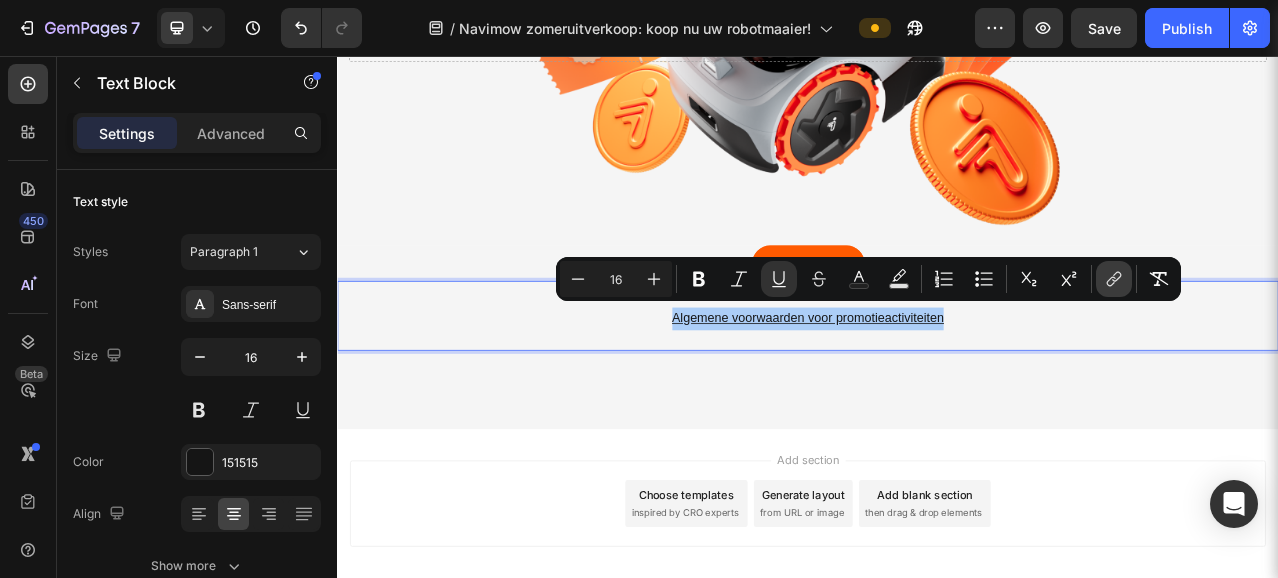 click 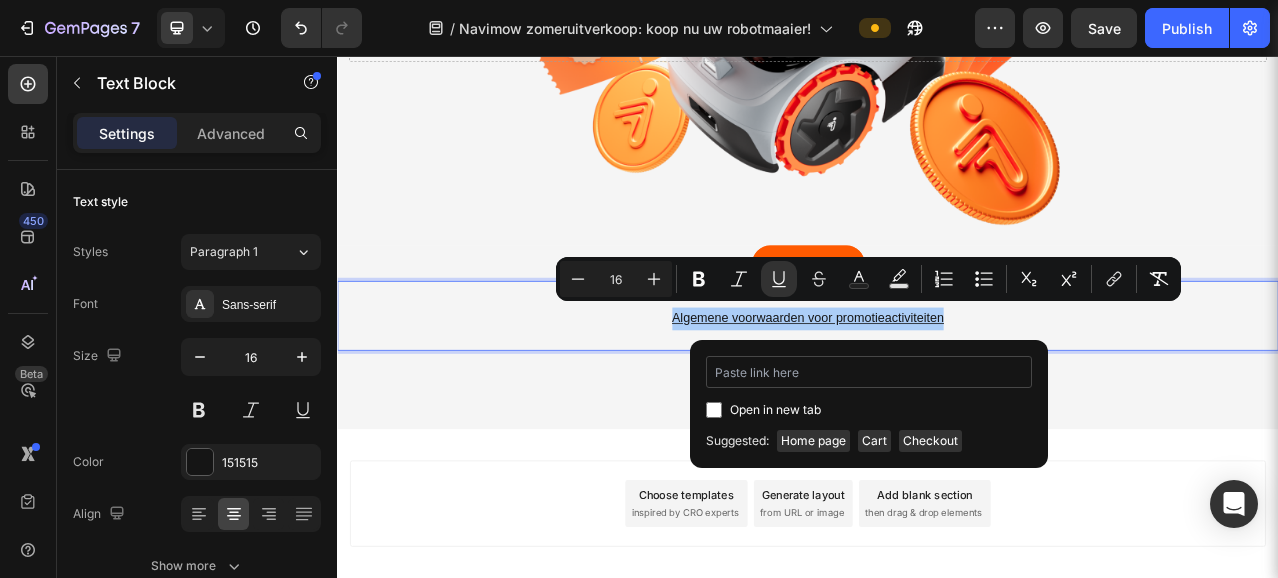 click at bounding box center (869, 372) 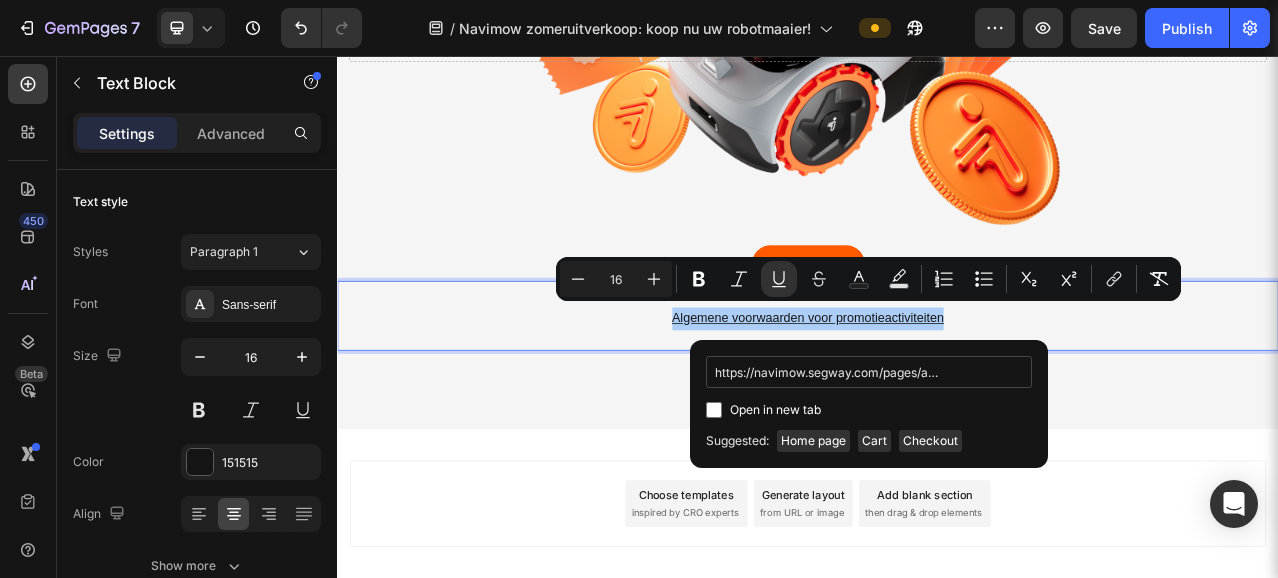 scroll, scrollTop: 0, scrollLeft: 168, axis: horizontal 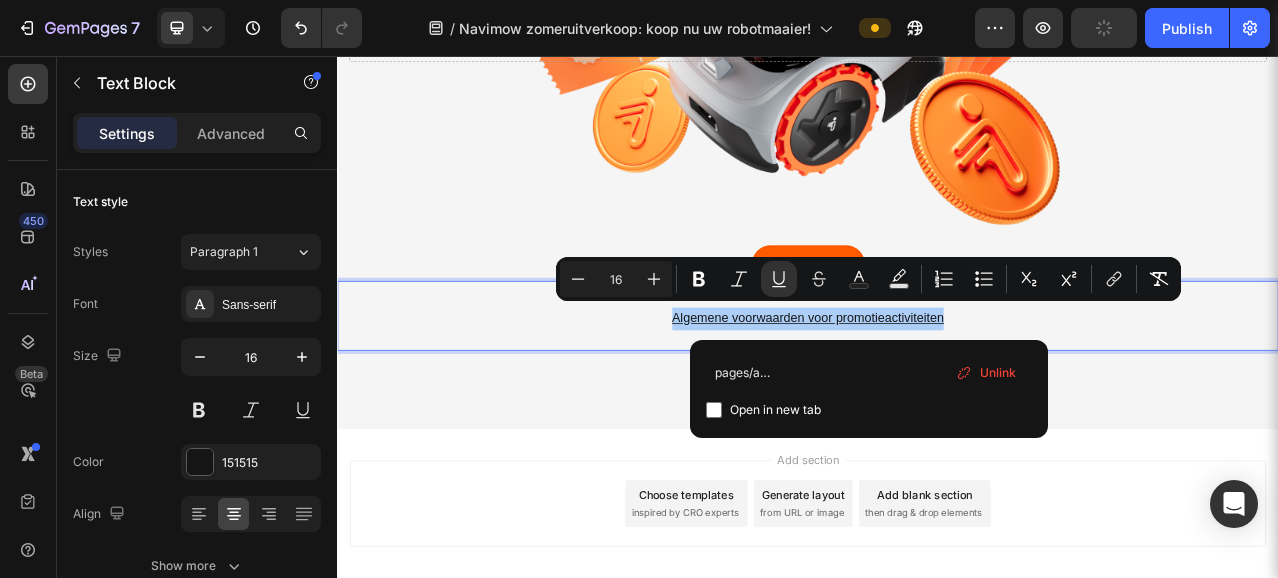 type on "https://navimow.segway.com/pages/algemene-gebruiksvoorwaarden" 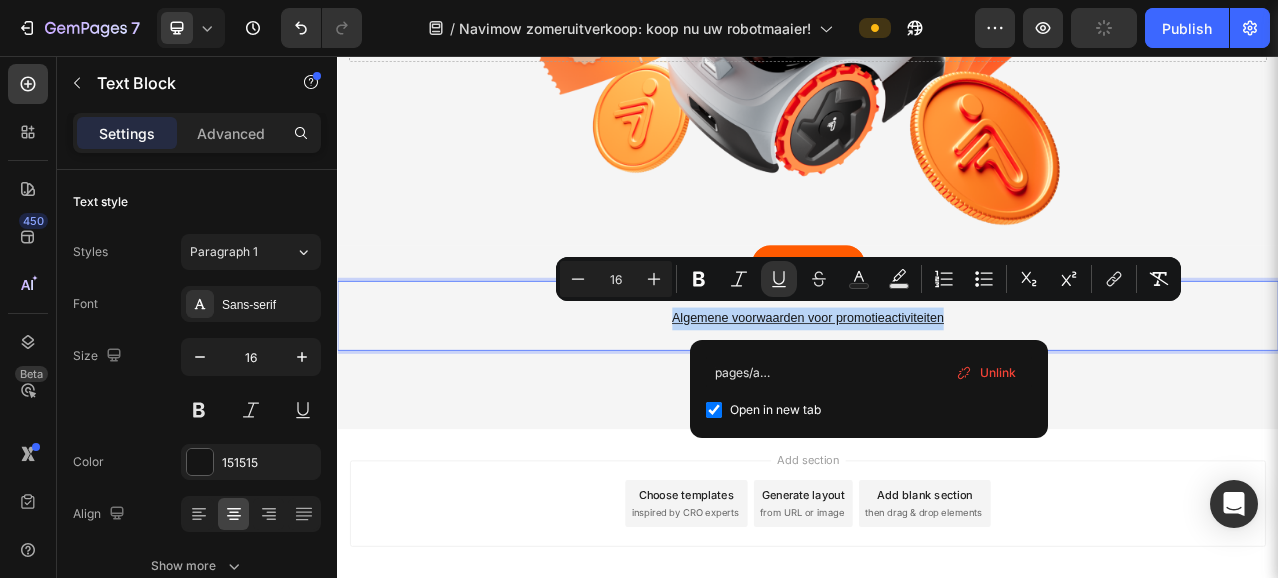 checkbox on "true" 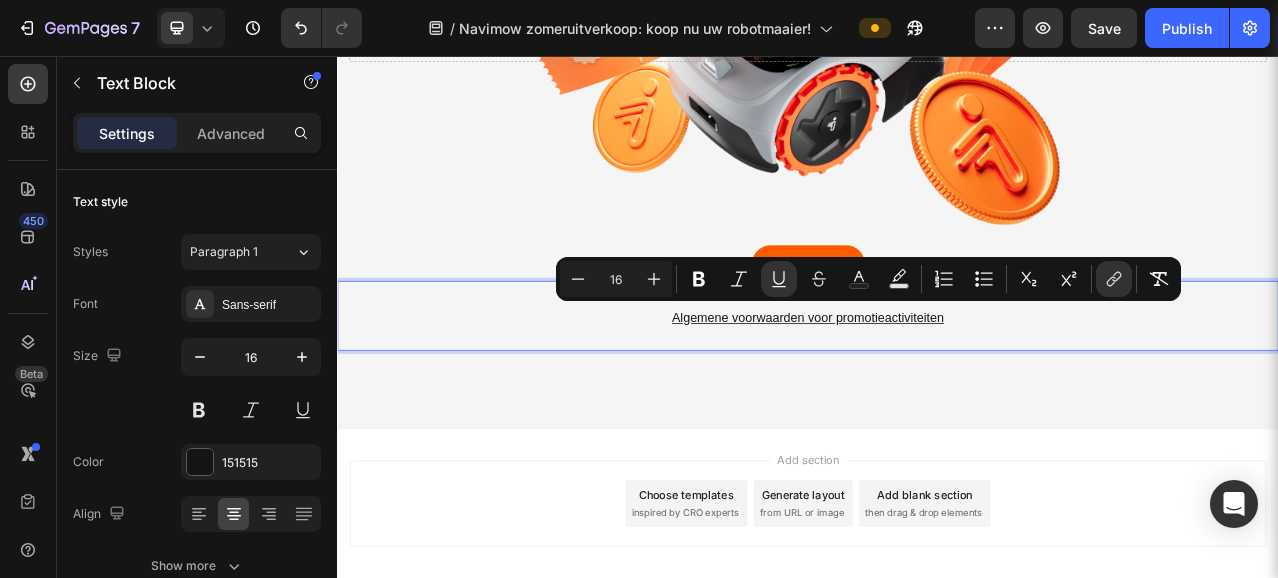 click on "Algemene voorwaarden voor promotieactiviteiten" at bounding box center (937, 391) 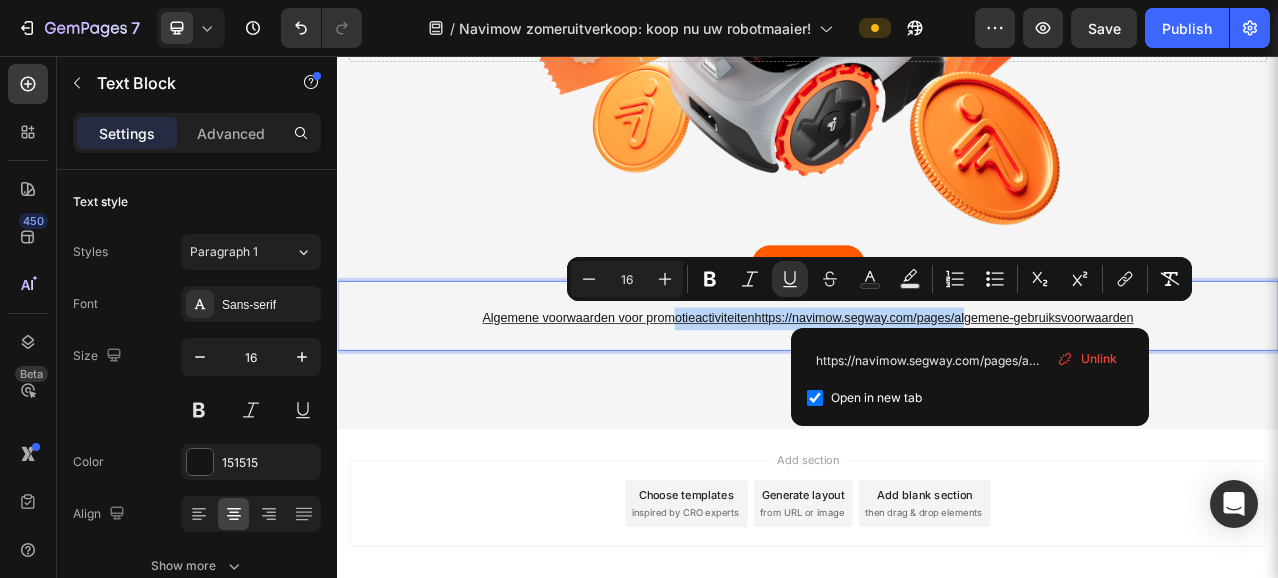 drag, startPoint x: 1146, startPoint y: 384, endPoint x: 737, endPoint y: 384, distance: 409 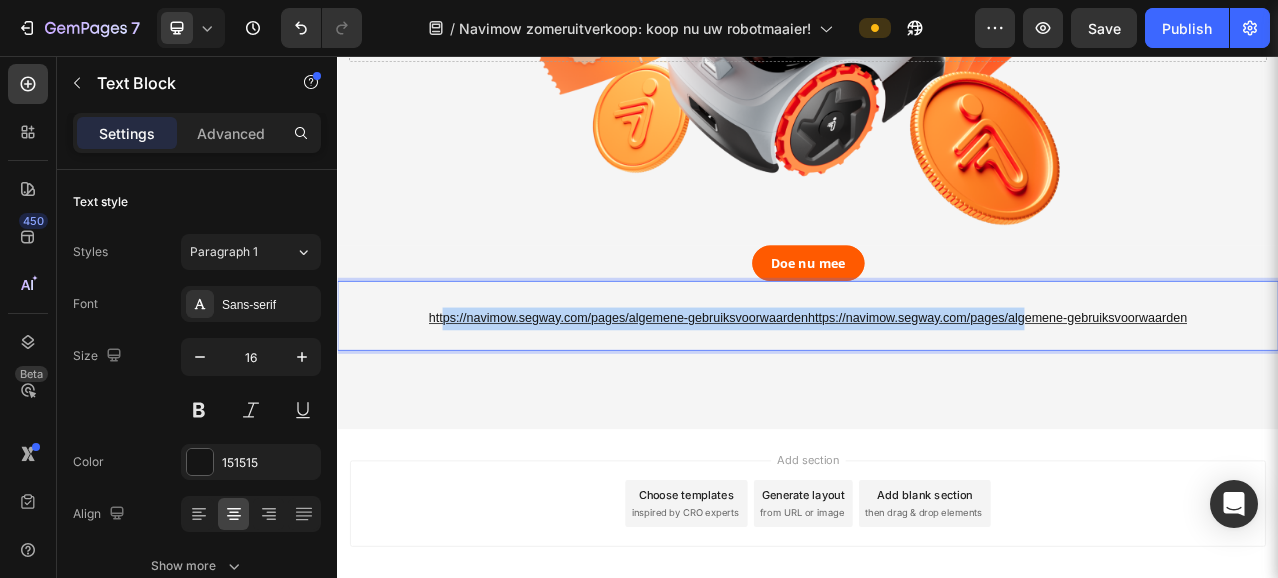 drag, startPoint x: 1226, startPoint y: 383, endPoint x: 437, endPoint y: 387, distance: 789.01013 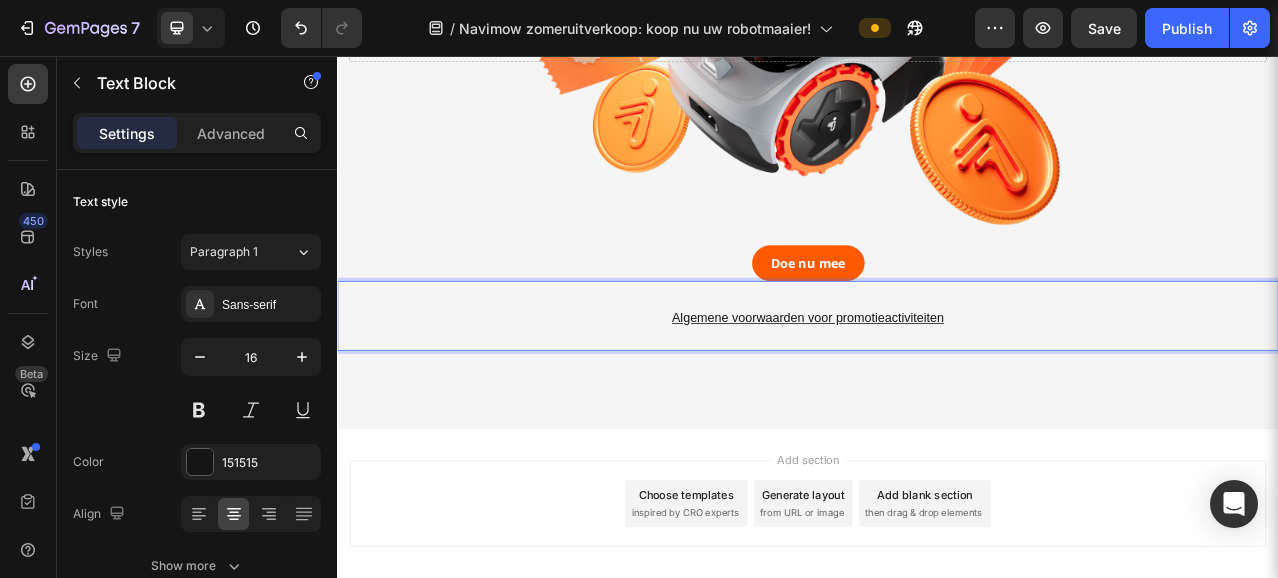 click on "Drop element here Hero Banner [FIRST] [LAST] Button Row Algemene voorwaarden voor promotieactiviteiten Text Block   0 Section 7" at bounding box center [937, 150] 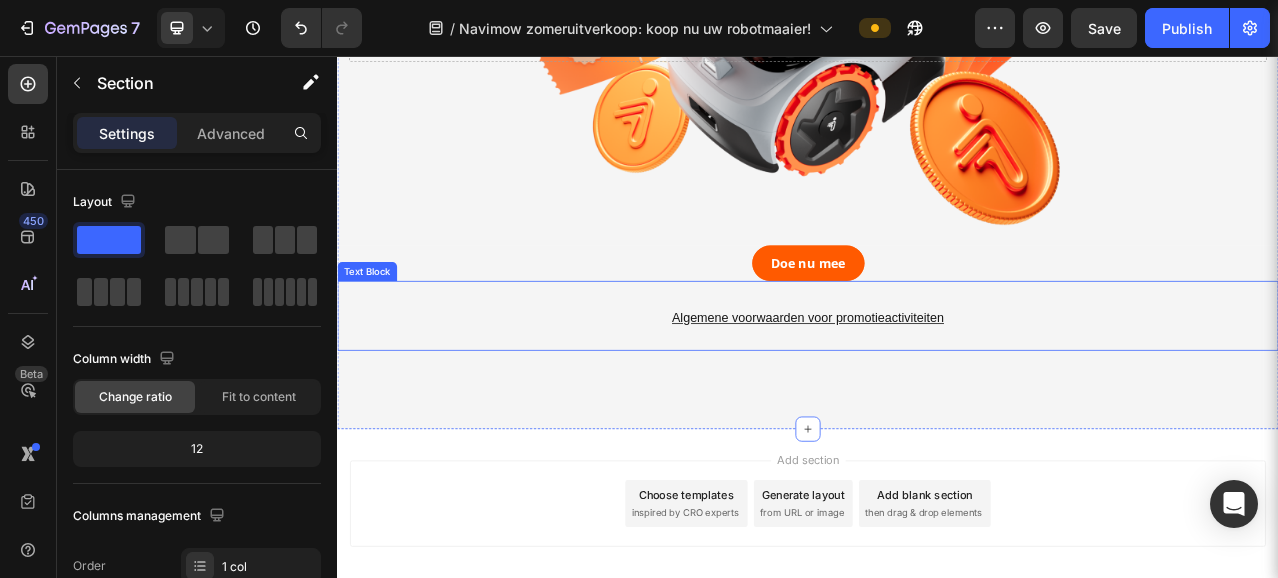 click on "Algemene voorwaarden voor promotieactiviteiten Text Block" at bounding box center (937, 387) 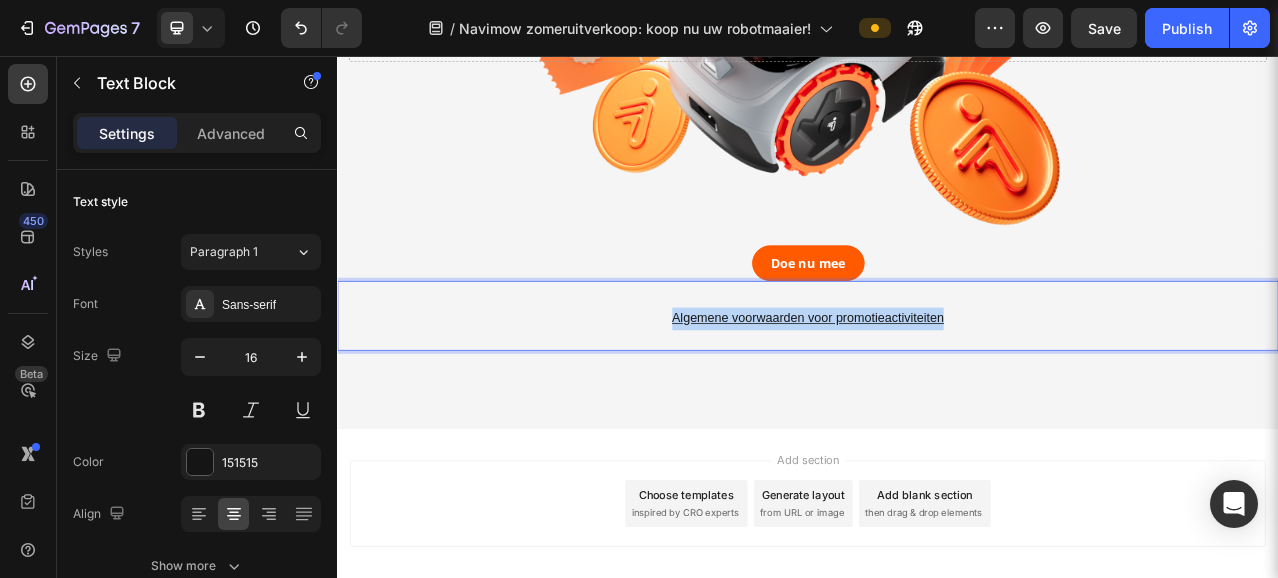 drag, startPoint x: 739, startPoint y: 378, endPoint x: 1117, endPoint y: 375, distance: 378.0119 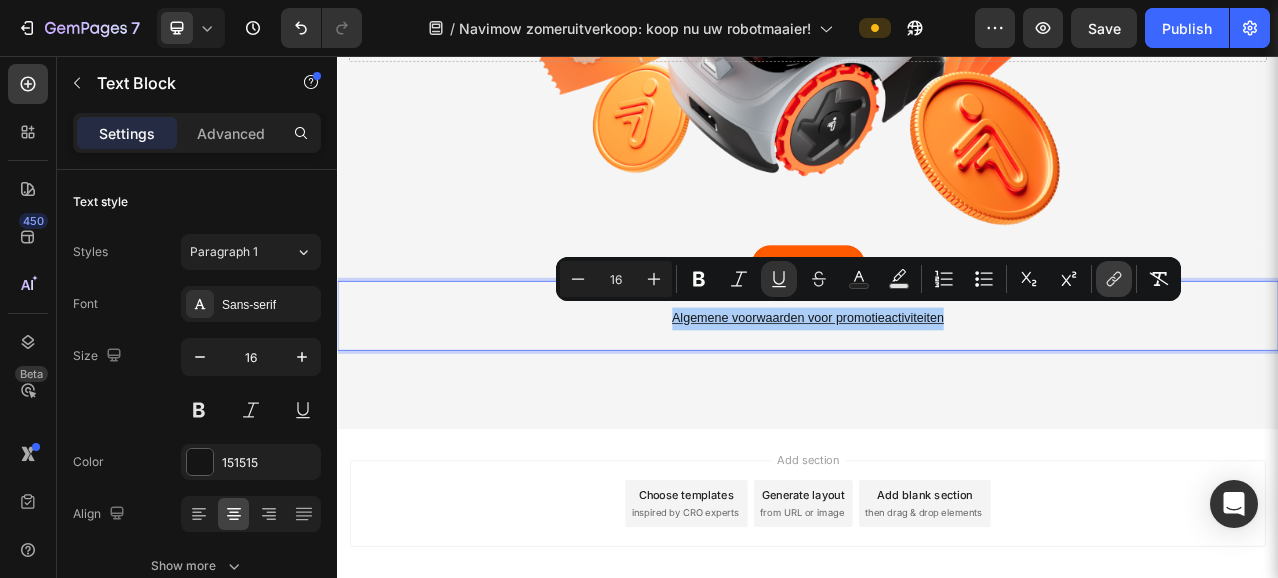 click 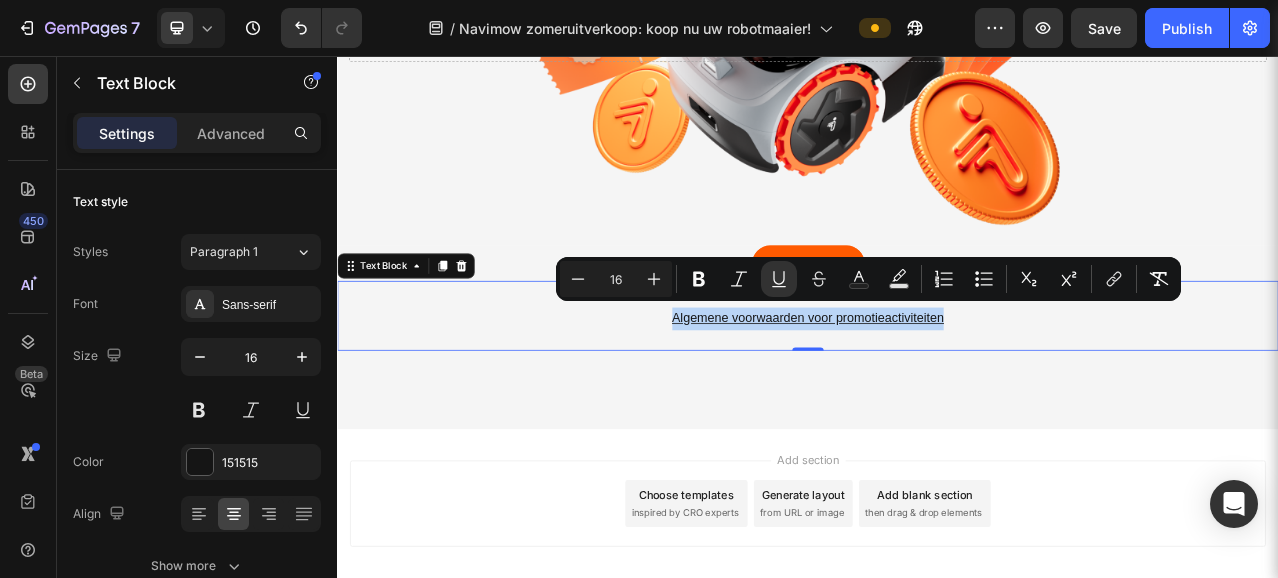 click on "Algemene voorwaarden voor promotieactiviteiten" at bounding box center [937, 391] 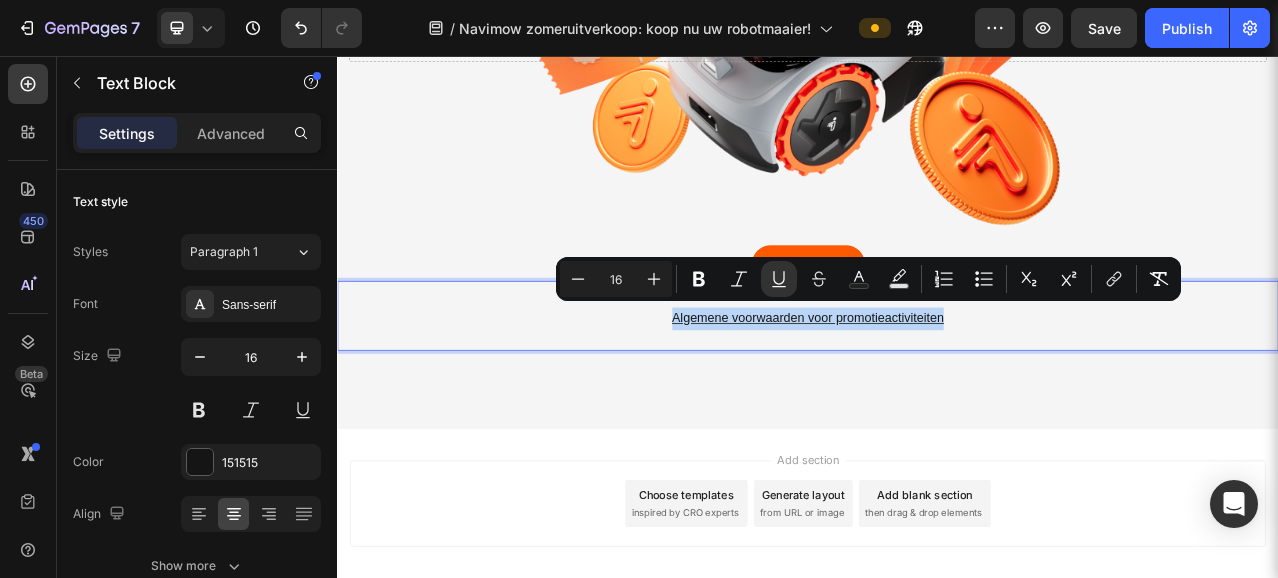 drag, startPoint x: 790, startPoint y: 392, endPoint x: 702, endPoint y: 384, distance: 88.362885 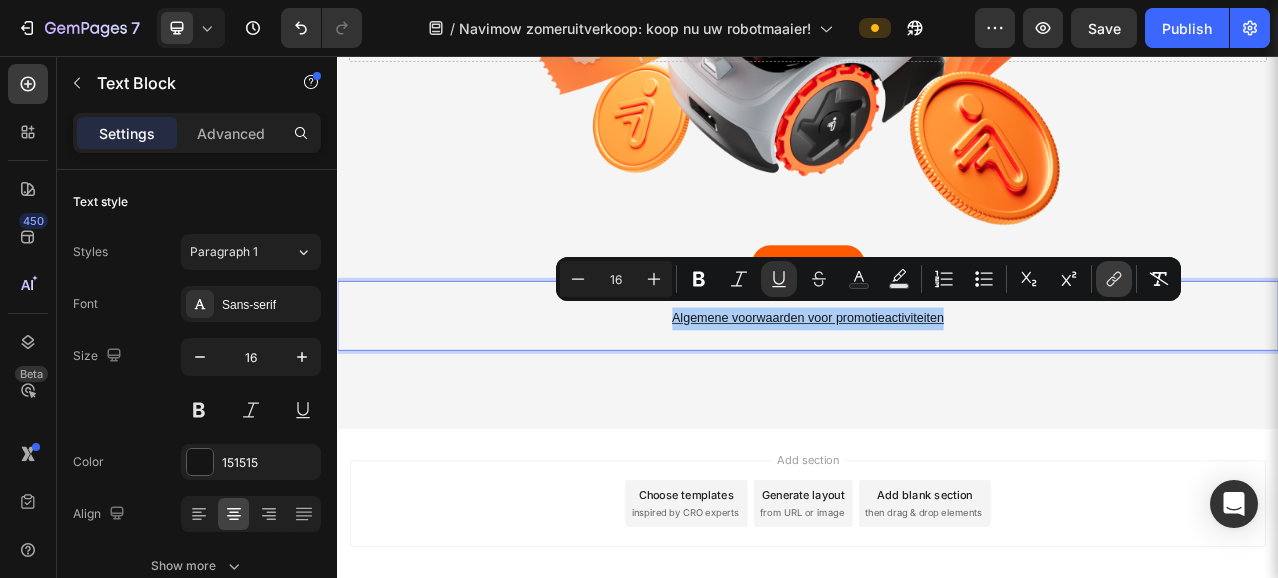 click 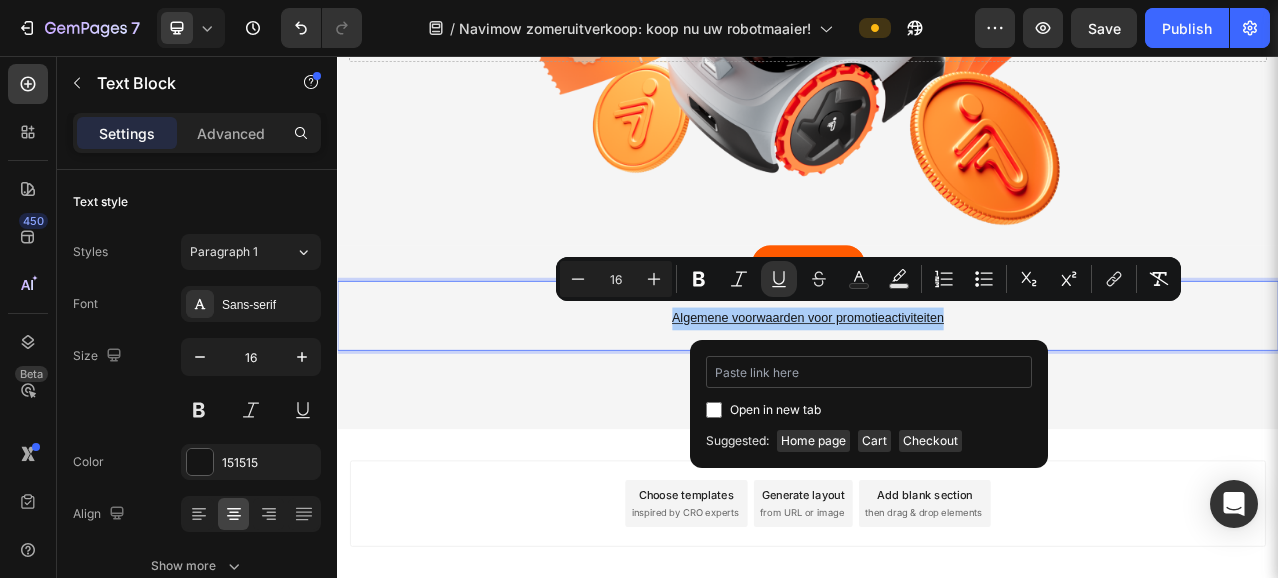 click at bounding box center (869, 372) 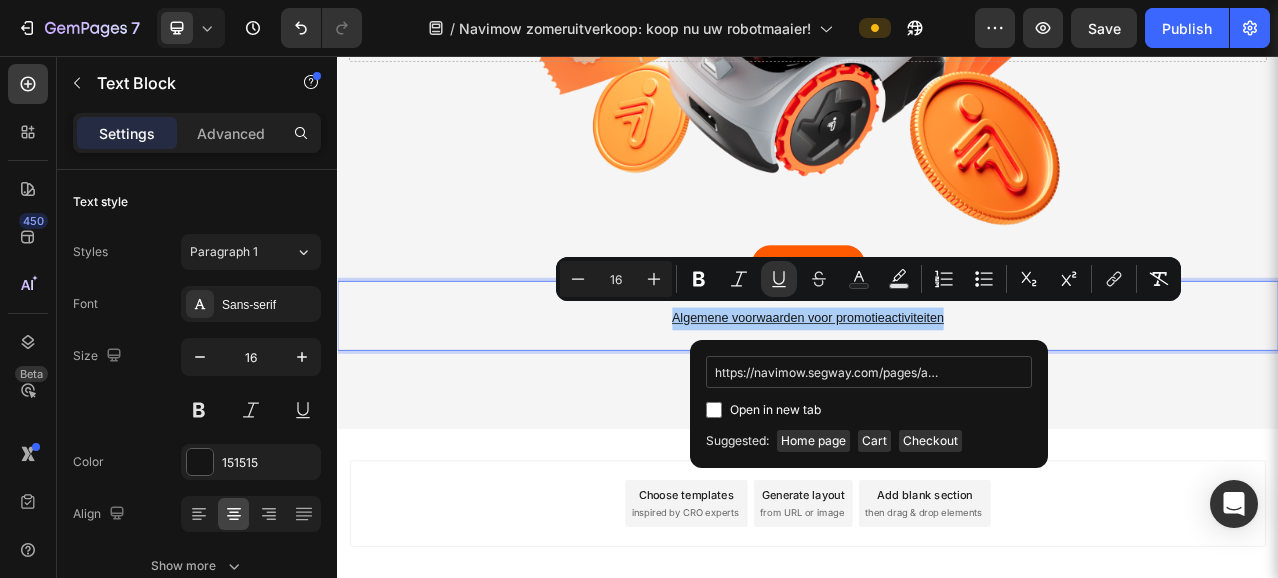 scroll, scrollTop: 0, scrollLeft: 168, axis: horizontal 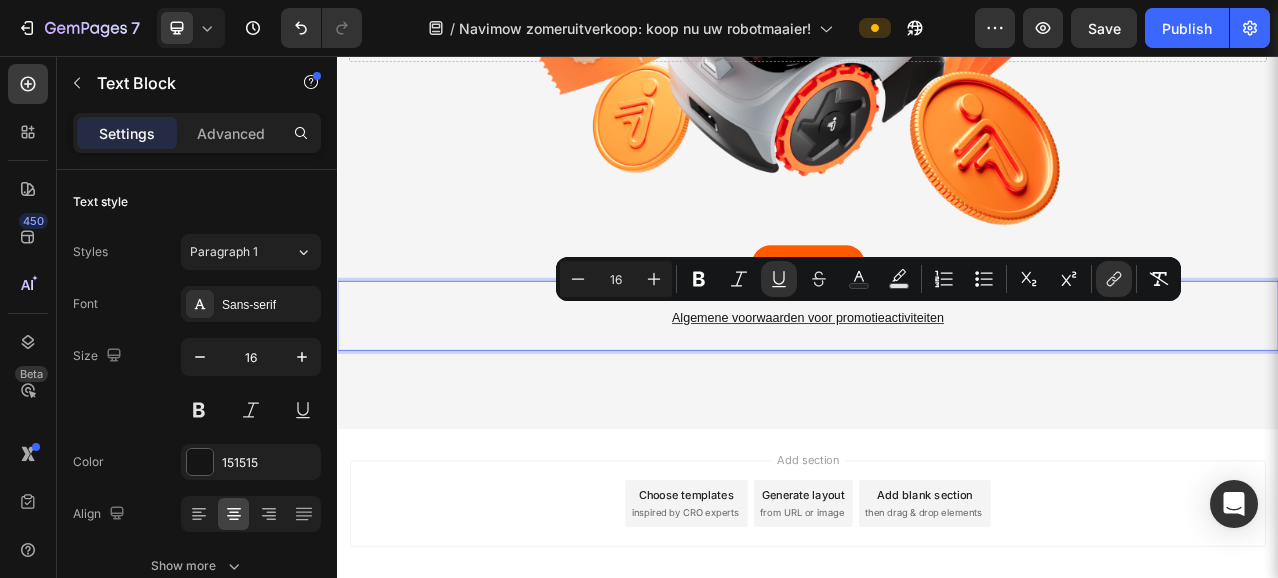 click on "Algemene voorwaarden voor promotieactiviteiten Text Block   0" at bounding box center (937, 387) 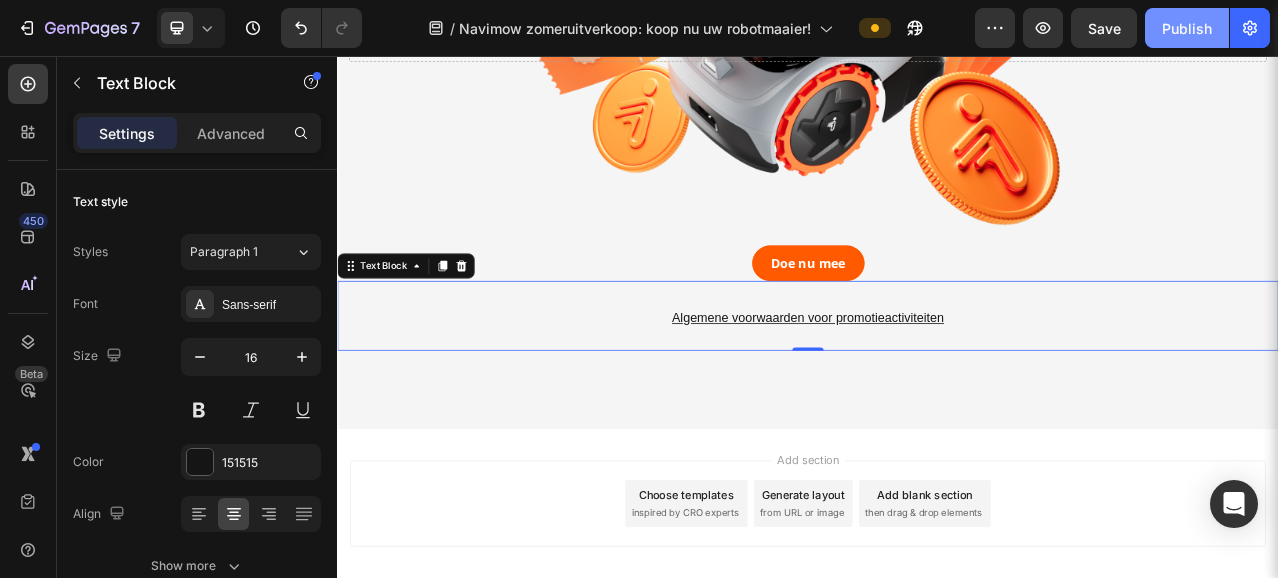 click on "Publish" at bounding box center [1187, 28] 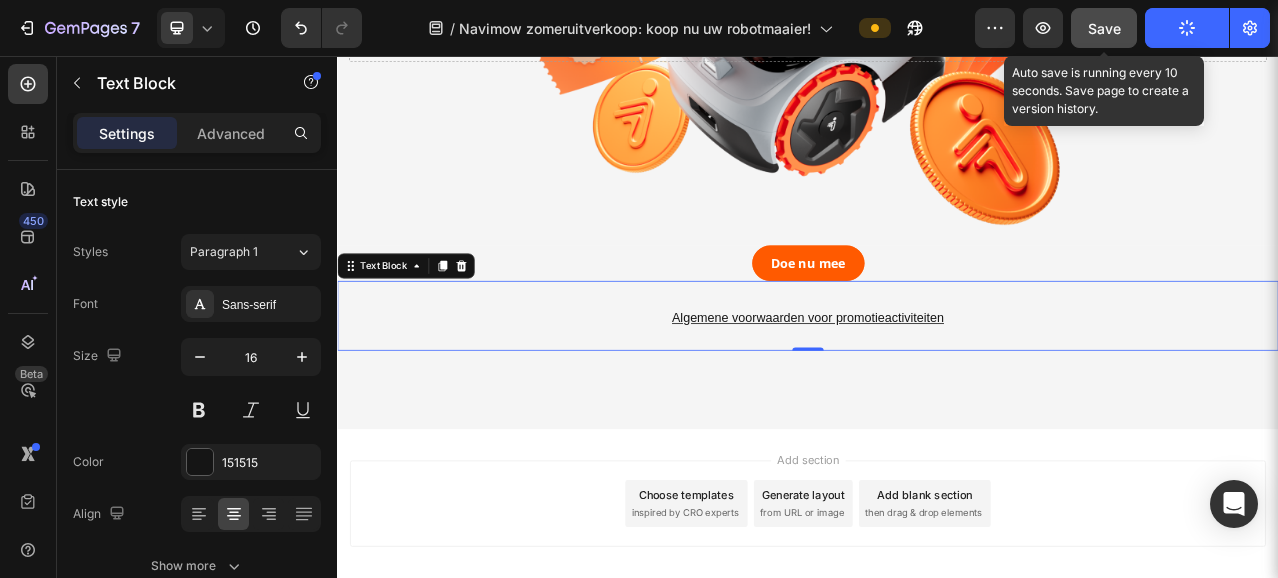 click on "Save" at bounding box center [1104, 28] 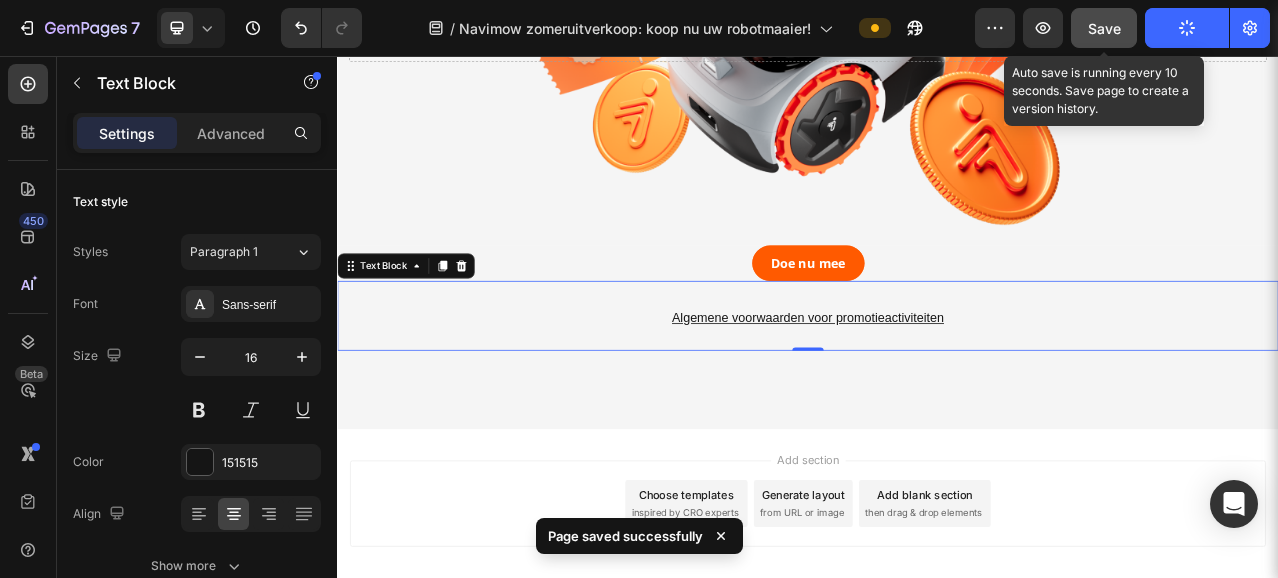 click on "Save" 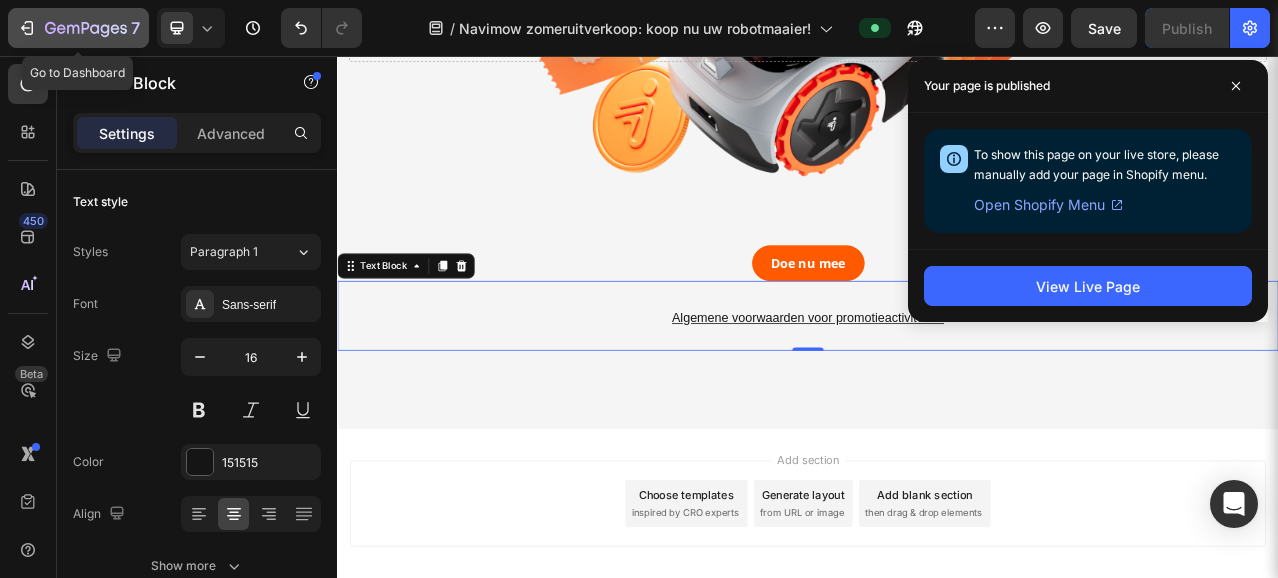 click 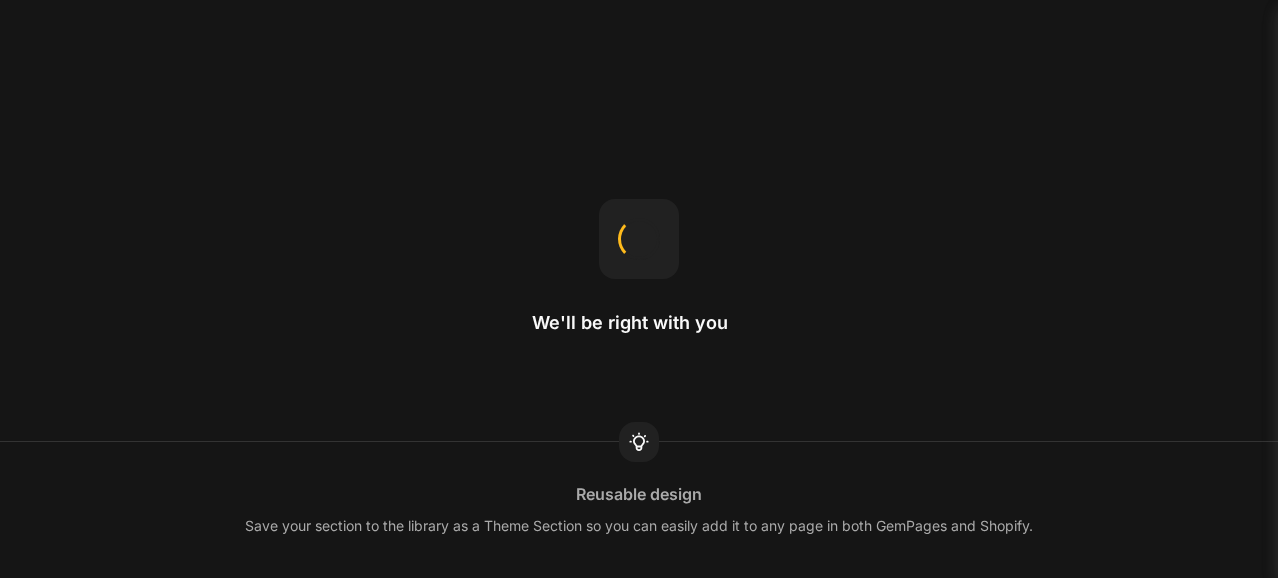 scroll, scrollTop: 0, scrollLeft: 0, axis: both 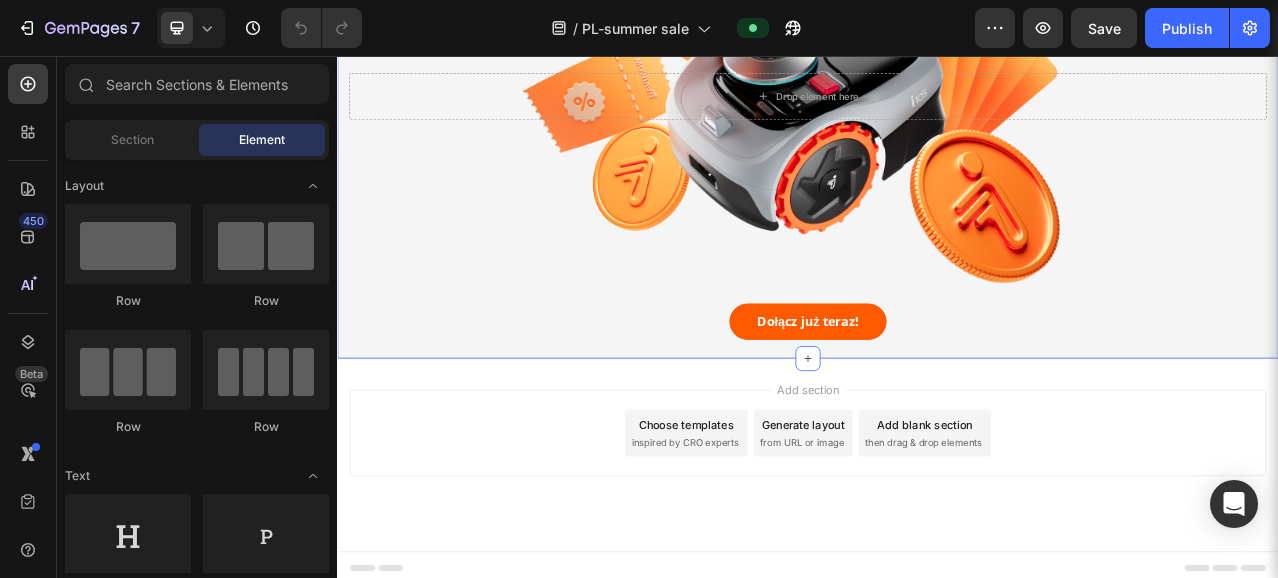 click on "Drop element here Hero Banner Dołącz już teraz! Button Row Section 11" at bounding box center [937, 142] 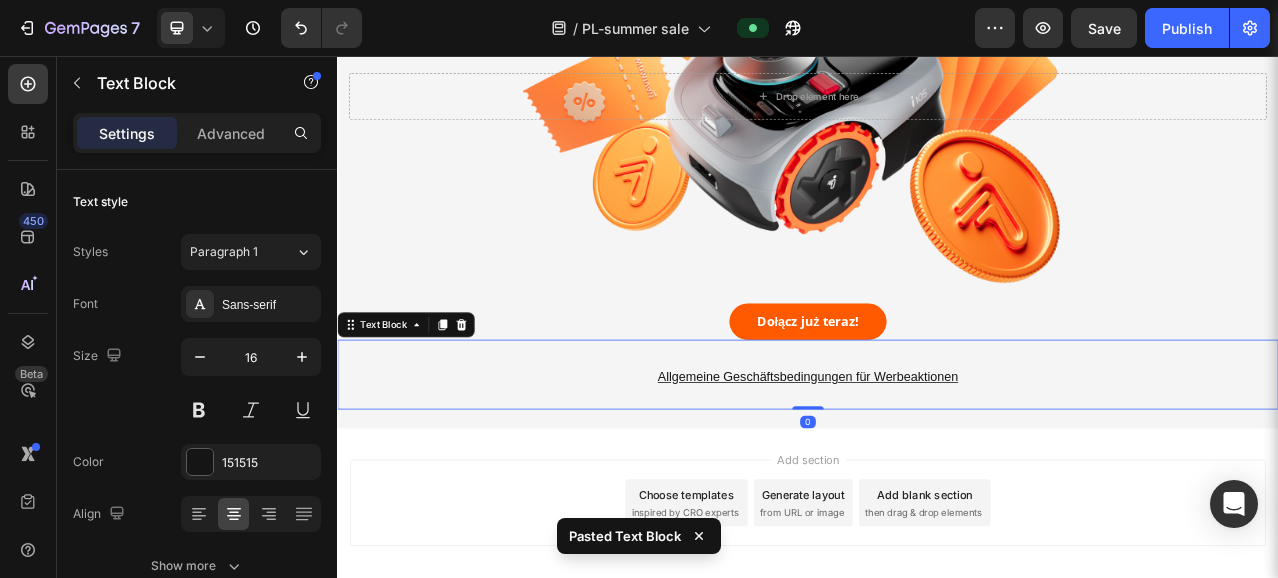 click on "Allgemeine Geschäftsbedingungen für Werbeaktionen Text Block 0" at bounding box center (937, 462) 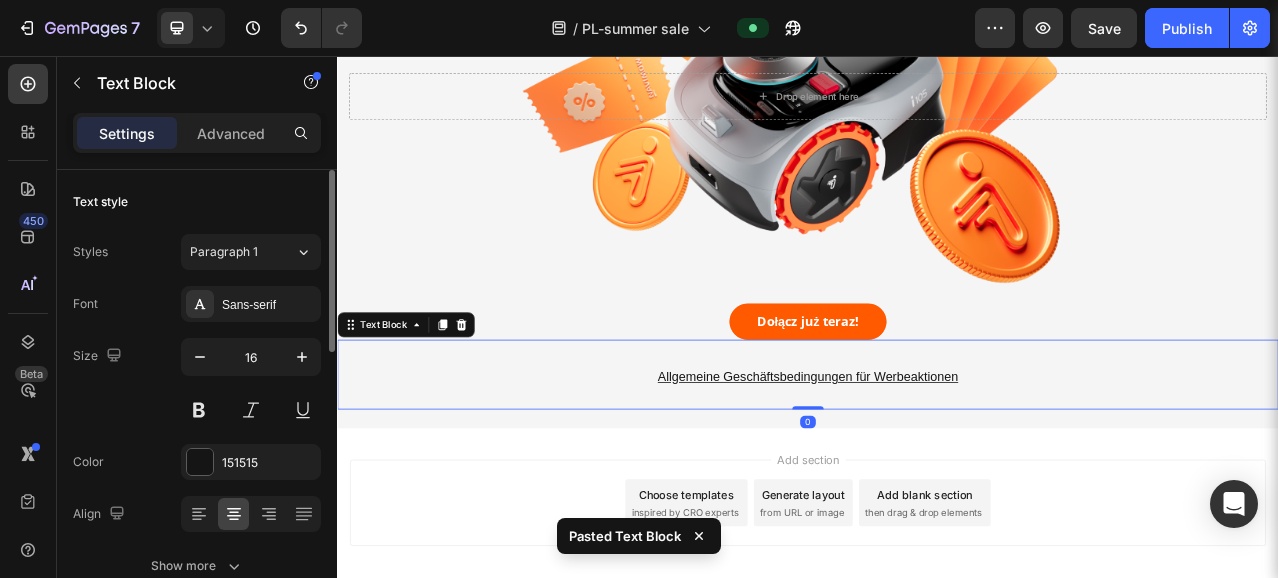 click on "Advanced" at bounding box center [231, 133] 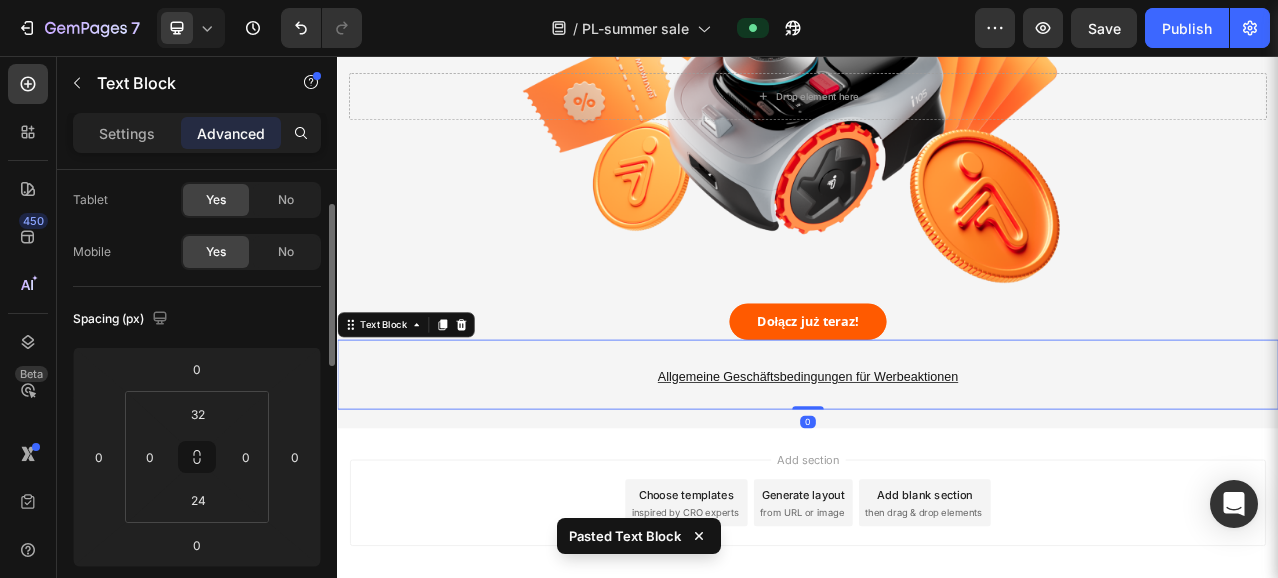 scroll, scrollTop: 300, scrollLeft: 0, axis: vertical 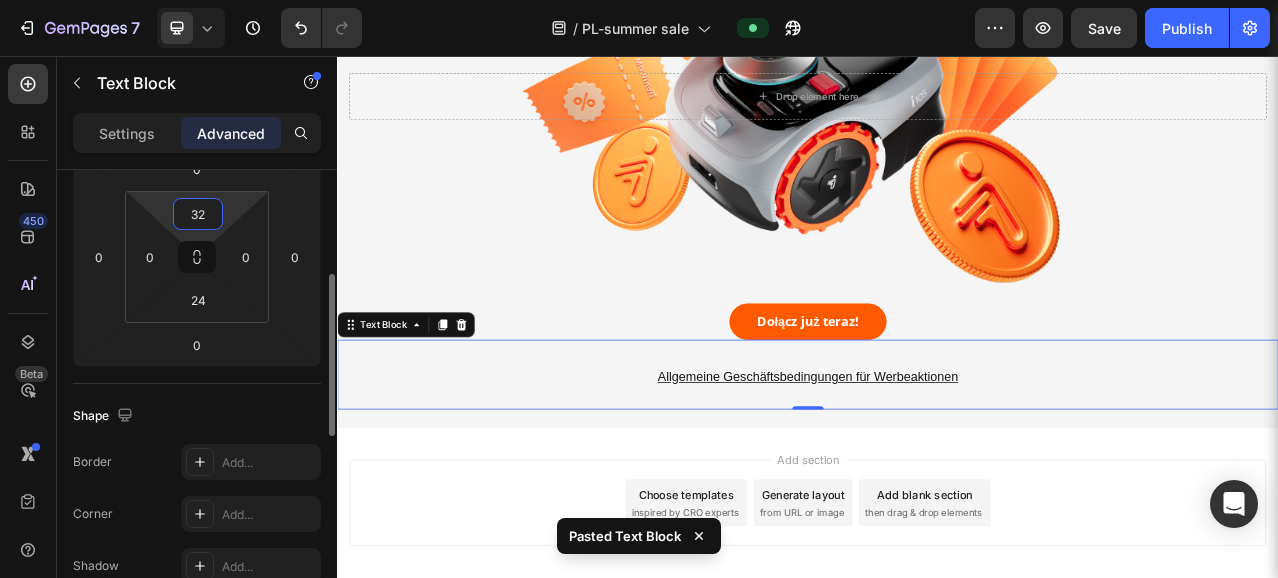 click on "32" at bounding box center (198, 214) 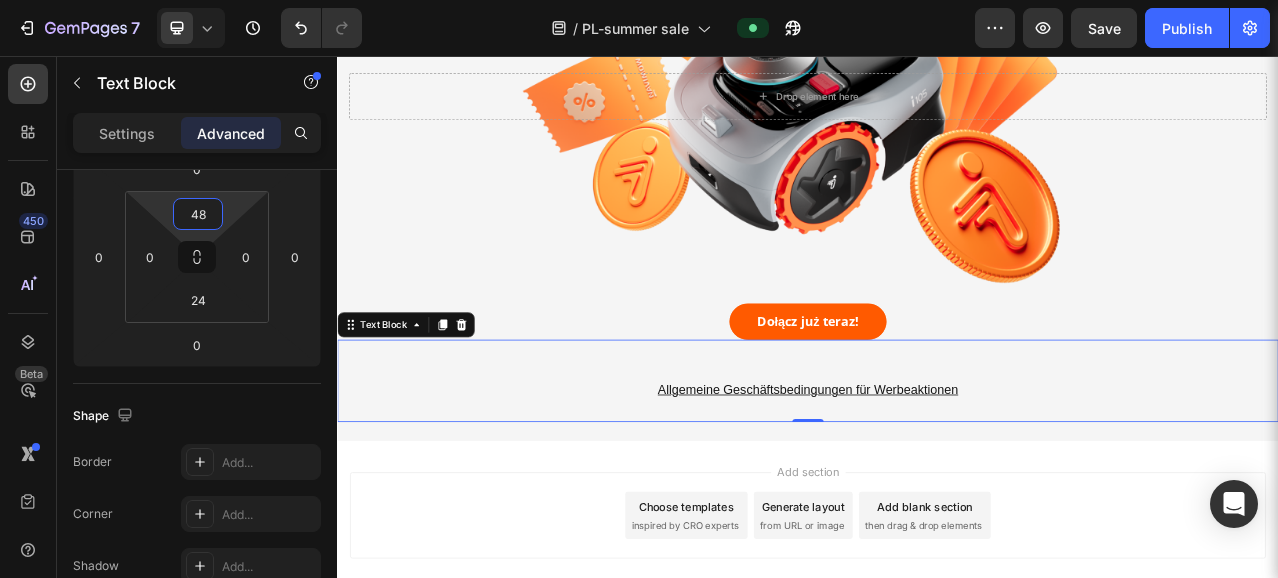 type on "48" 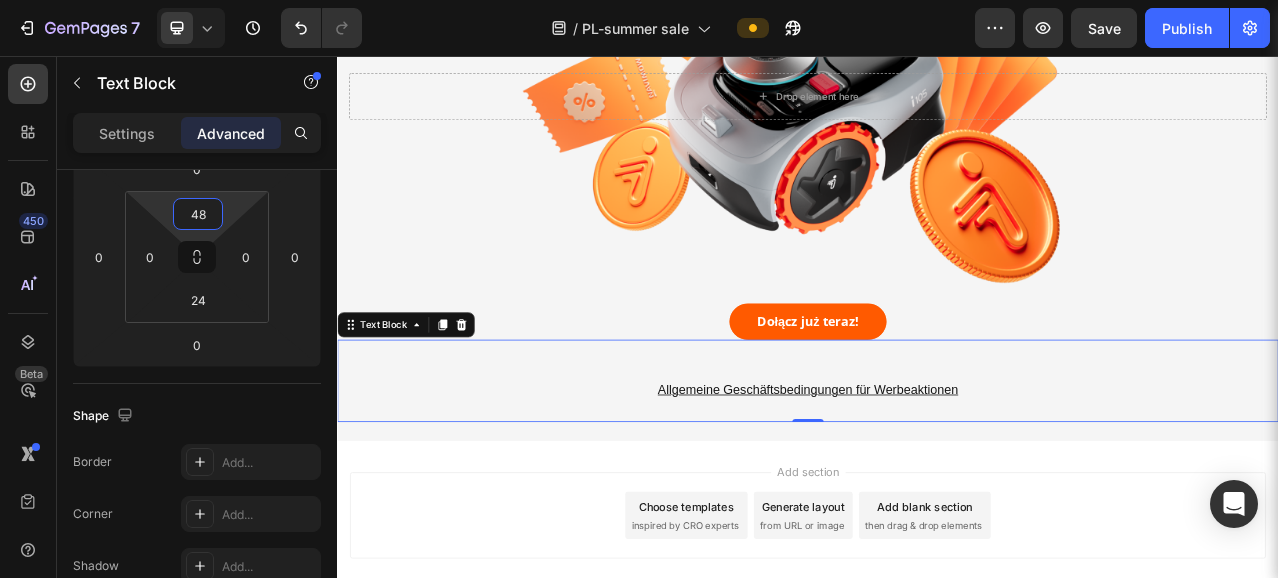 click on "Allgemeine Geschäftsbedingungen für Werbeaktionen" at bounding box center [937, 482] 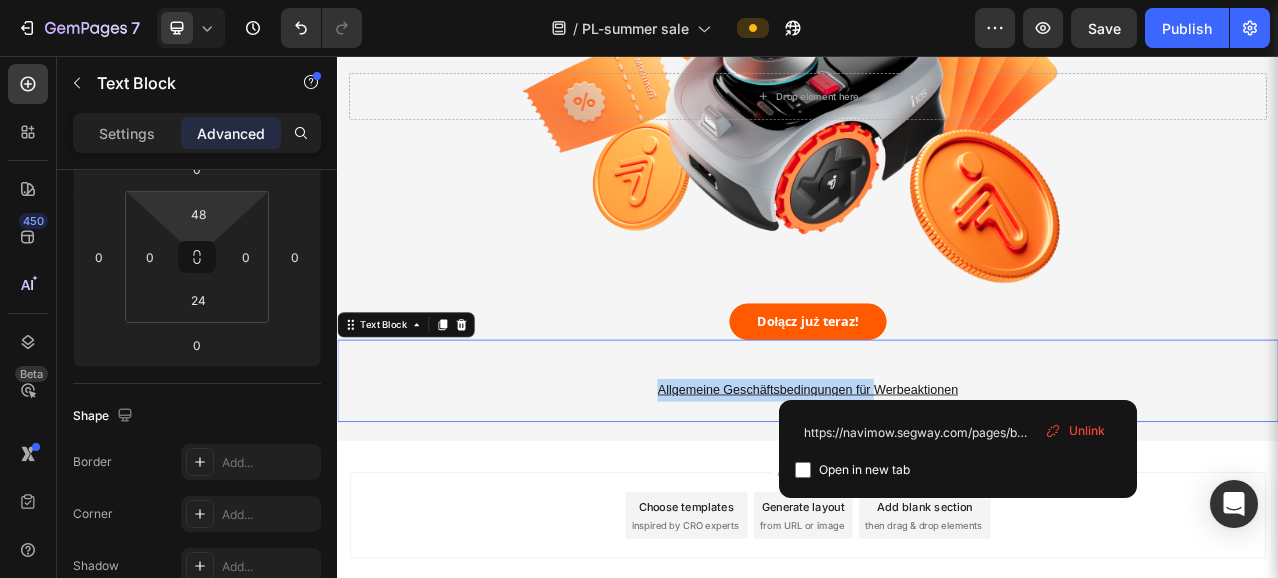 click on "Allgemeine Geschäftsbedingungen für Werbeaktionen" at bounding box center [937, 482] 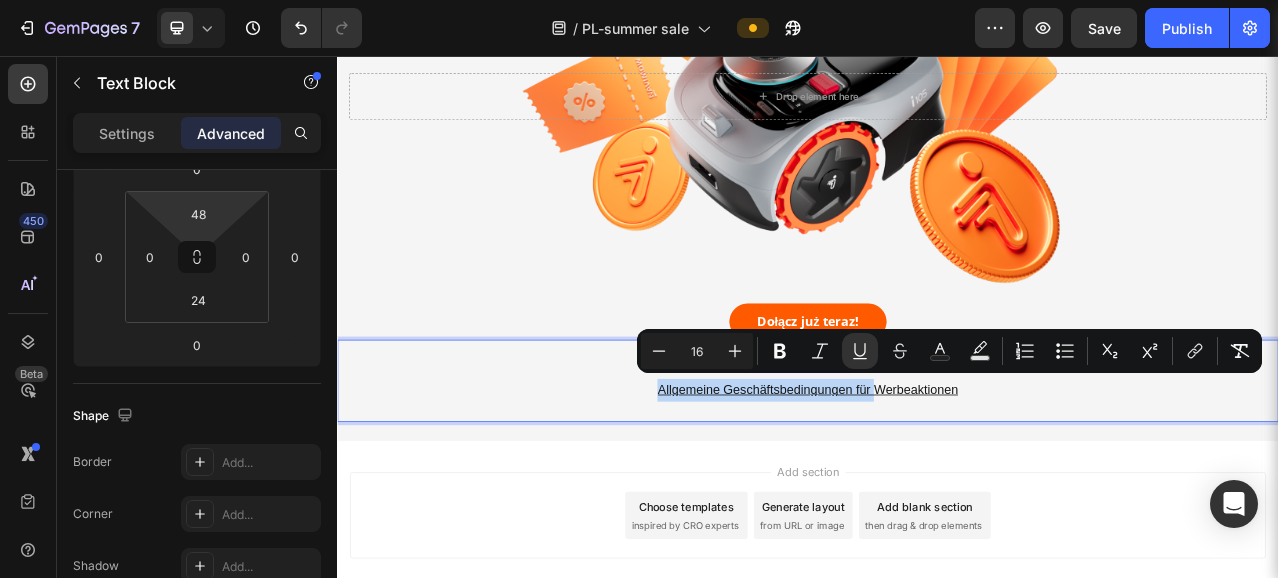 click on "Allgemeine Geschäftsbedingungen für Werbeaktionen" at bounding box center [937, 482] 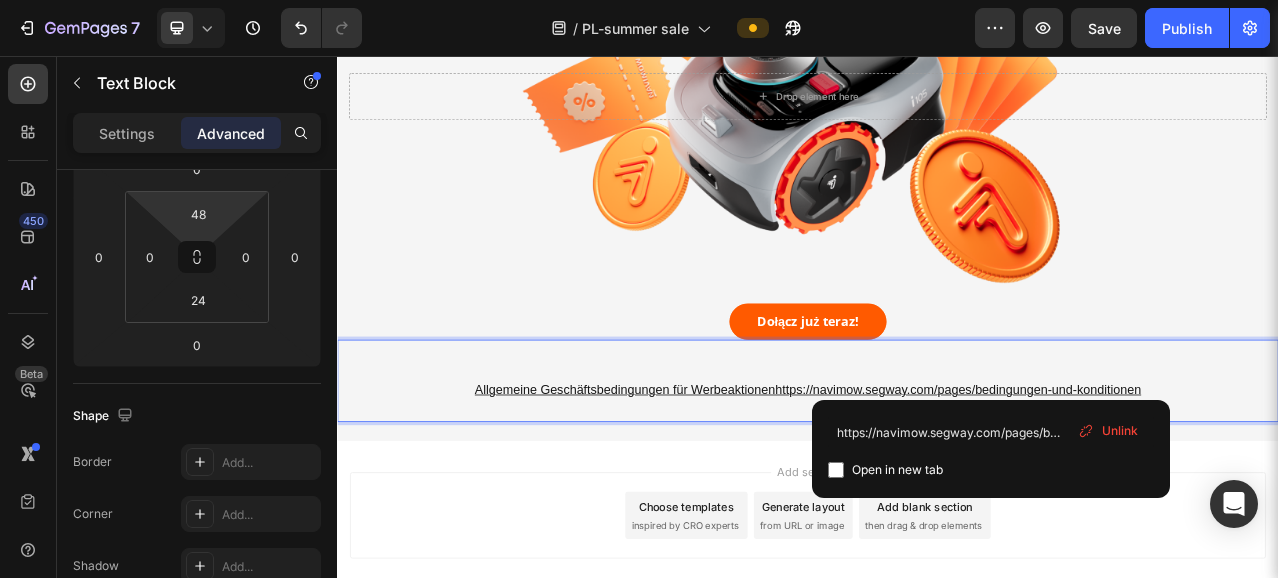 drag, startPoint x: 1167, startPoint y: 480, endPoint x: 710, endPoint y: 484, distance: 457.01752 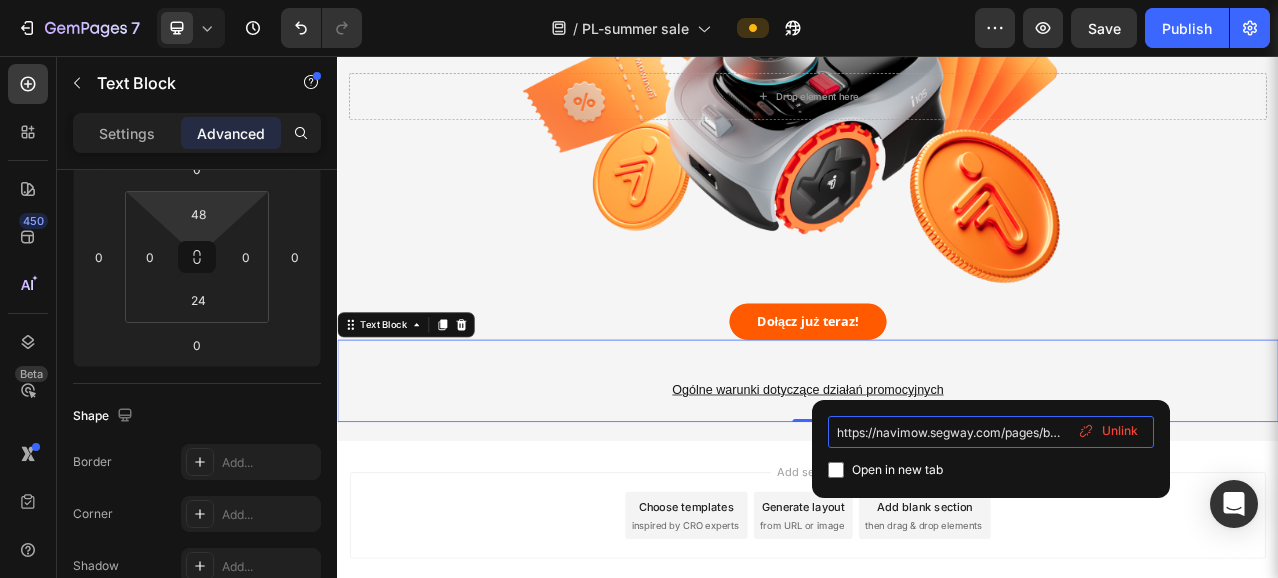 scroll, scrollTop: 0, scrollLeft: 157, axis: horizontal 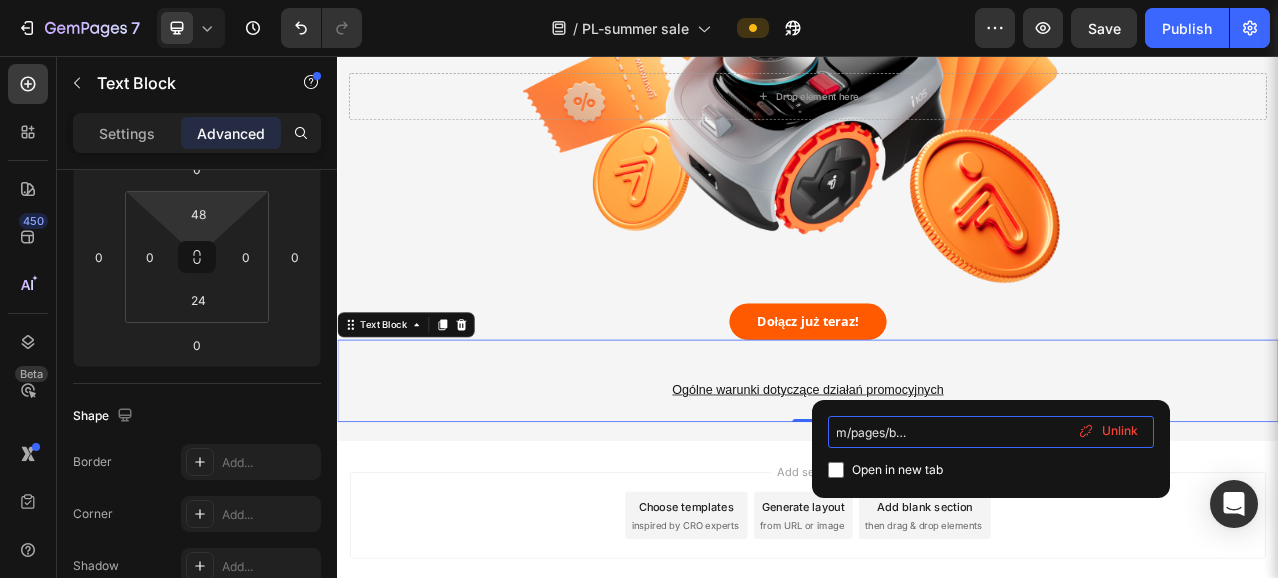 click on "https://navimow.segway.com/pages/bedingungen-und-konditionen" at bounding box center (991, 432) 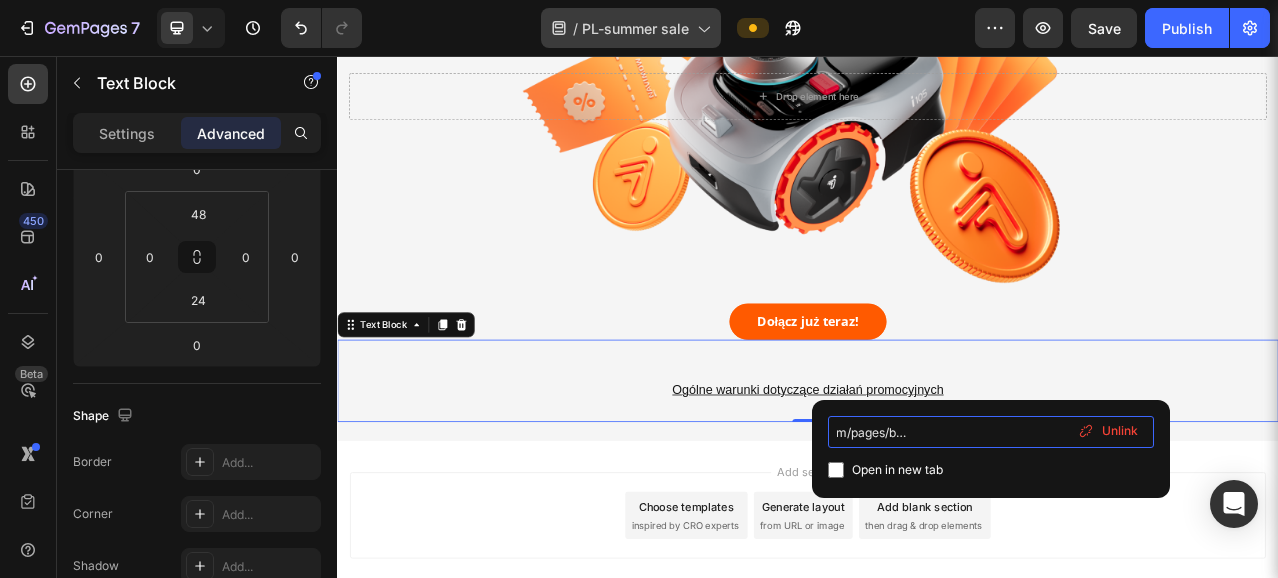 scroll, scrollTop: 0, scrollLeft: 0, axis: both 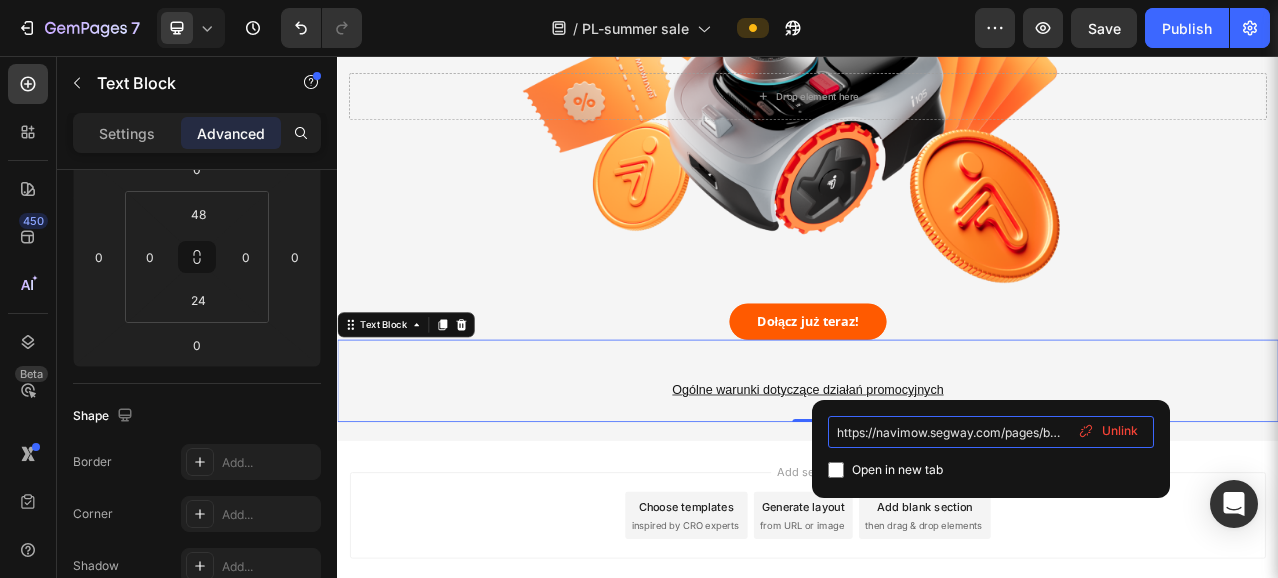 click on "https://navimow.segway.com/pages/bedingungen-und-konditionen" at bounding box center (991, 432) 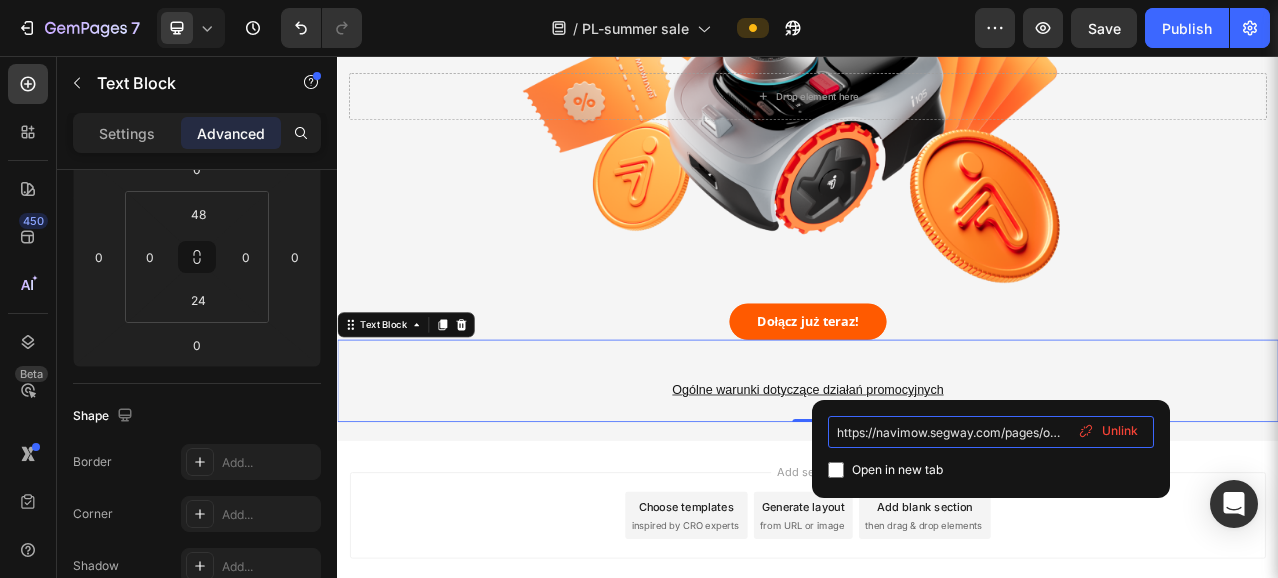 scroll, scrollTop: 0, scrollLeft: 150, axis: horizontal 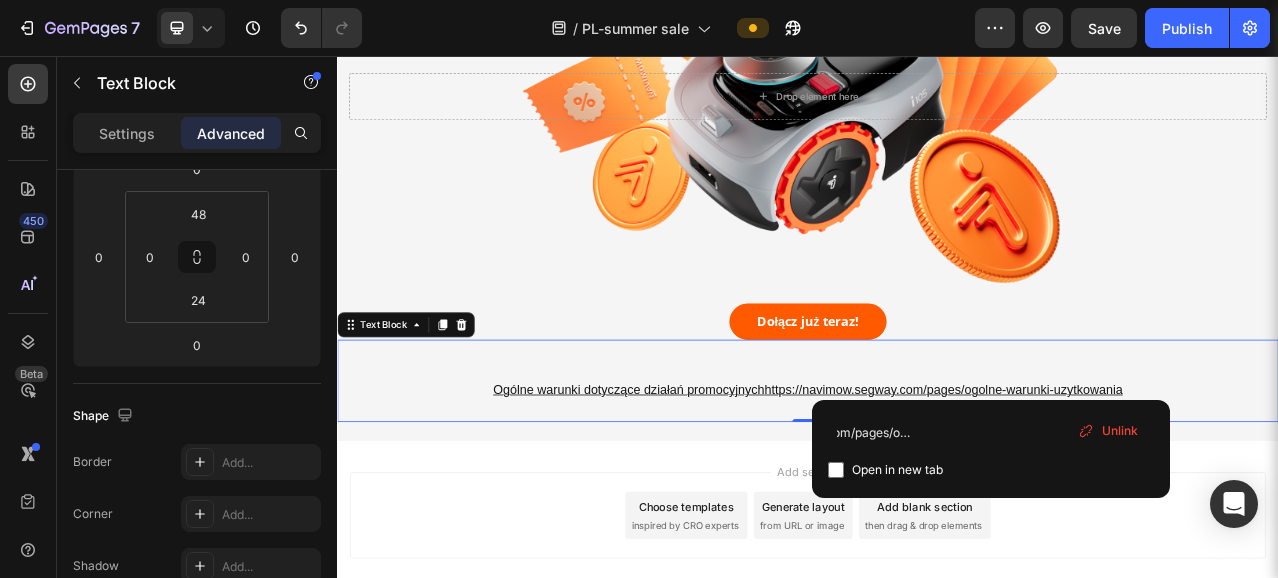 click on "Ogólne warunki dotyczące działań promocyjnych https://navimow.segway.com/pages/ogolne-warunki-uzytkowania ⁠⁠⁠⁠⁠⁠⁠ Text Block   0" at bounding box center (937, 470) 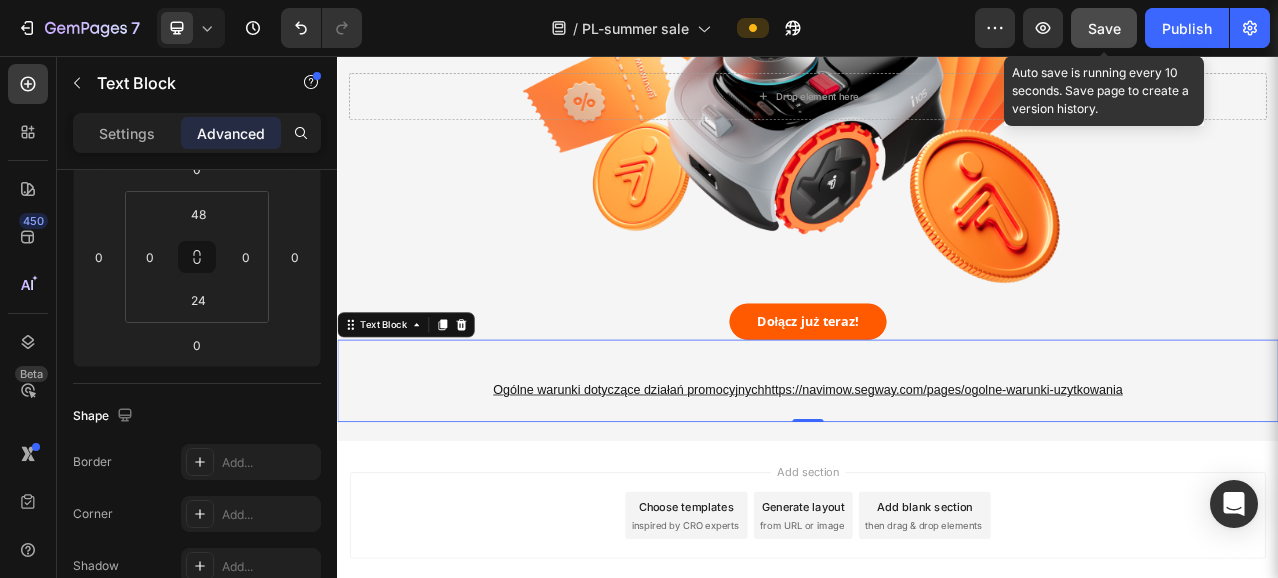 click on "Save" at bounding box center [1104, 28] 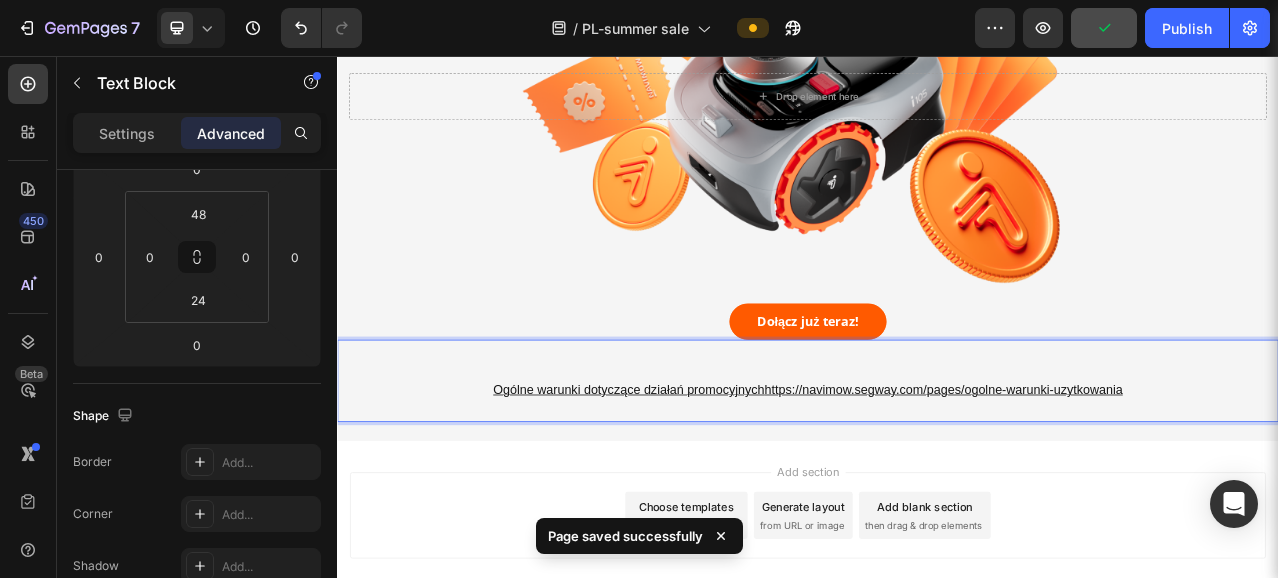 click on "https://navimow.segway.com/pages/ogolne-warunki-uzytkowania" at bounding box center [1110, 481] 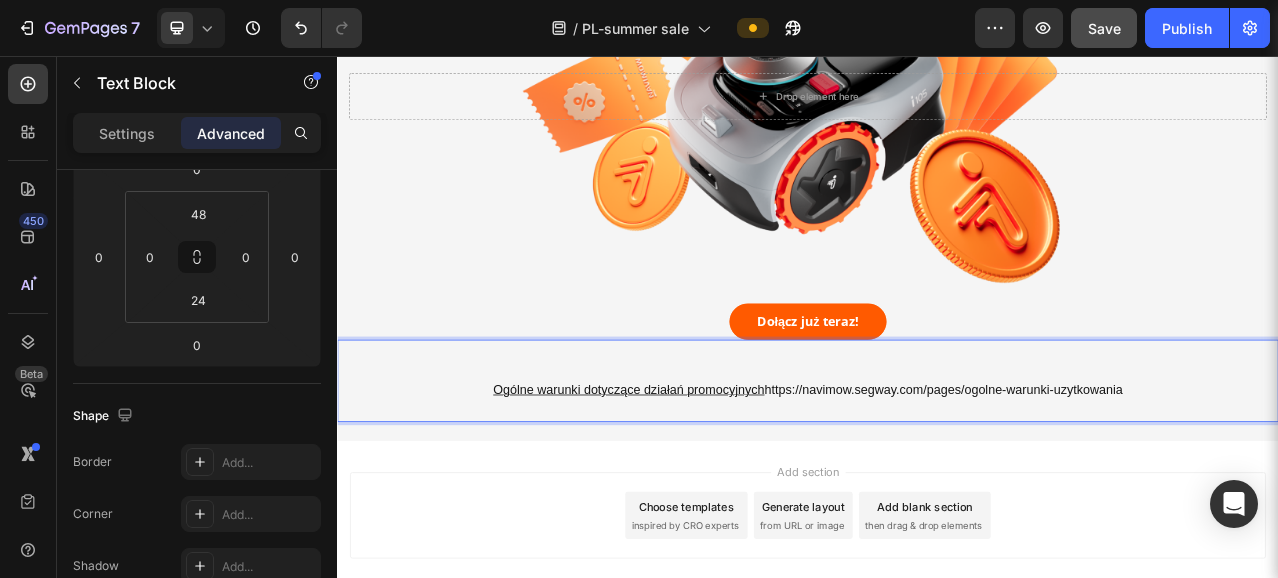 click on "Ogólne warunki dotyczące działań promocyjnych" at bounding box center (709, 481) 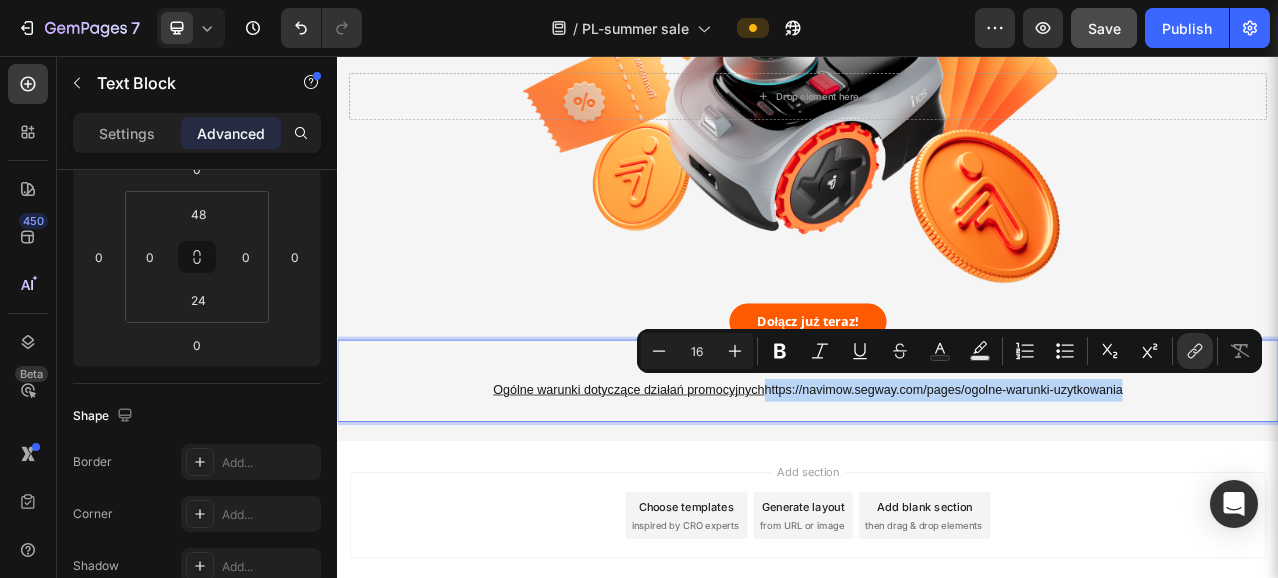drag, startPoint x: 864, startPoint y: 479, endPoint x: 1436, endPoint y: 484, distance: 572.02185 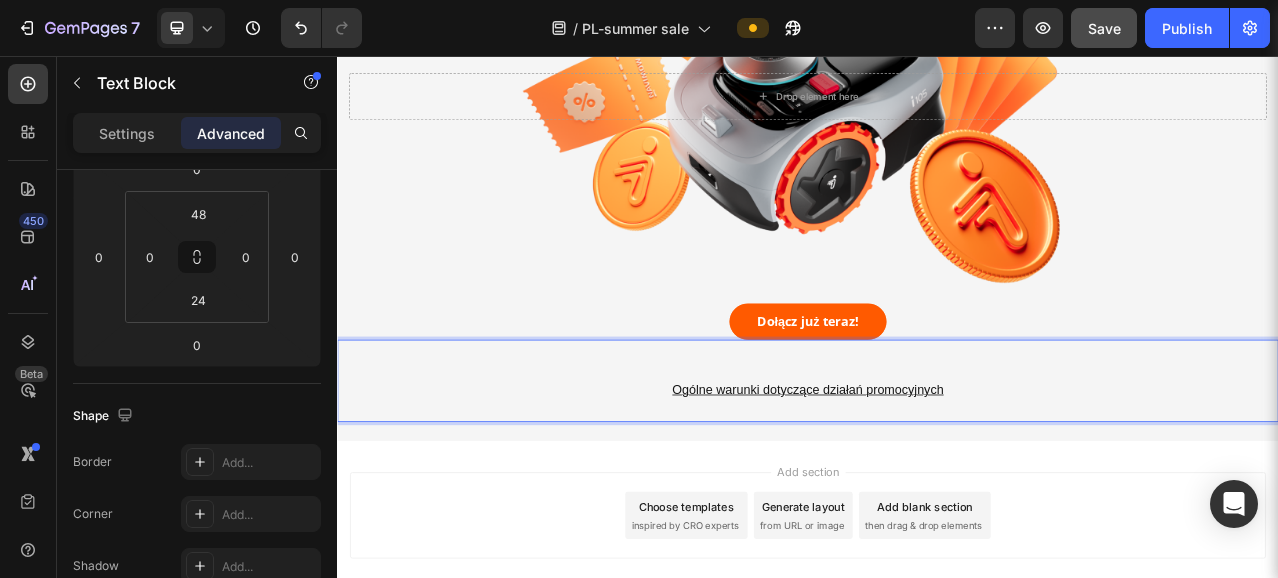 click on "Ogólne warunki dotyczące działań promocyjnych" at bounding box center (937, 481) 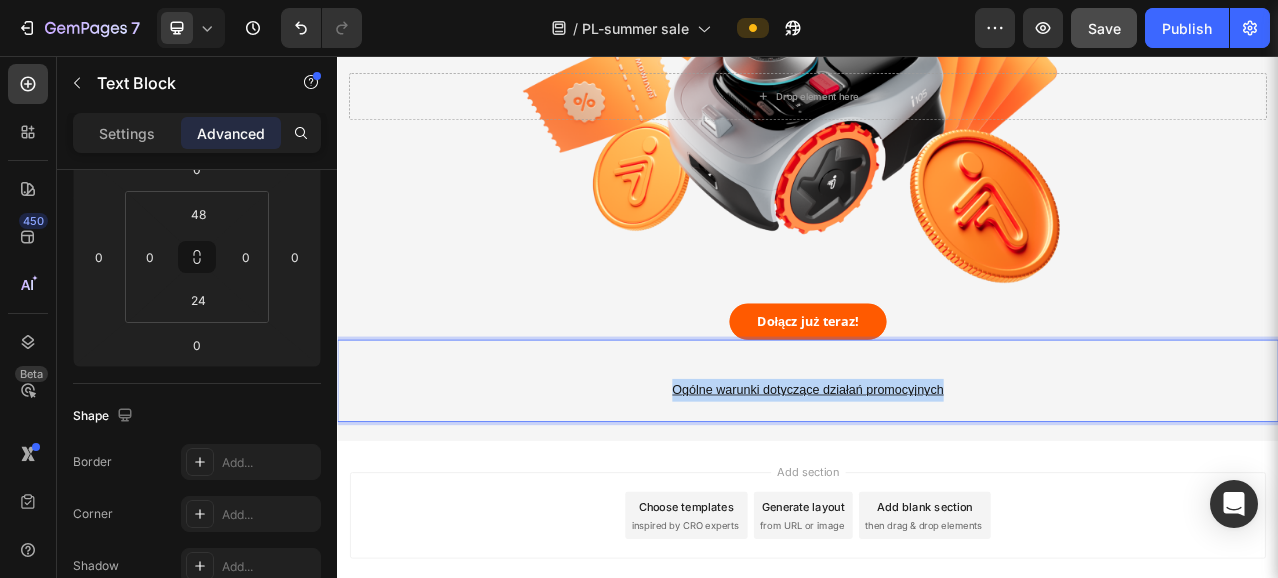 drag, startPoint x: 1111, startPoint y: 474, endPoint x: 749, endPoint y: 485, distance: 362.16708 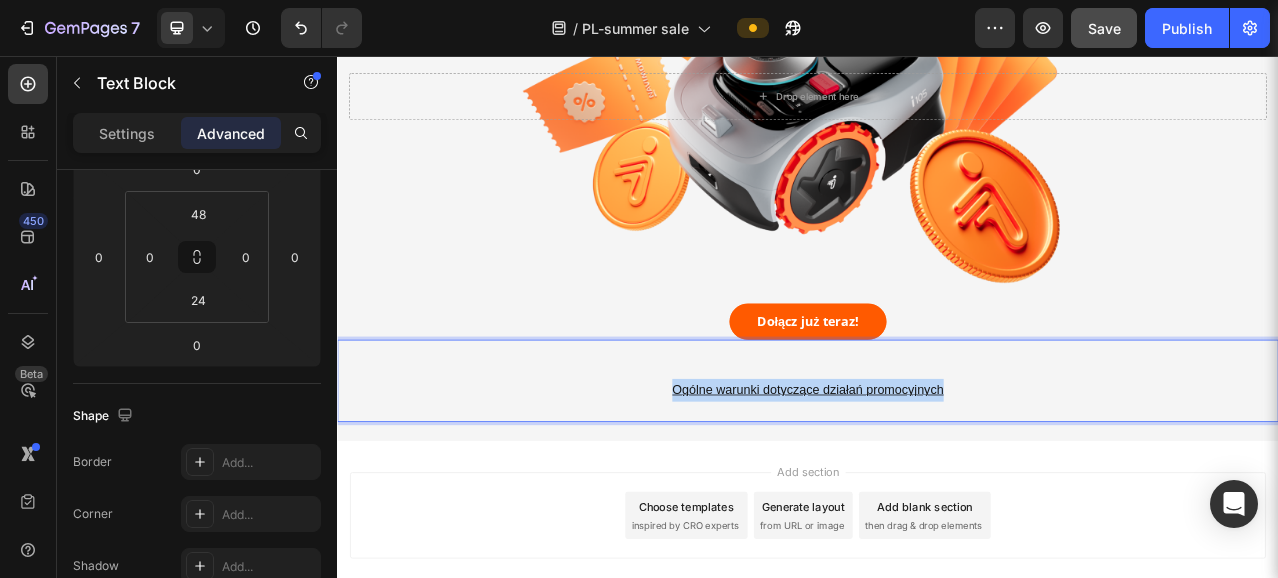 click on "Ogólne warunki dotyczące działań promocyjnych" at bounding box center (937, 482) 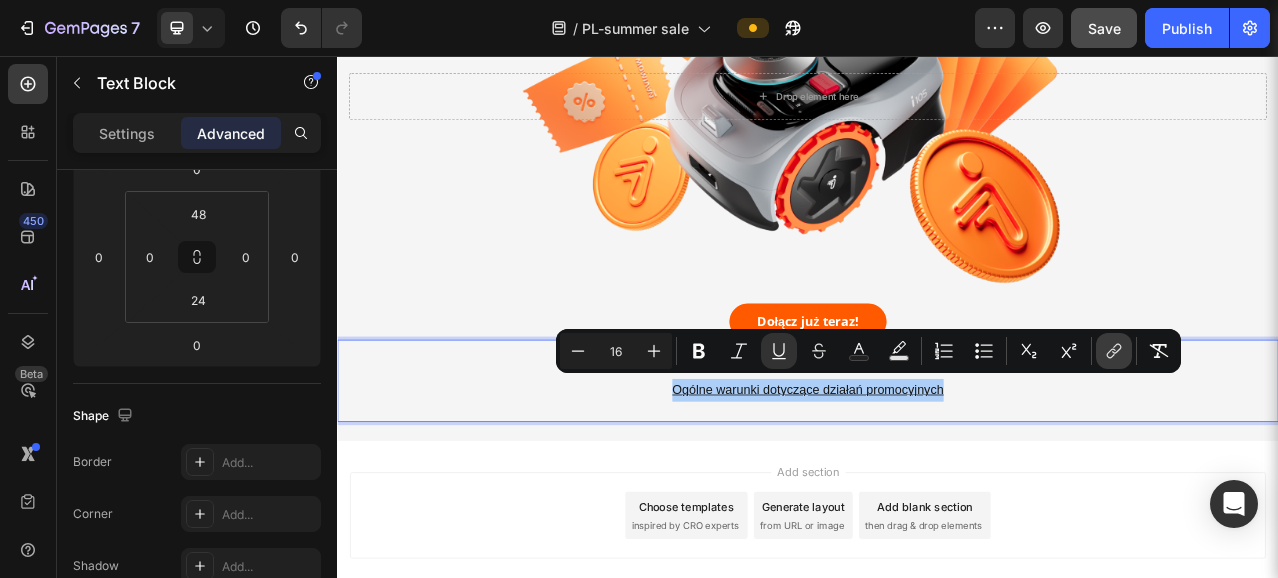 click 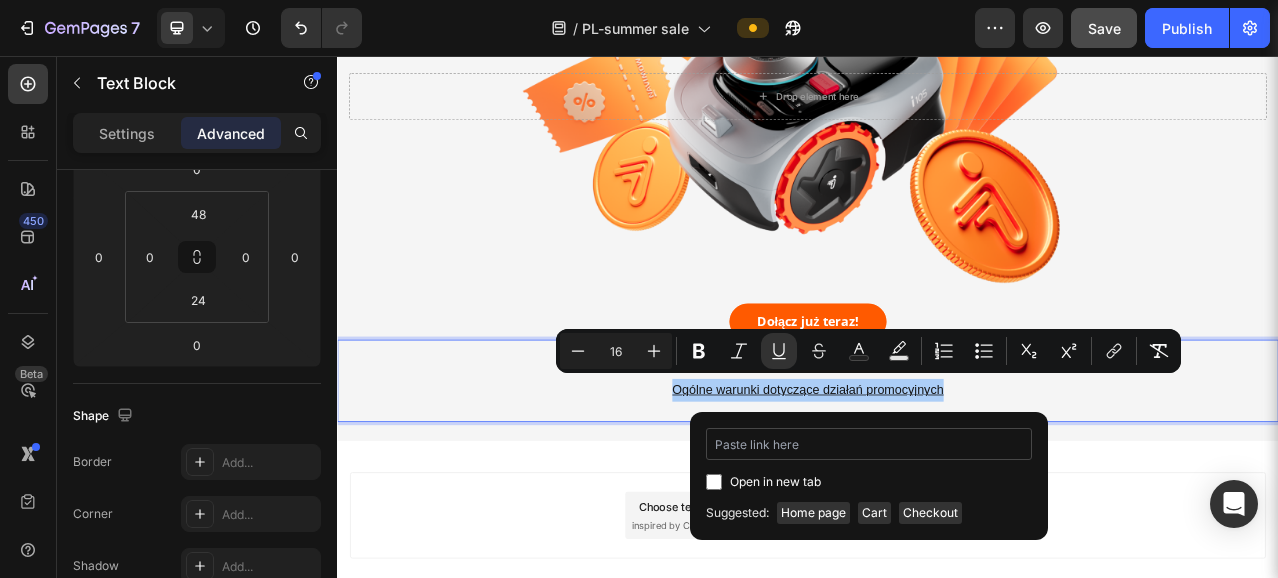 click at bounding box center (869, 444) 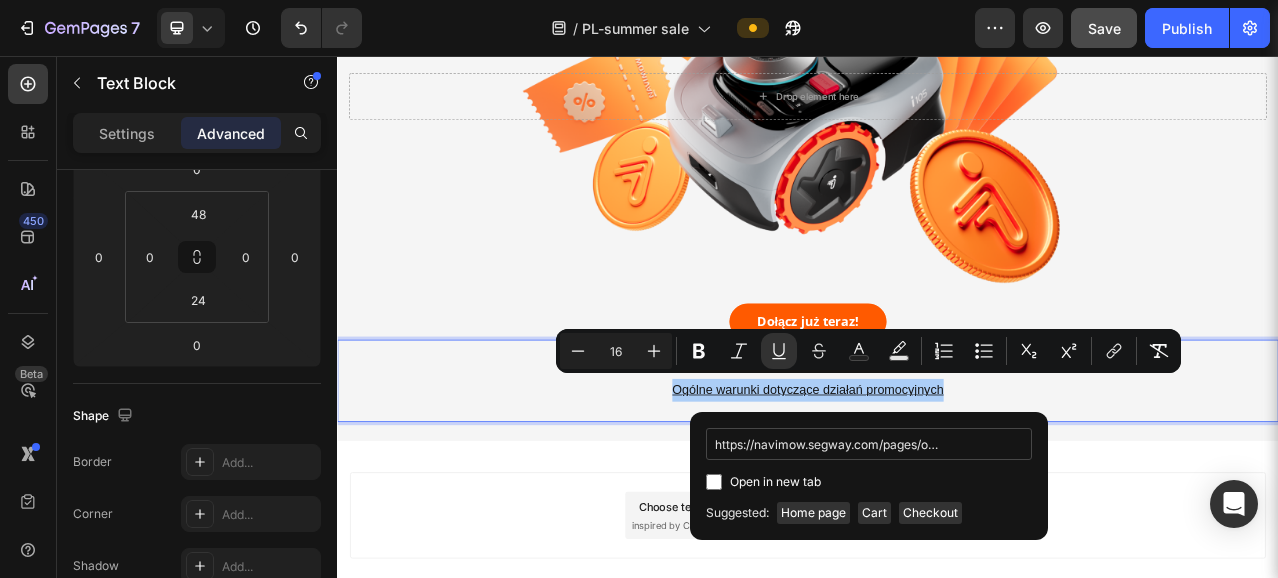 scroll, scrollTop: 0, scrollLeft: 150, axis: horizontal 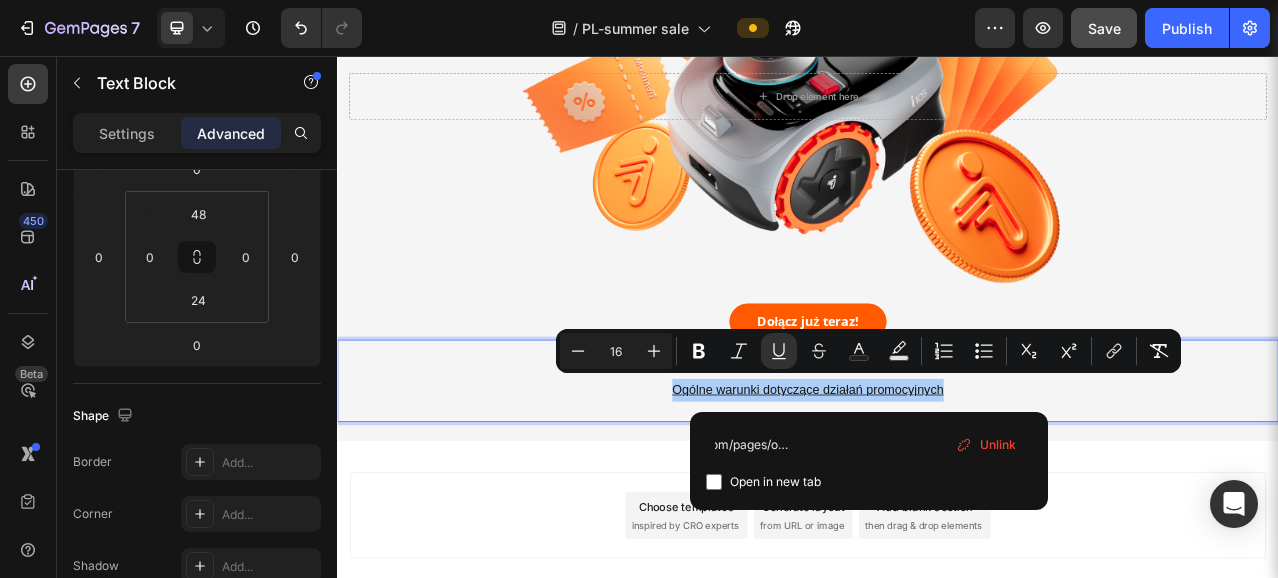 type on "https://navimow.segway.com/pages/ogolne-warunki-uzytkowania" 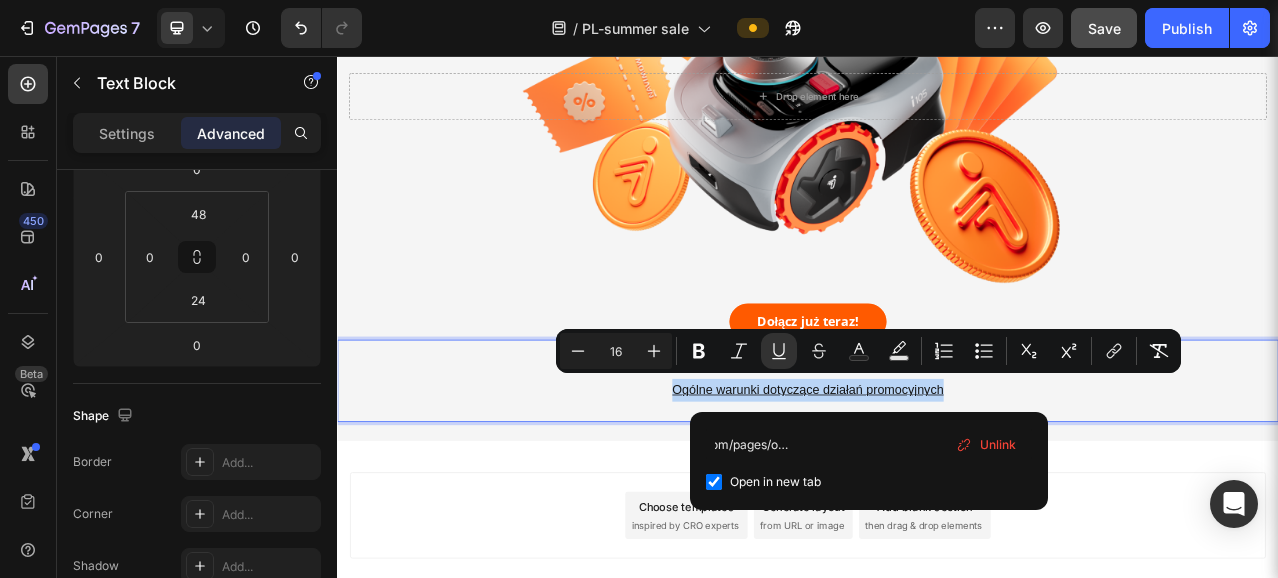 checkbox on "true" 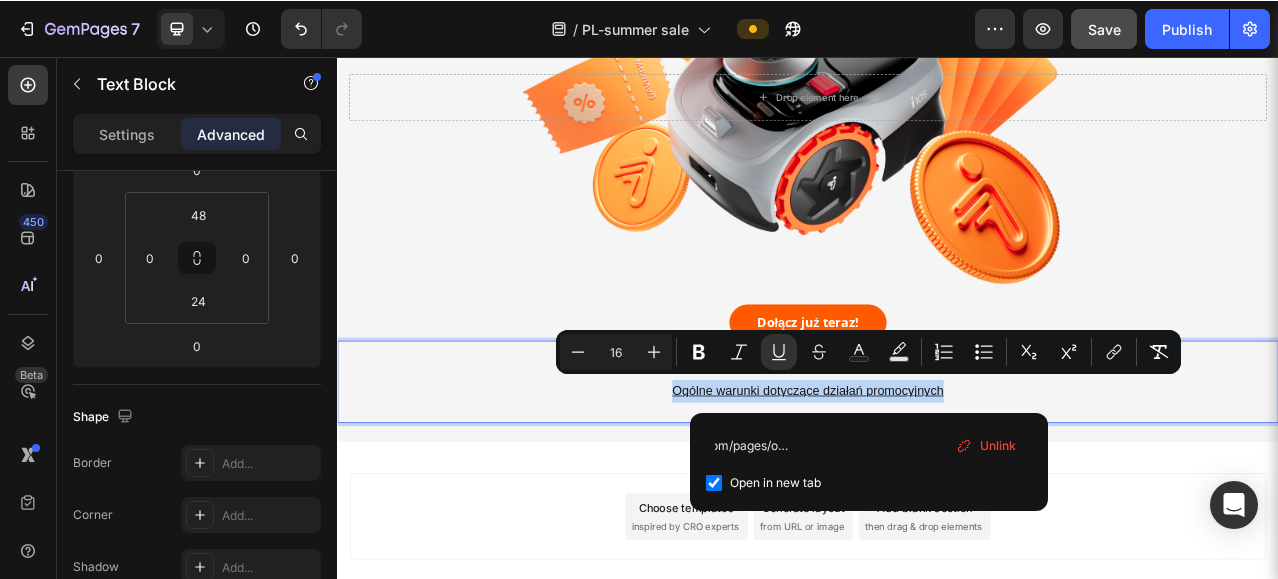 scroll, scrollTop: 0, scrollLeft: 0, axis: both 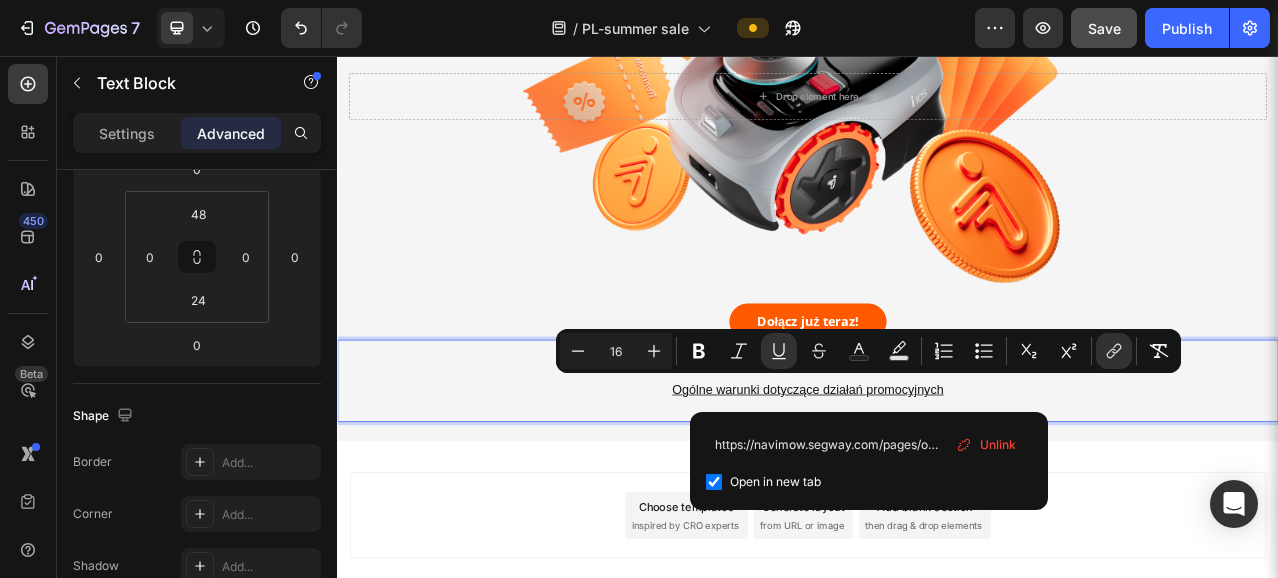 click on "Add section Choose templates inspired by CRO experts Generate layout from URL or image Add blank section then drag & drop elements" at bounding box center (937, 670) 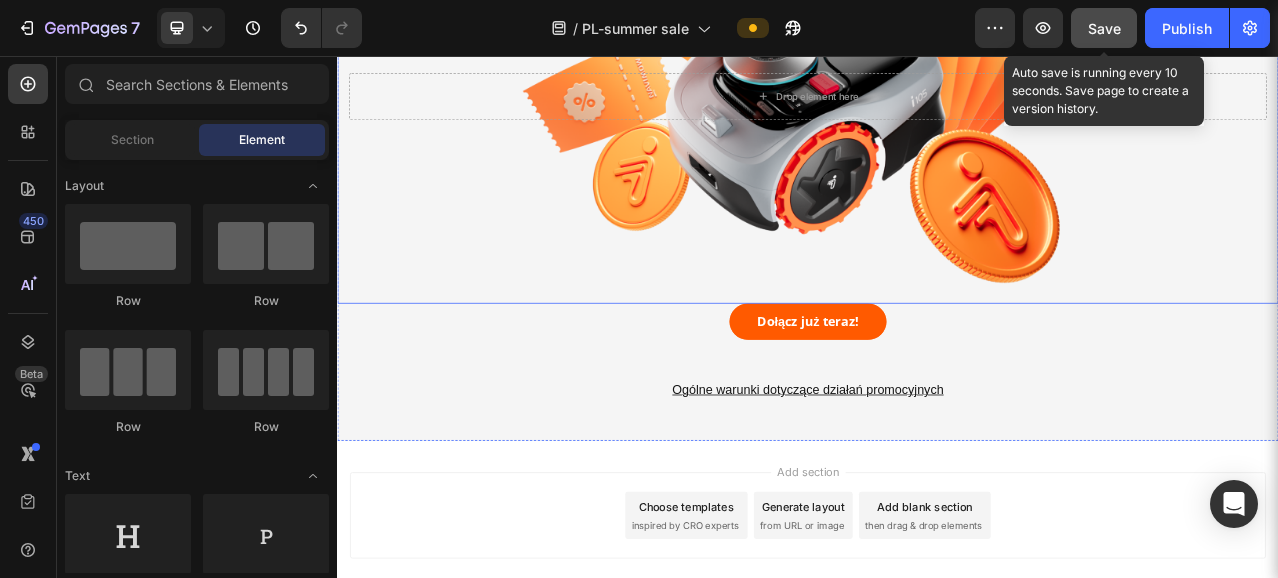 click on "Save" at bounding box center [1104, 28] 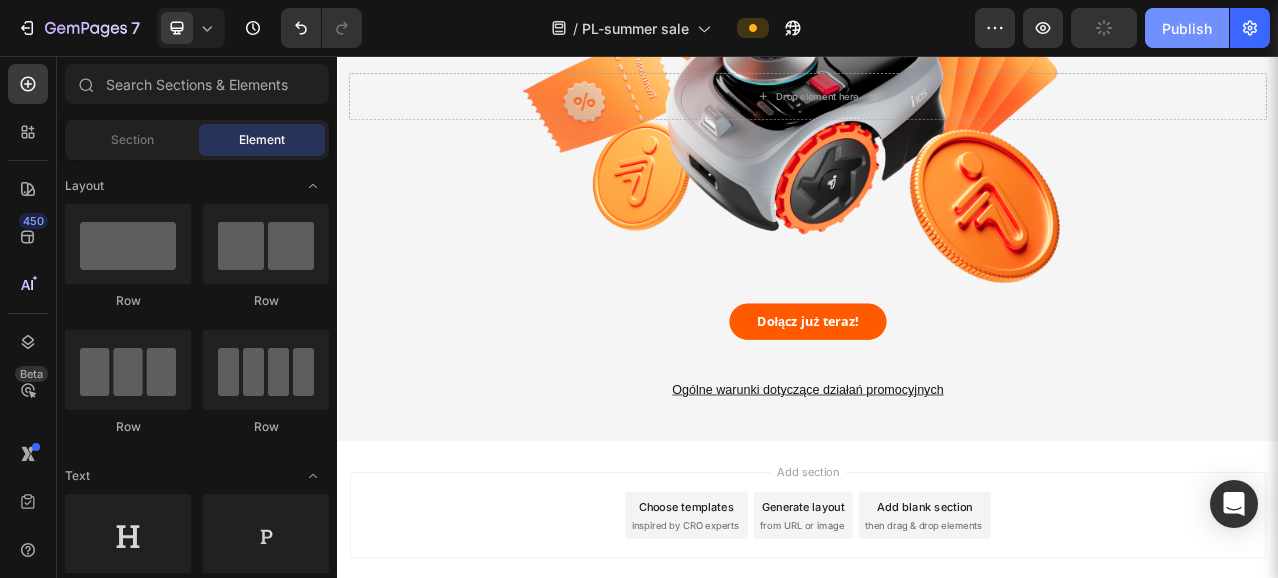 click on "Publish" at bounding box center [1187, 28] 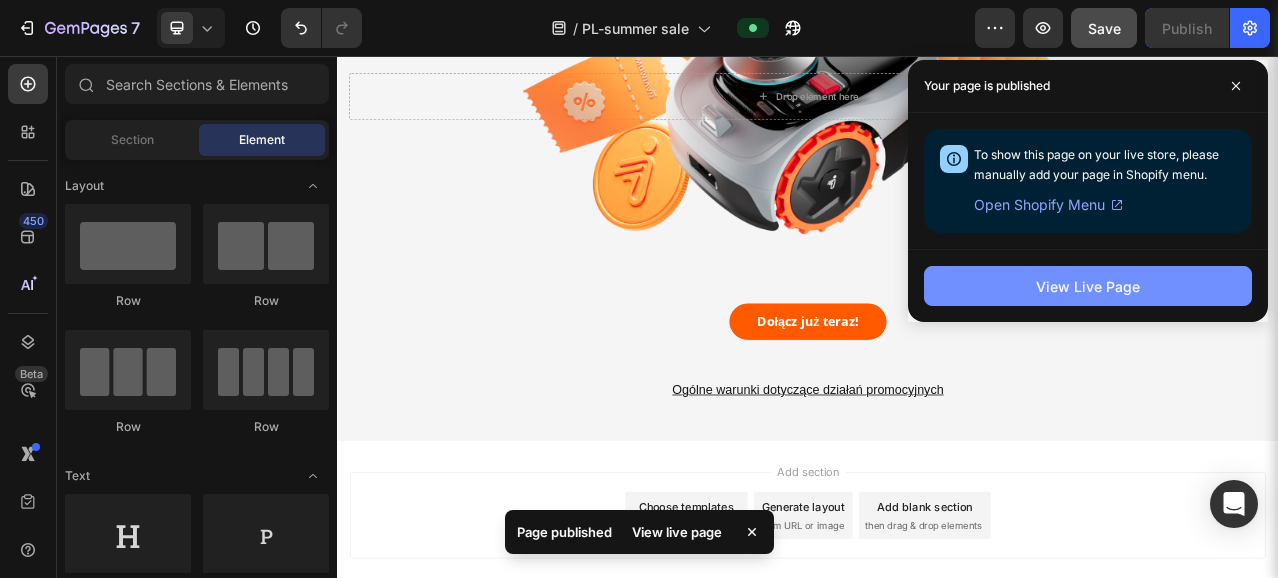 click on "View Live Page" at bounding box center (1088, 286) 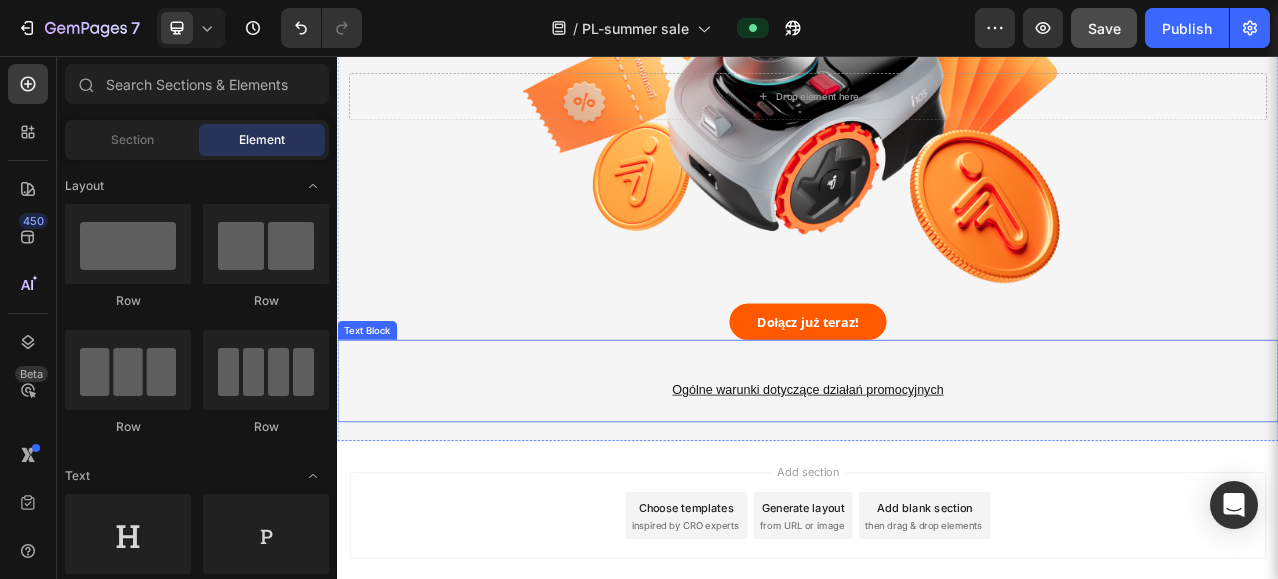 click on "Ogólne warunki dotyczące działań promocyjnych" at bounding box center (937, 481) 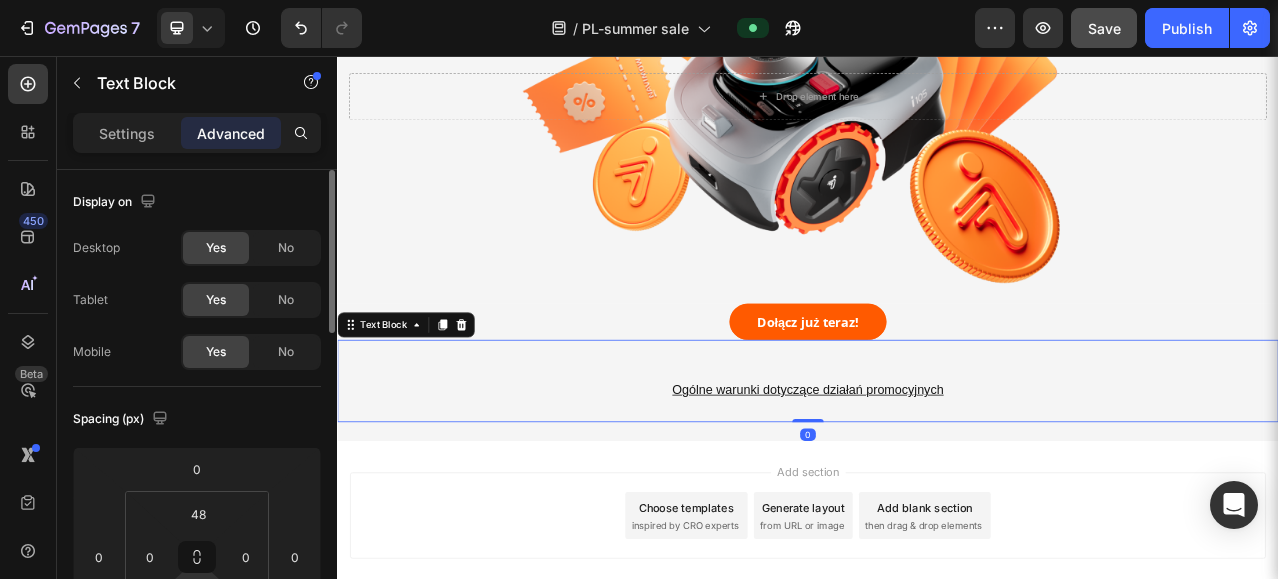scroll, scrollTop: 200, scrollLeft: 0, axis: vertical 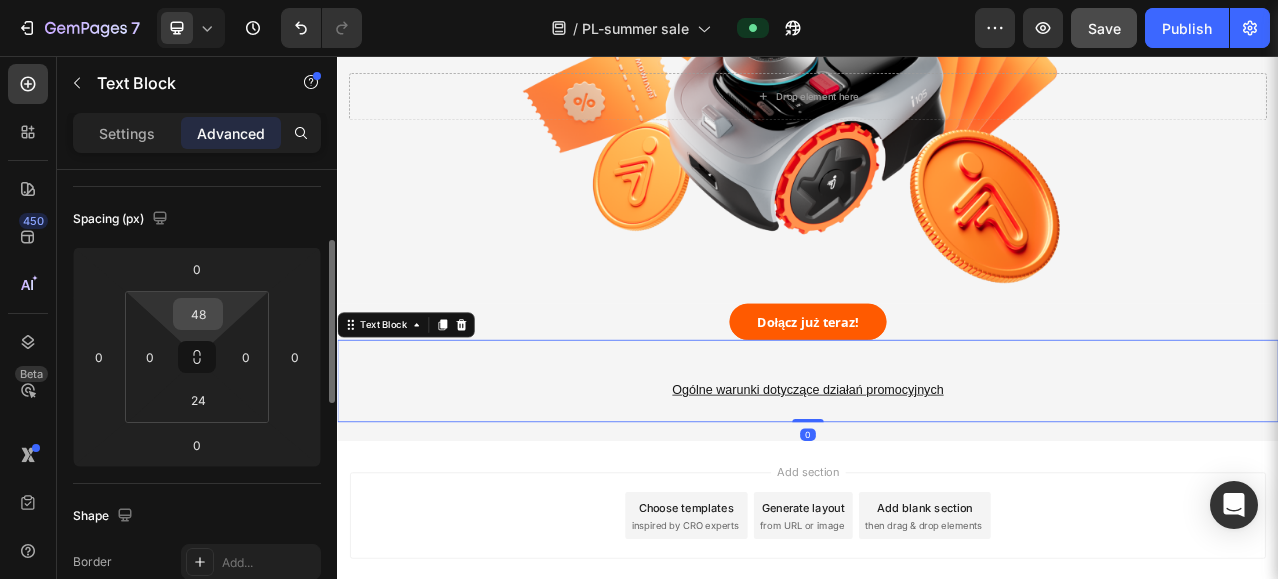 click on "48" at bounding box center [198, 314] 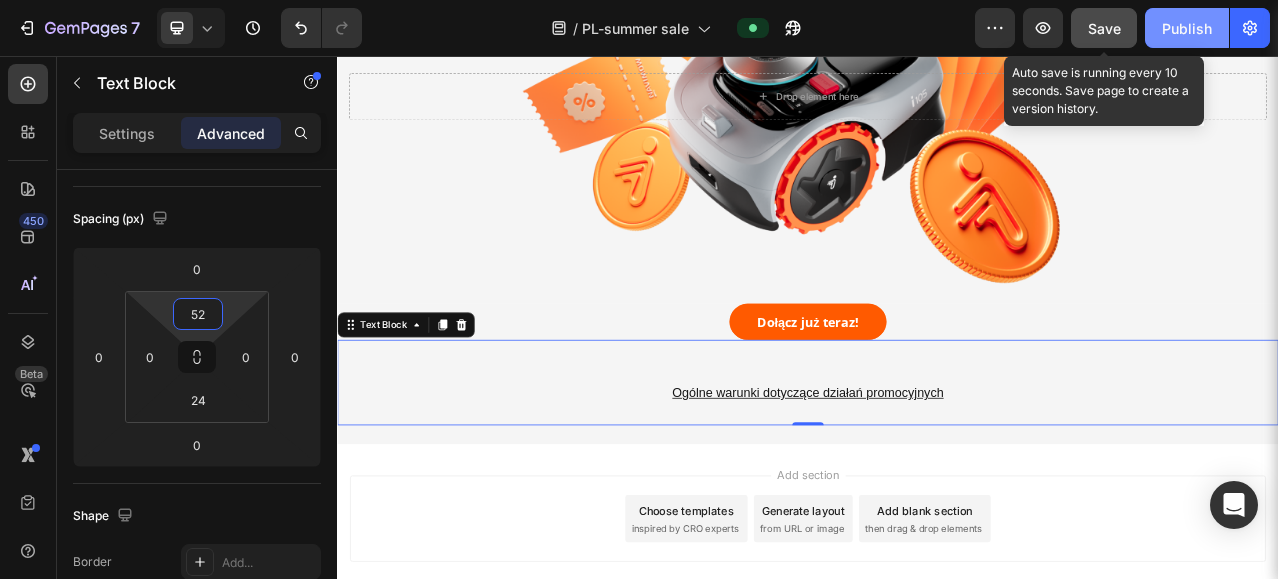 type on "52" 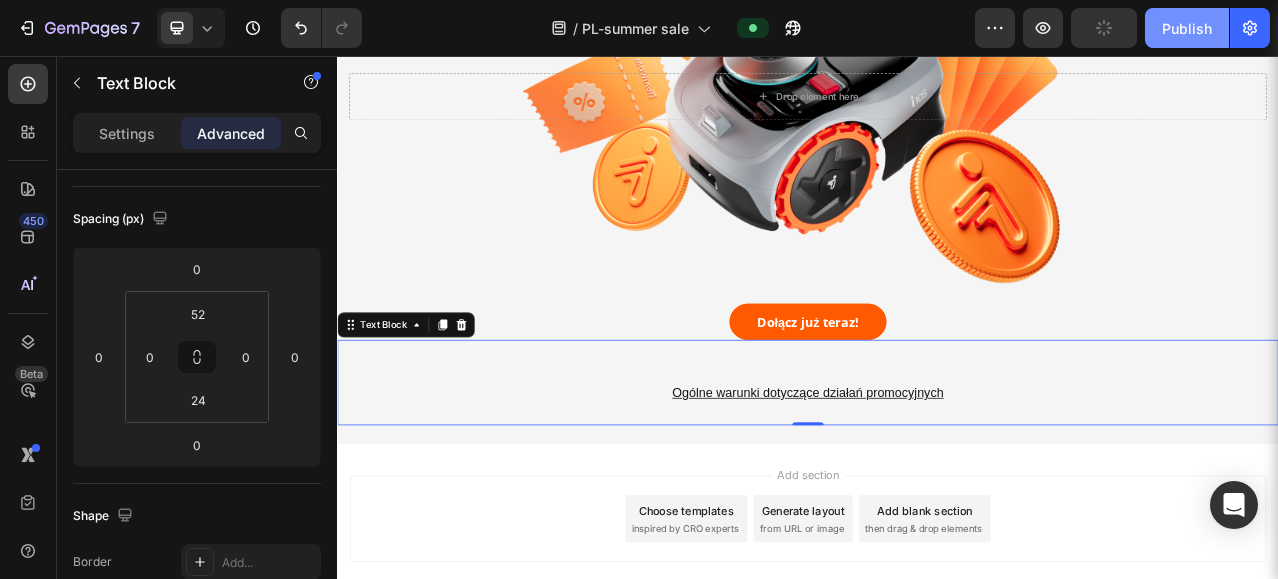 click on "Publish" at bounding box center [1187, 28] 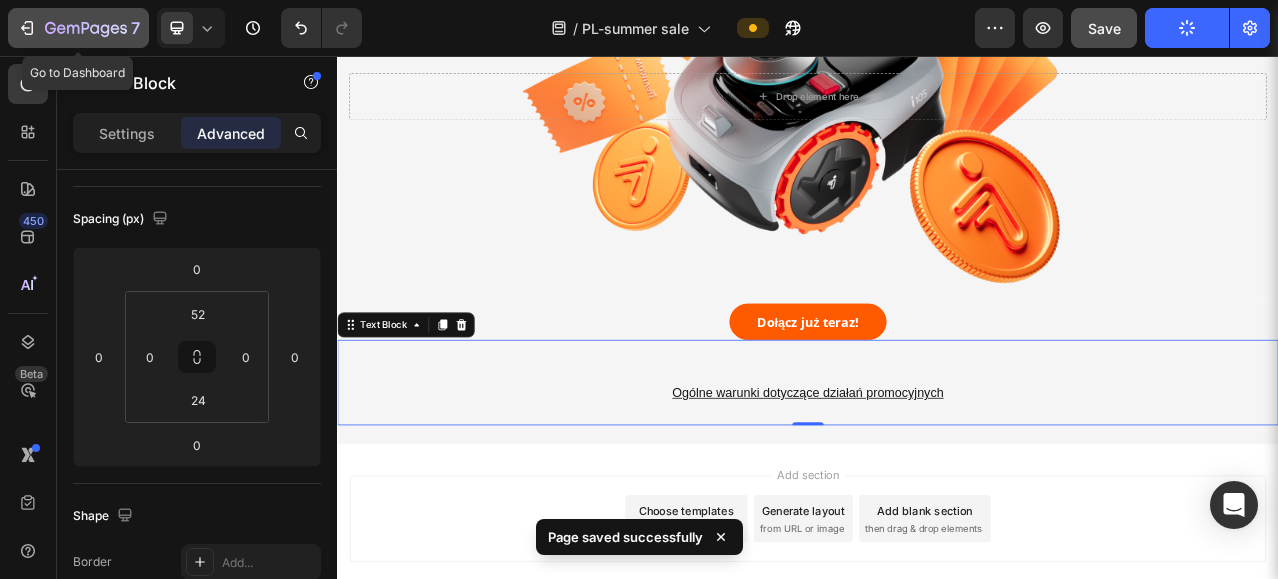 click 